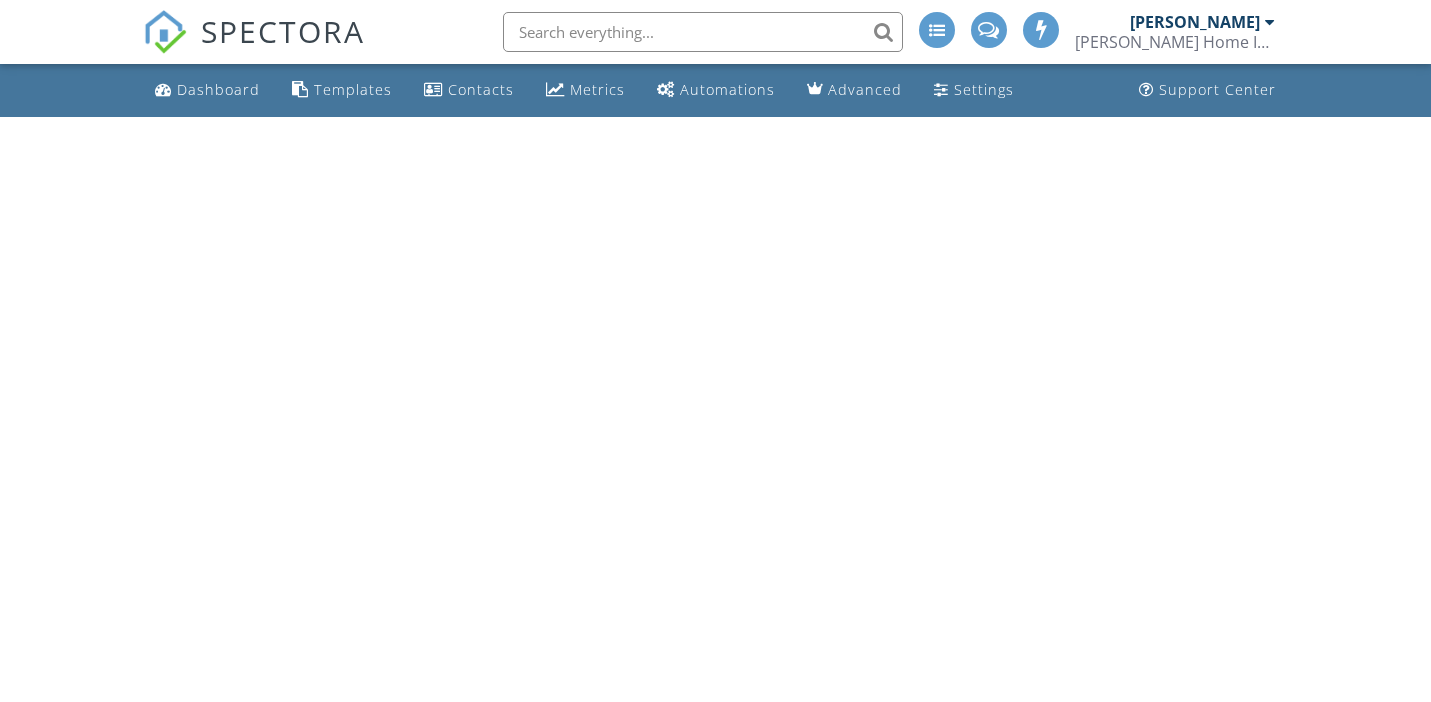 scroll, scrollTop: 0, scrollLeft: 0, axis: both 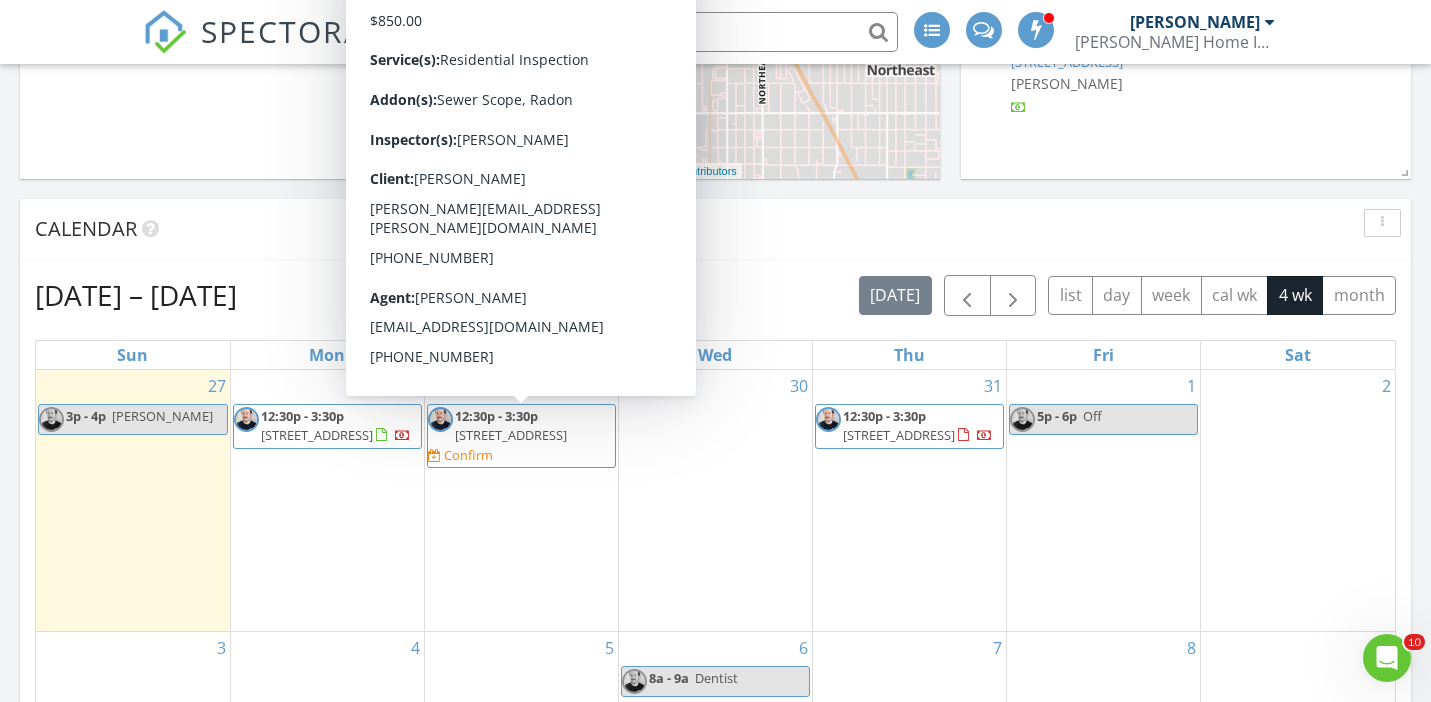 click on "3808 43rd Ave S, Minneapolis 55406" at bounding box center [511, 435] 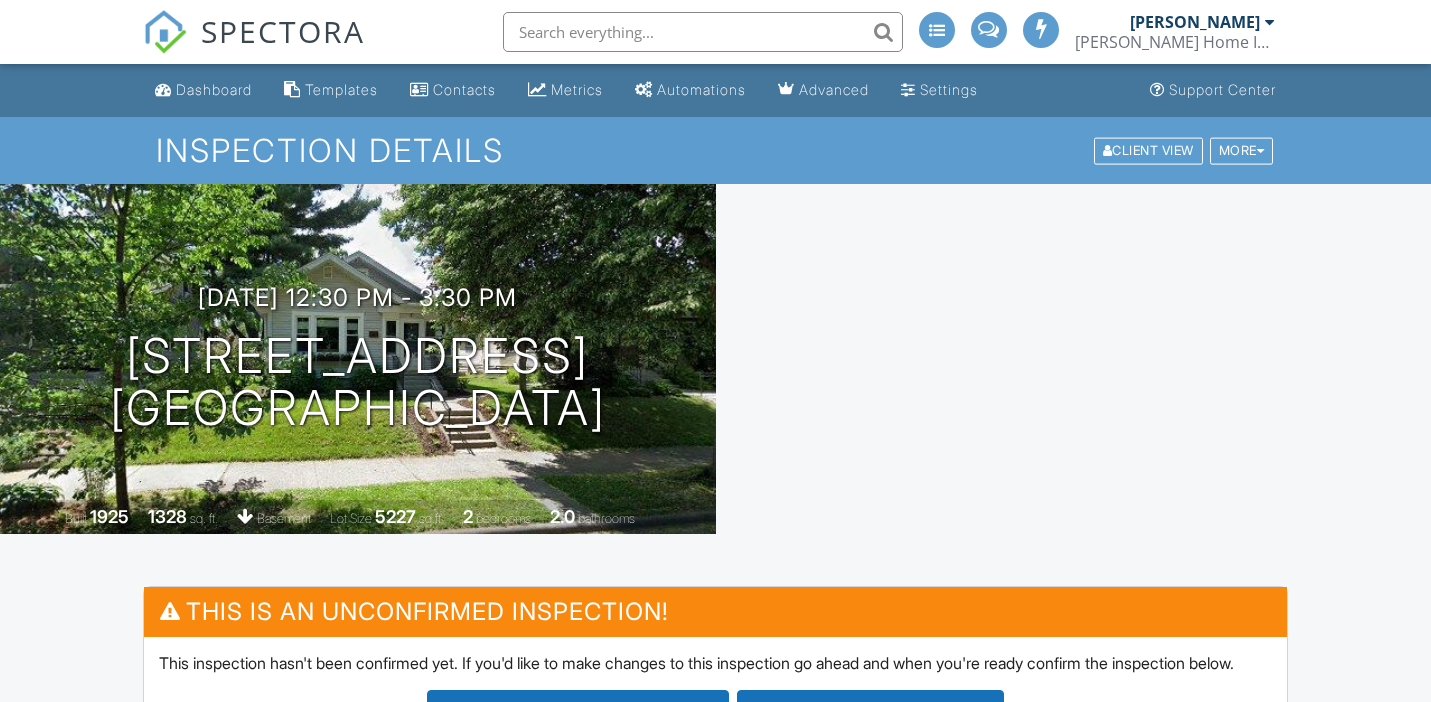 scroll, scrollTop: 0, scrollLeft: 0, axis: both 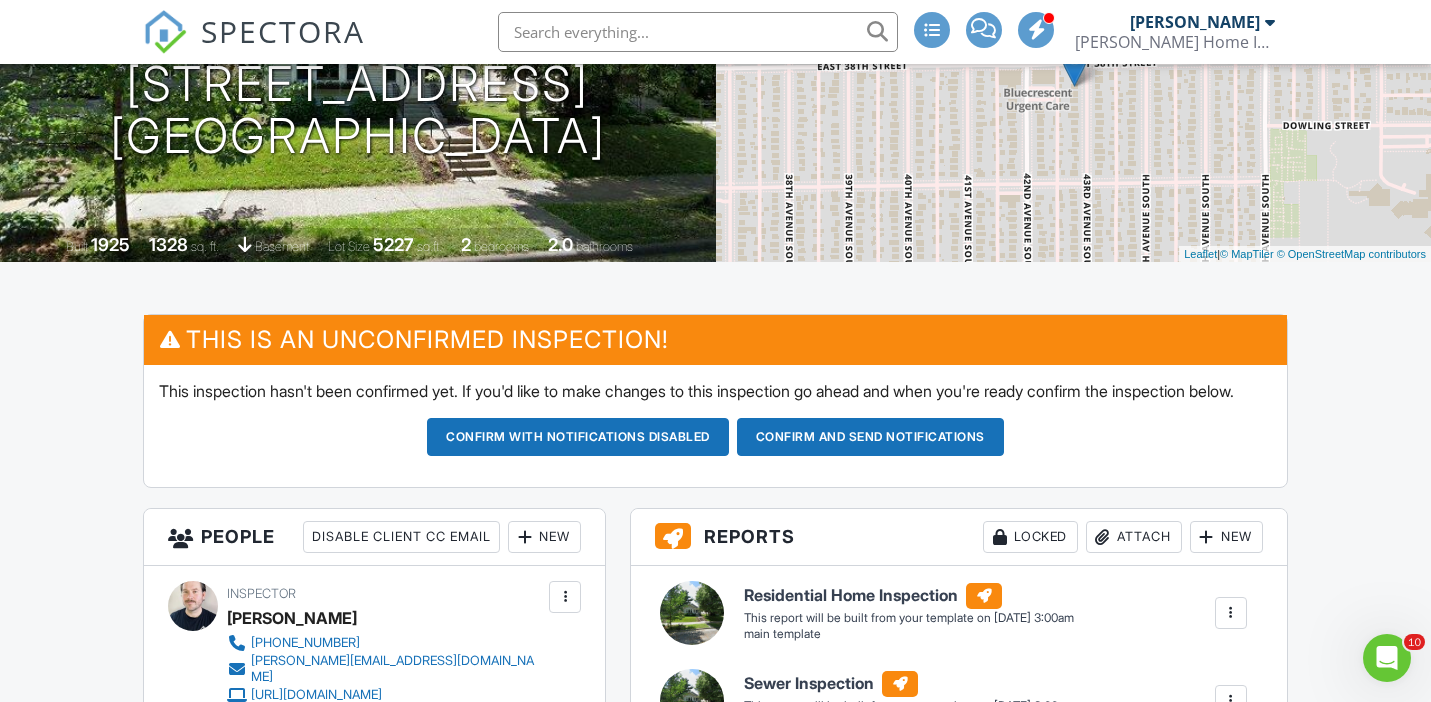 click on "Confirm and send notifications" at bounding box center (578, 437) 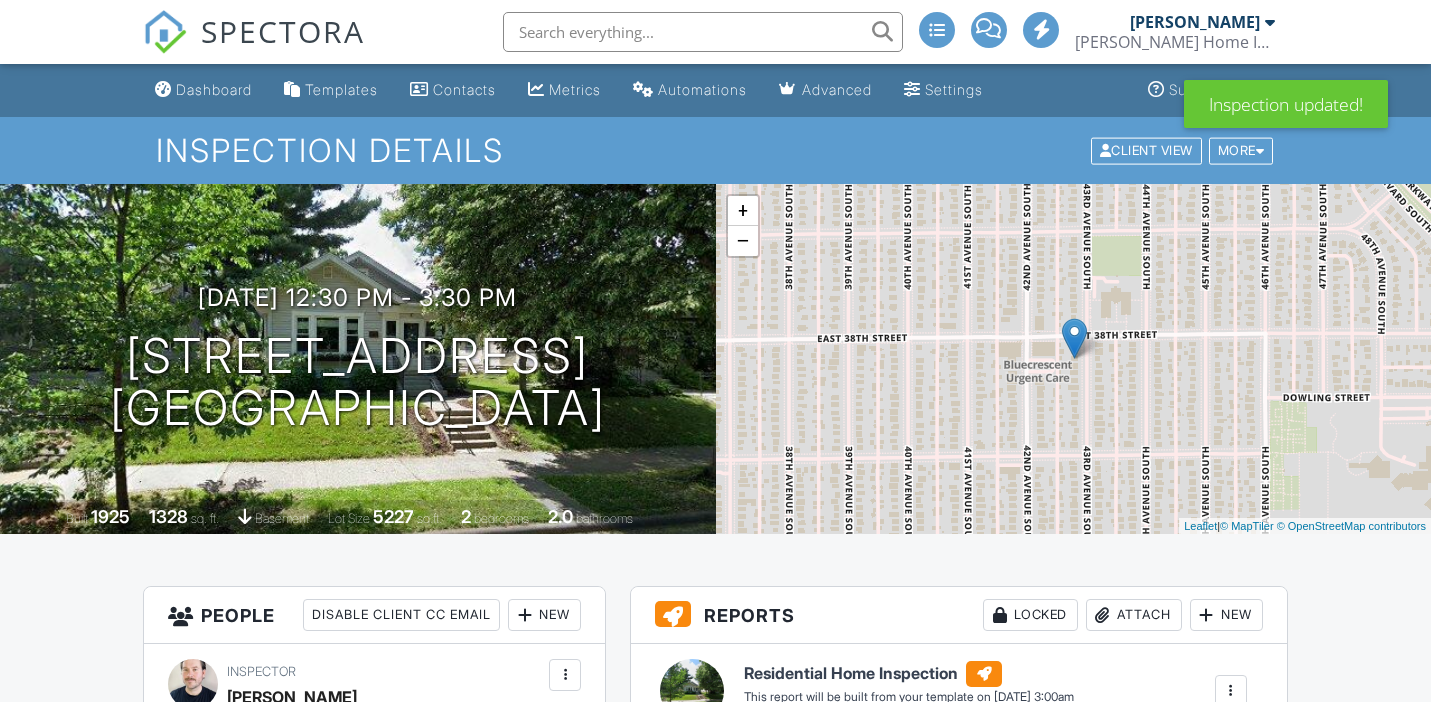 scroll, scrollTop: 222, scrollLeft: 0, axis: vertical 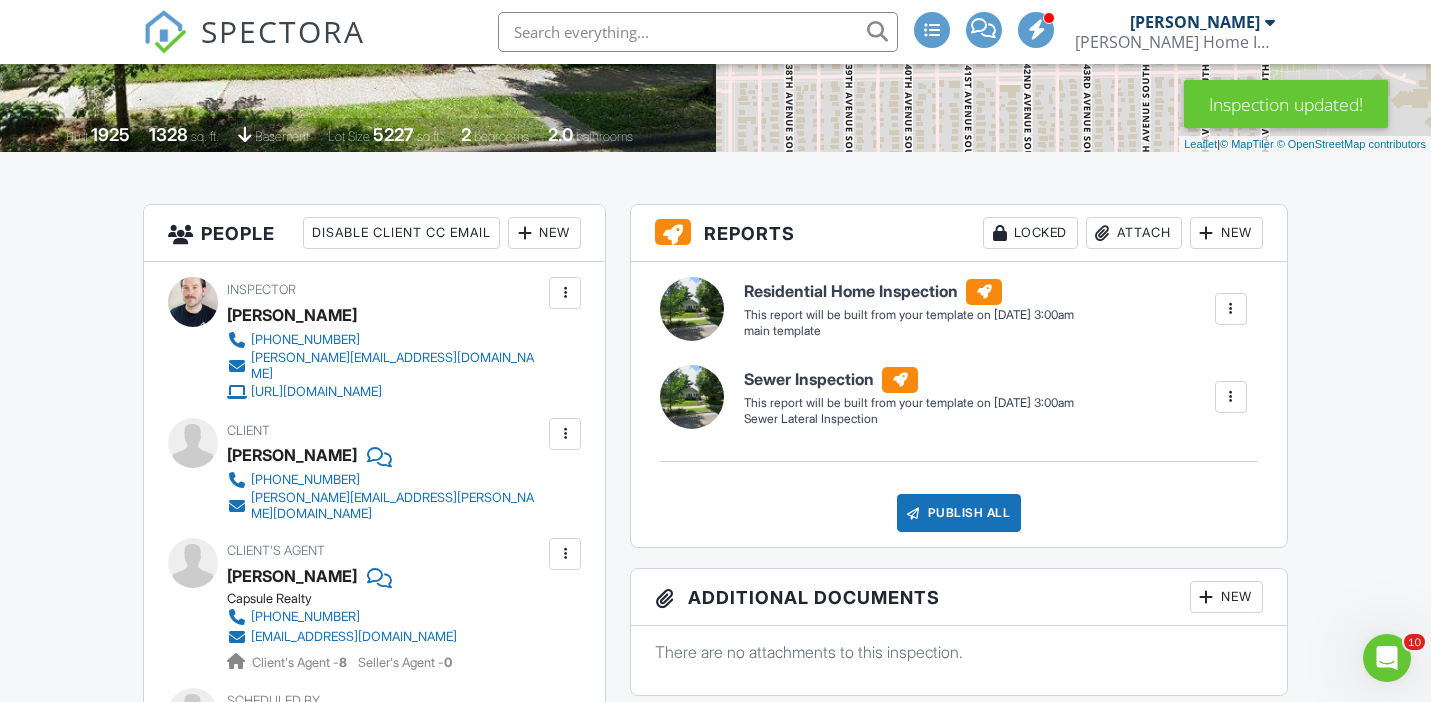 click on "New" at bounding box center (544, 233) 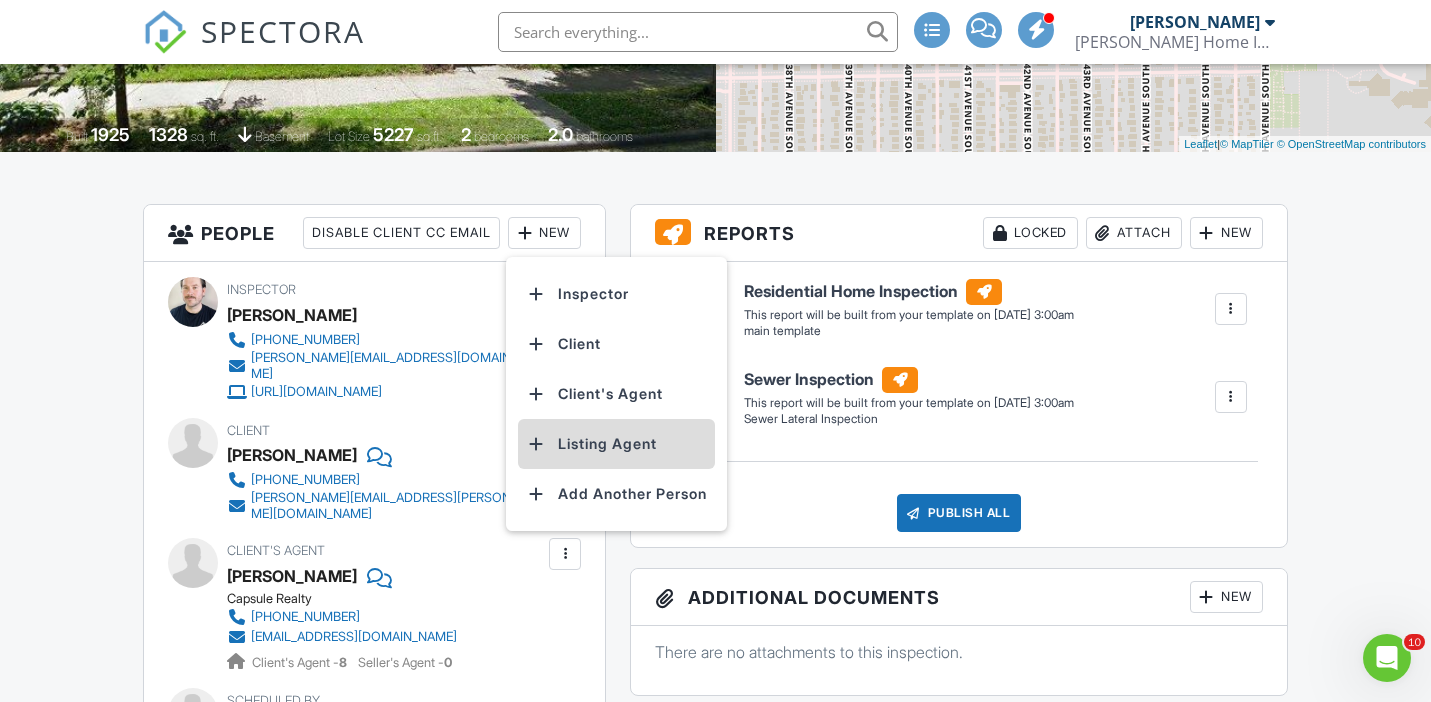 click on "Listing Agent" at bounding box center (616, 444) 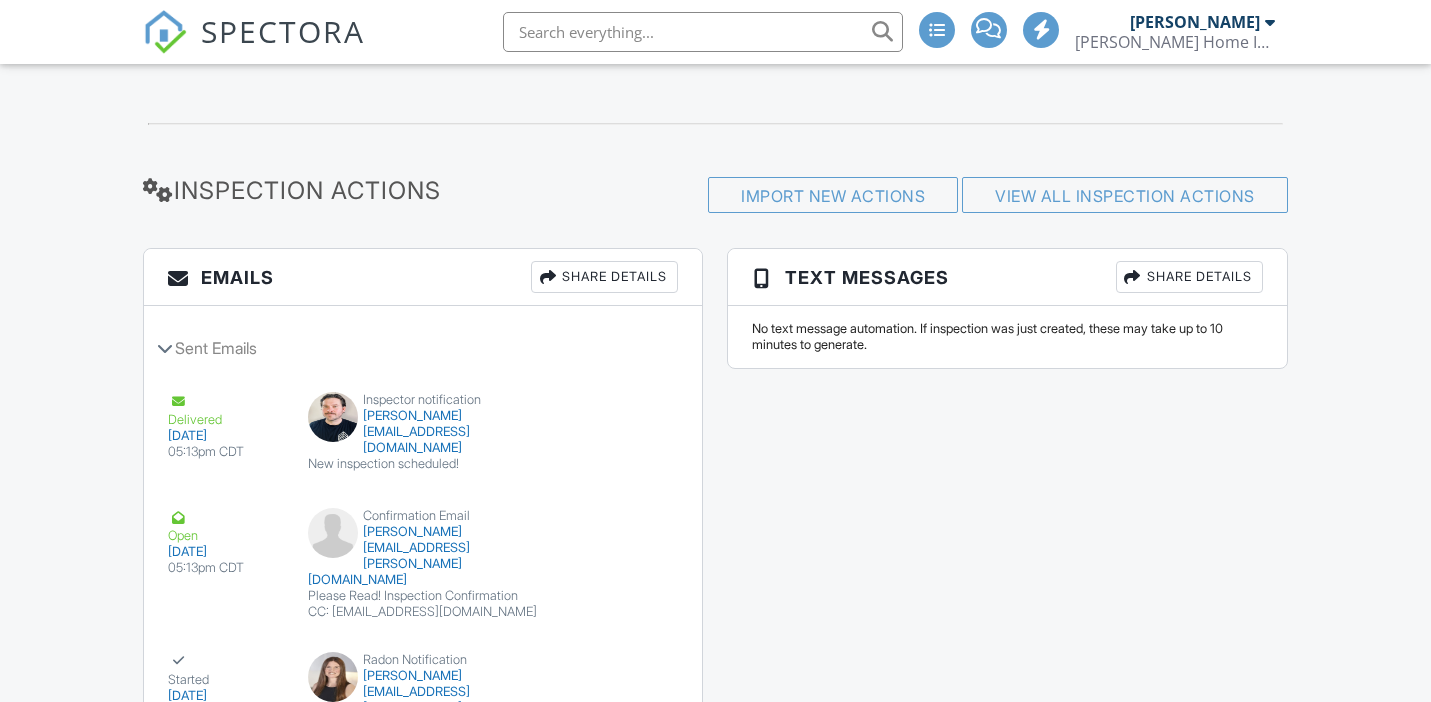 scroll, scrollTop: 2430, scrollLeft: 0, axis: vertical 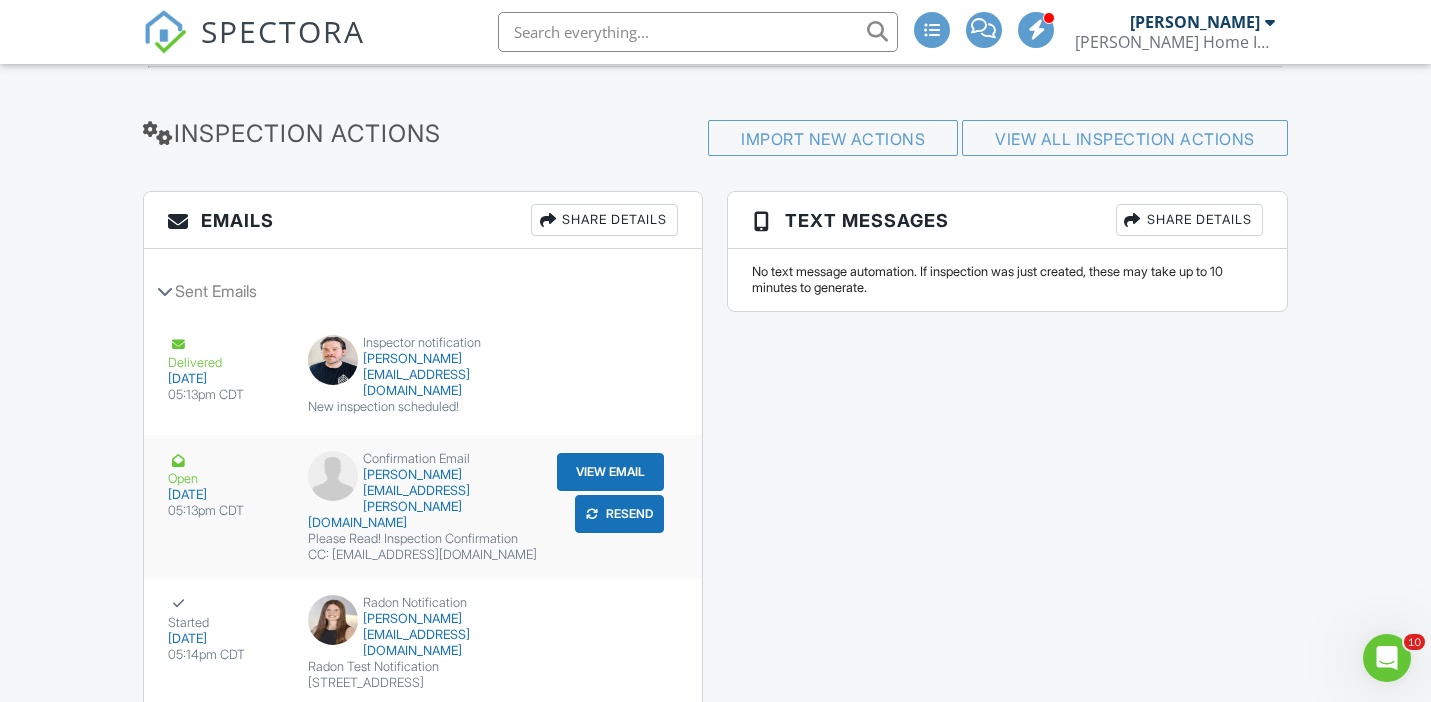 click on "View Email" at bounding box center [610, 472] 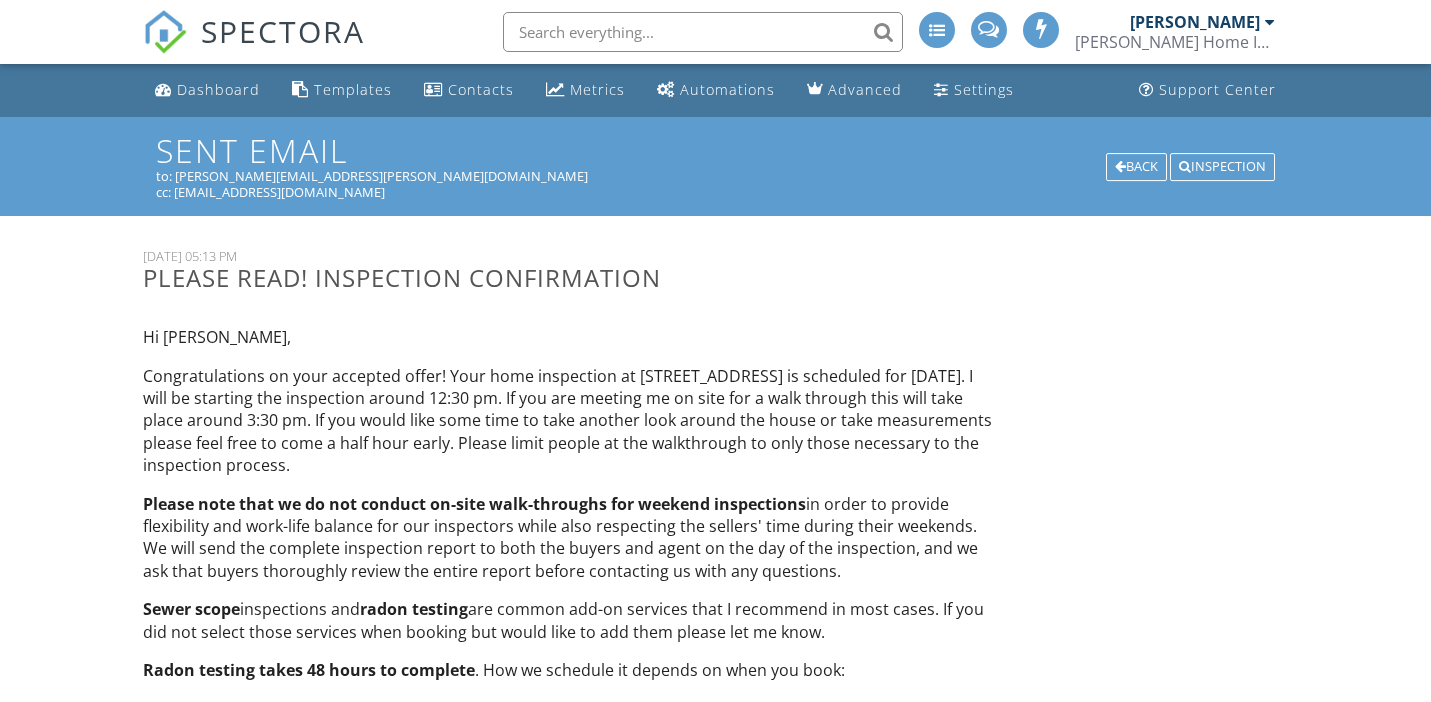 scroll, scrollTop: 0, scrollLeft: 0, axis: both 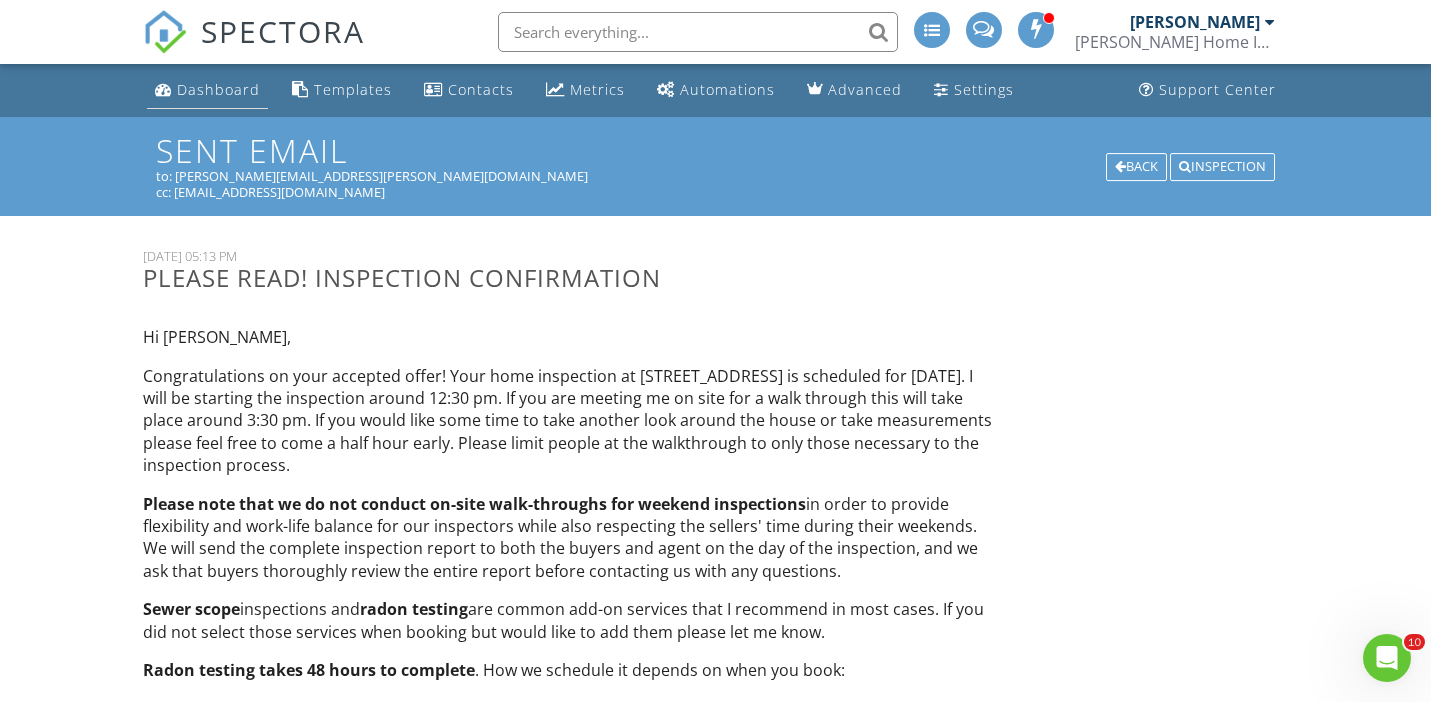 click on "Dashboard" at bounding box center (218, 89) 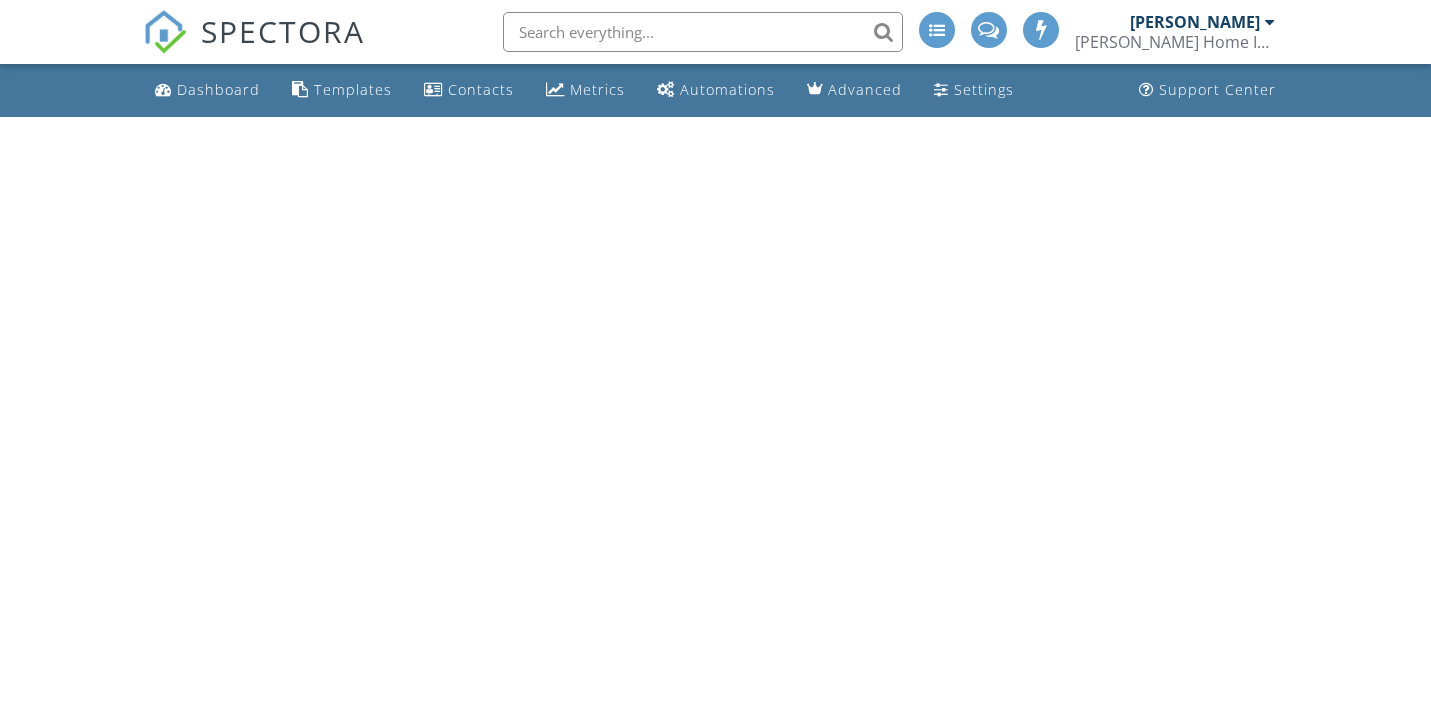 scroll, scrollTop: 0, scrollLeft: 0, axis: both 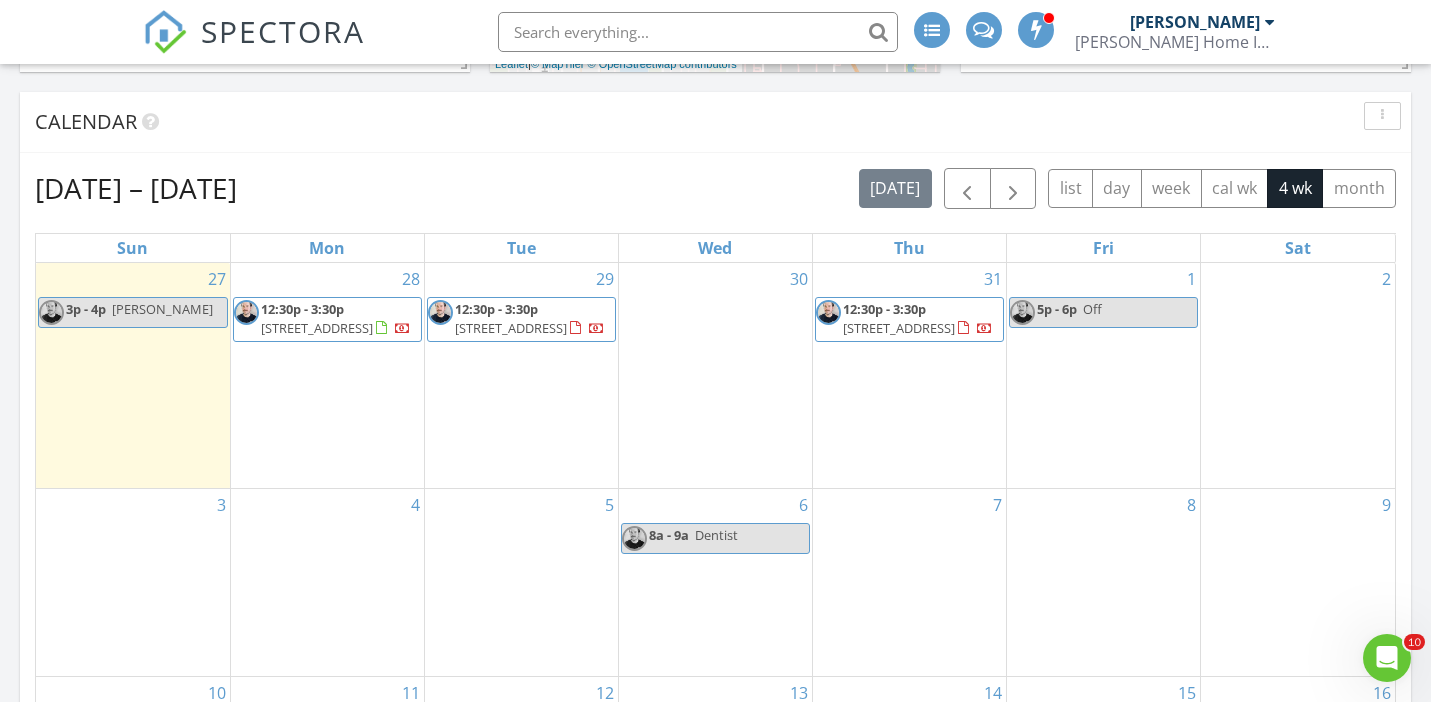 click on "[STREET_ADDRESS]" at bounding box center (317, 328) 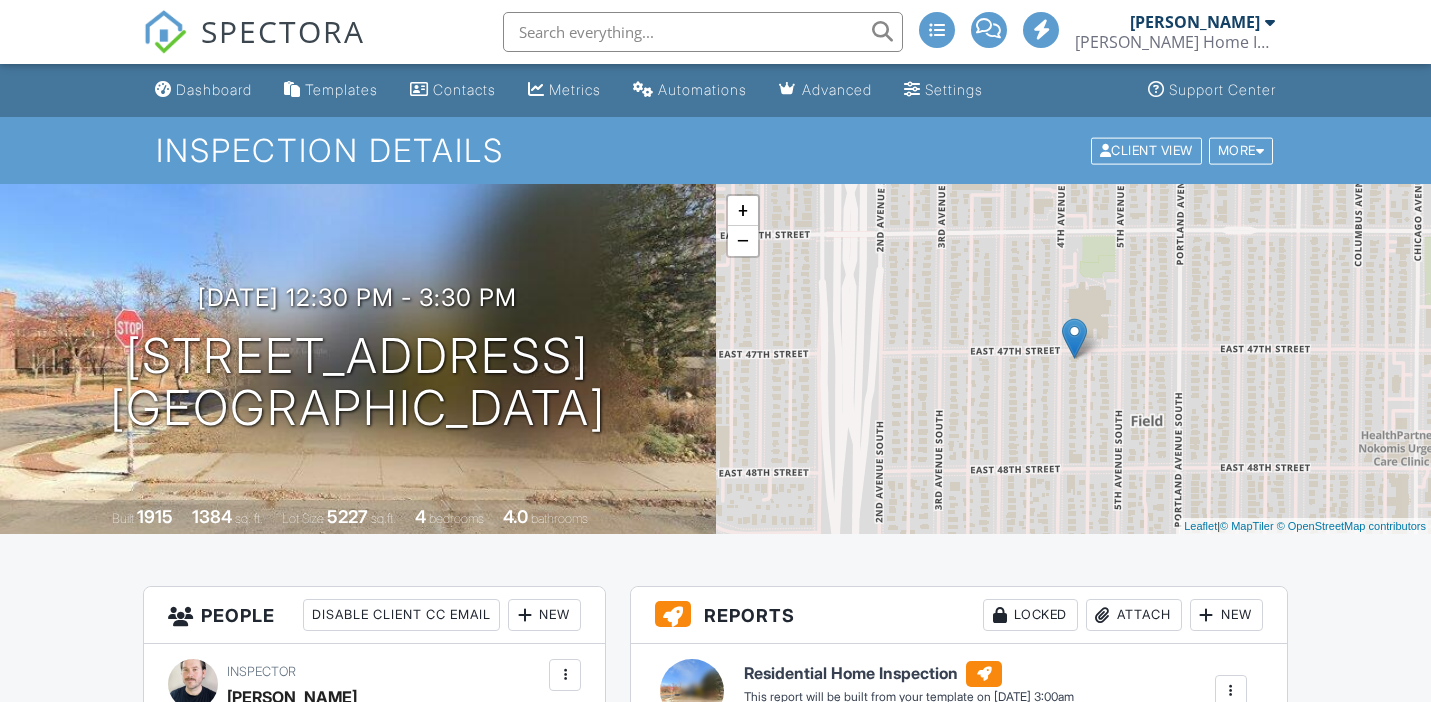 scroll, scrollTop: 305, scrollLeft: 0, axis: vertical 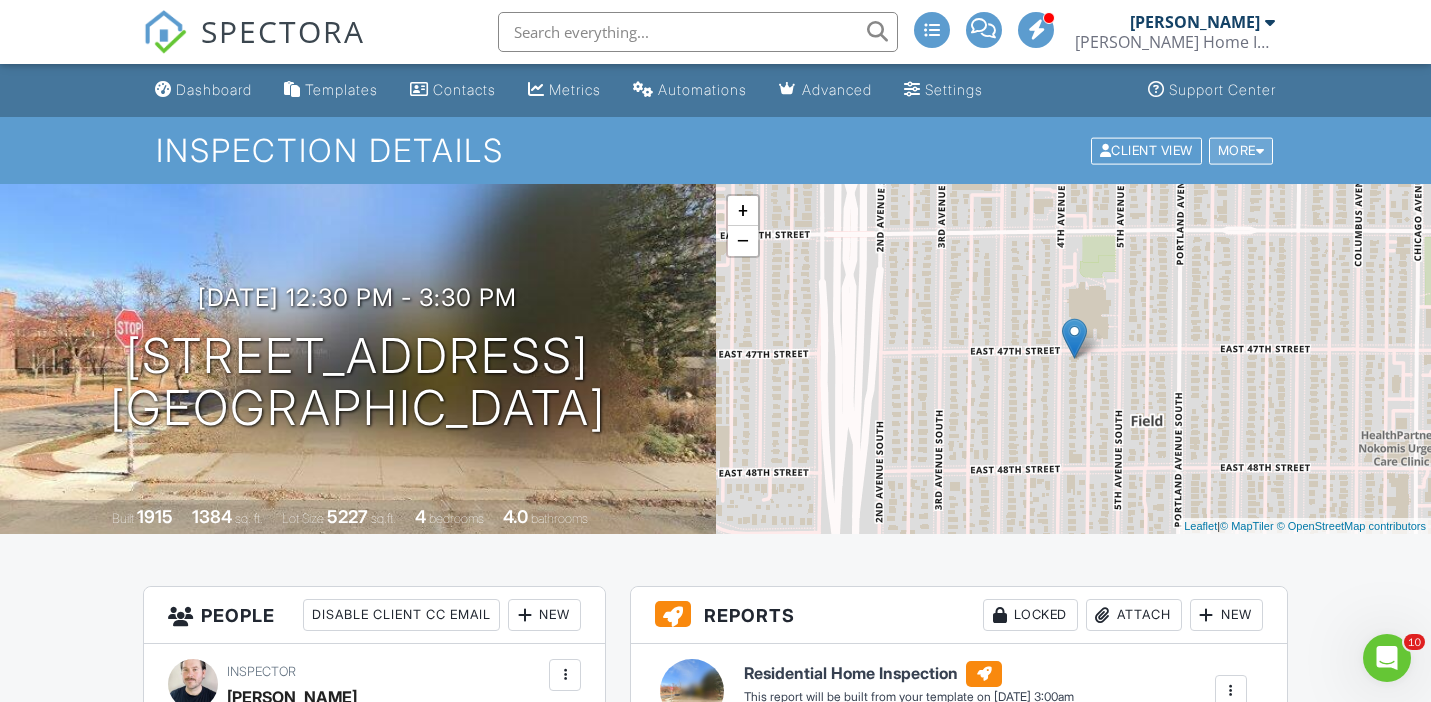click on "More" at bounding box center (1241, 150) 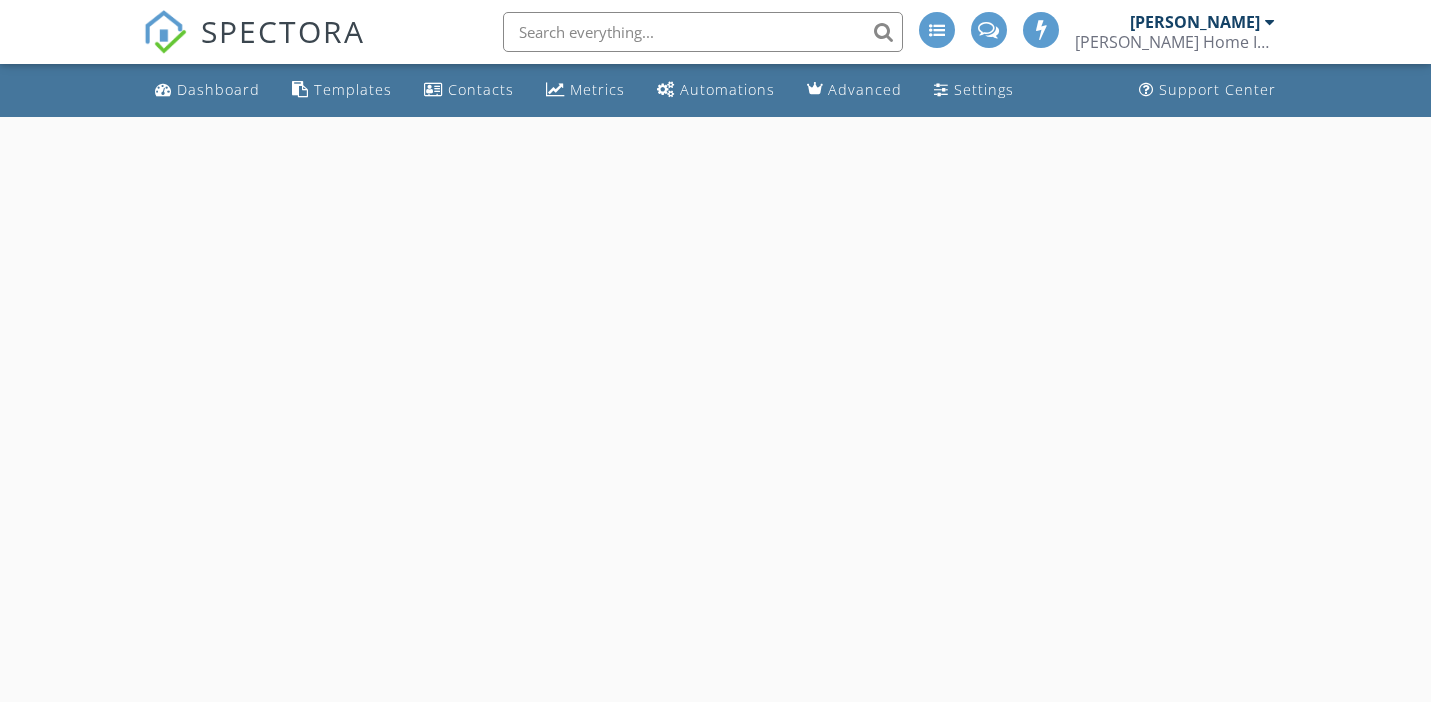 scroll, scrollTop: 0, scrollLeft: 0, axis: both 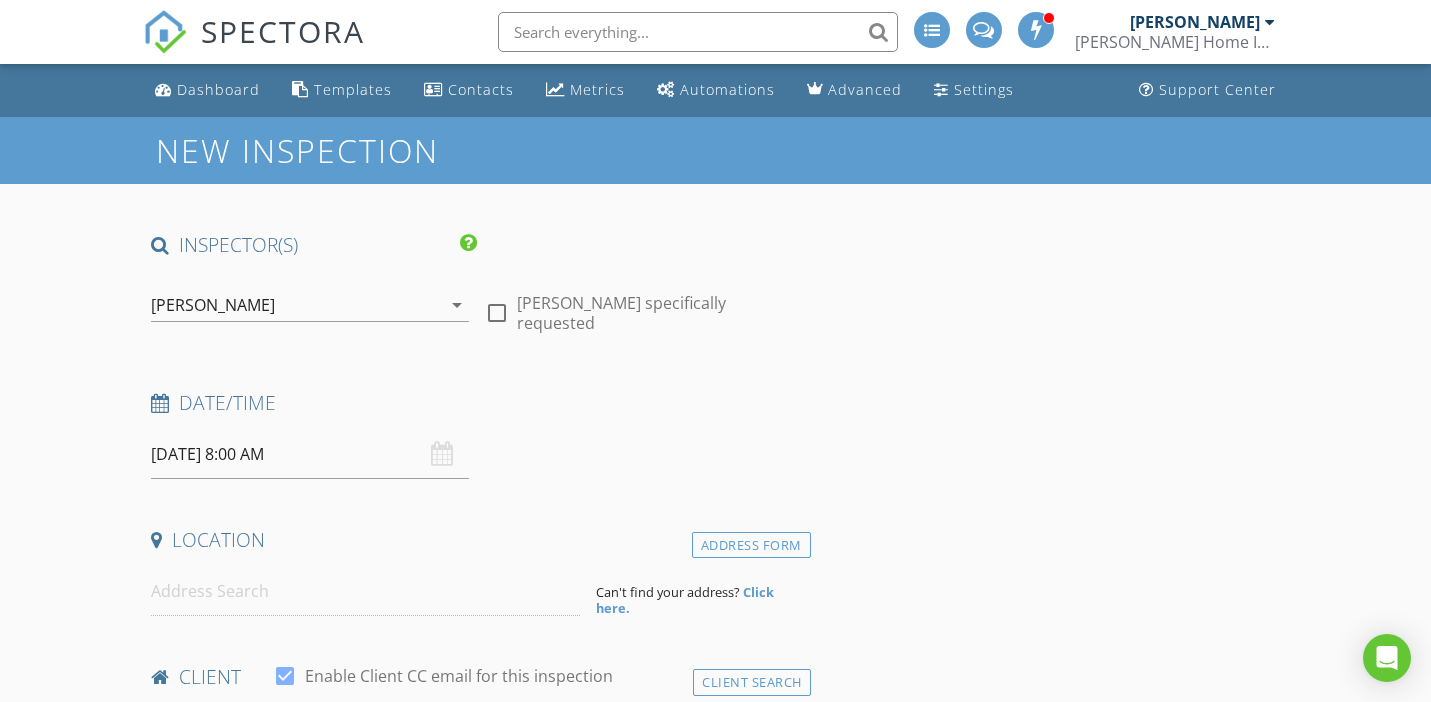 type on "[PERSON_NAME]" 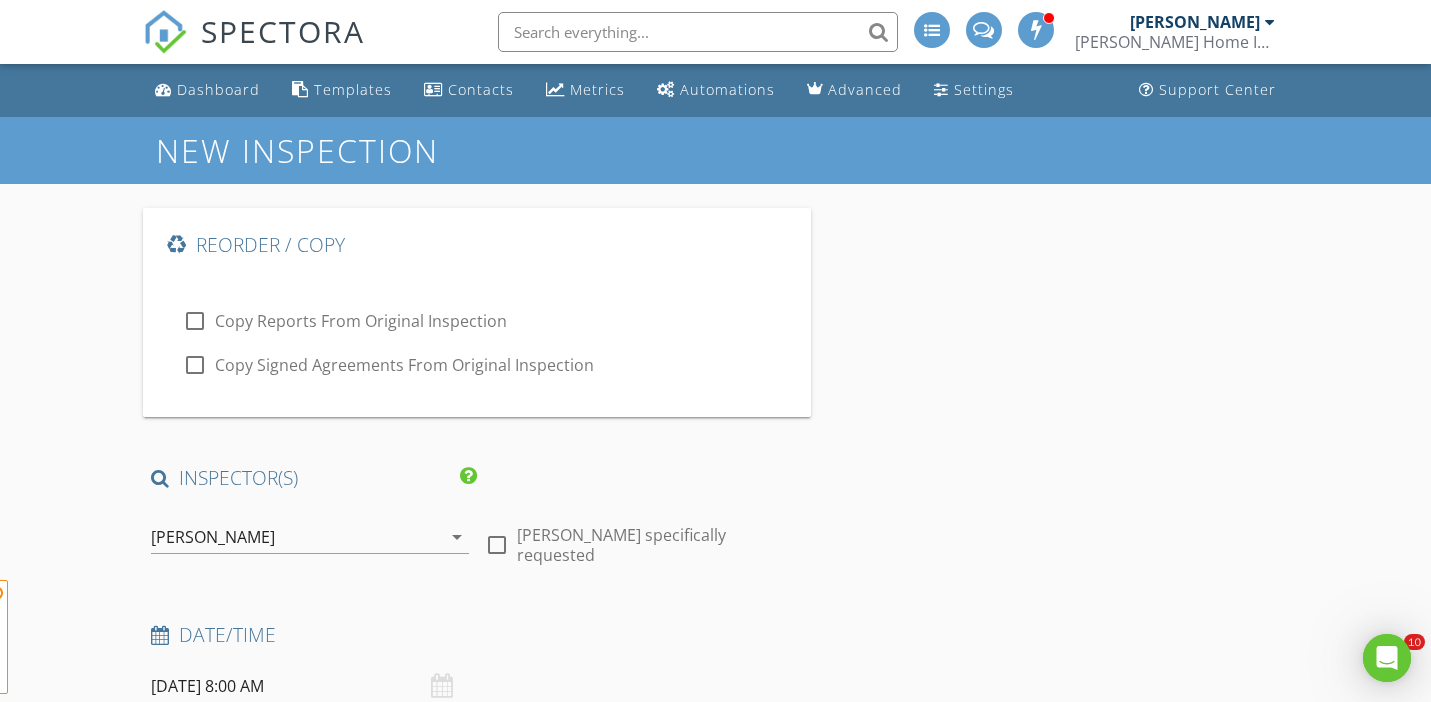 scroll, scrollTop: 0, scrollLeft: 0, axis: both 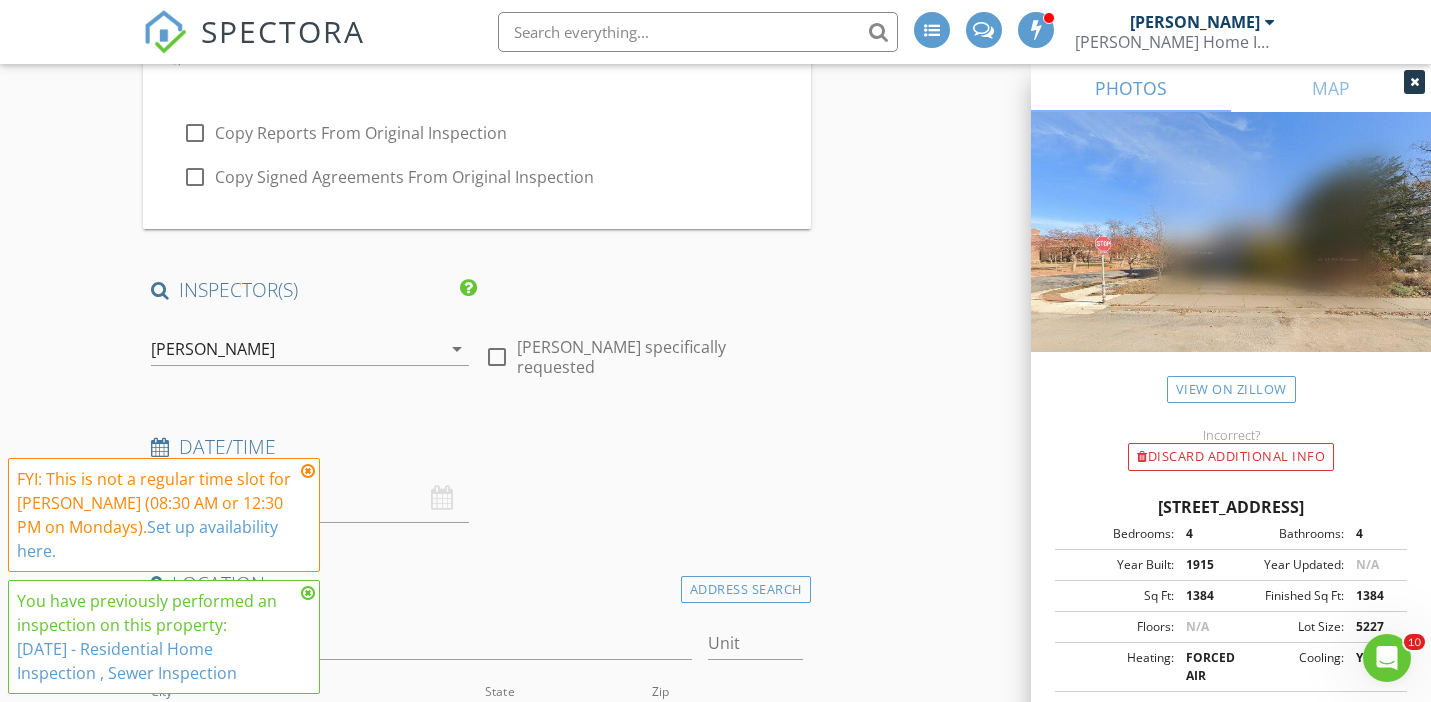 click on "arrow_drop_down" at bounding box center (457, 349) 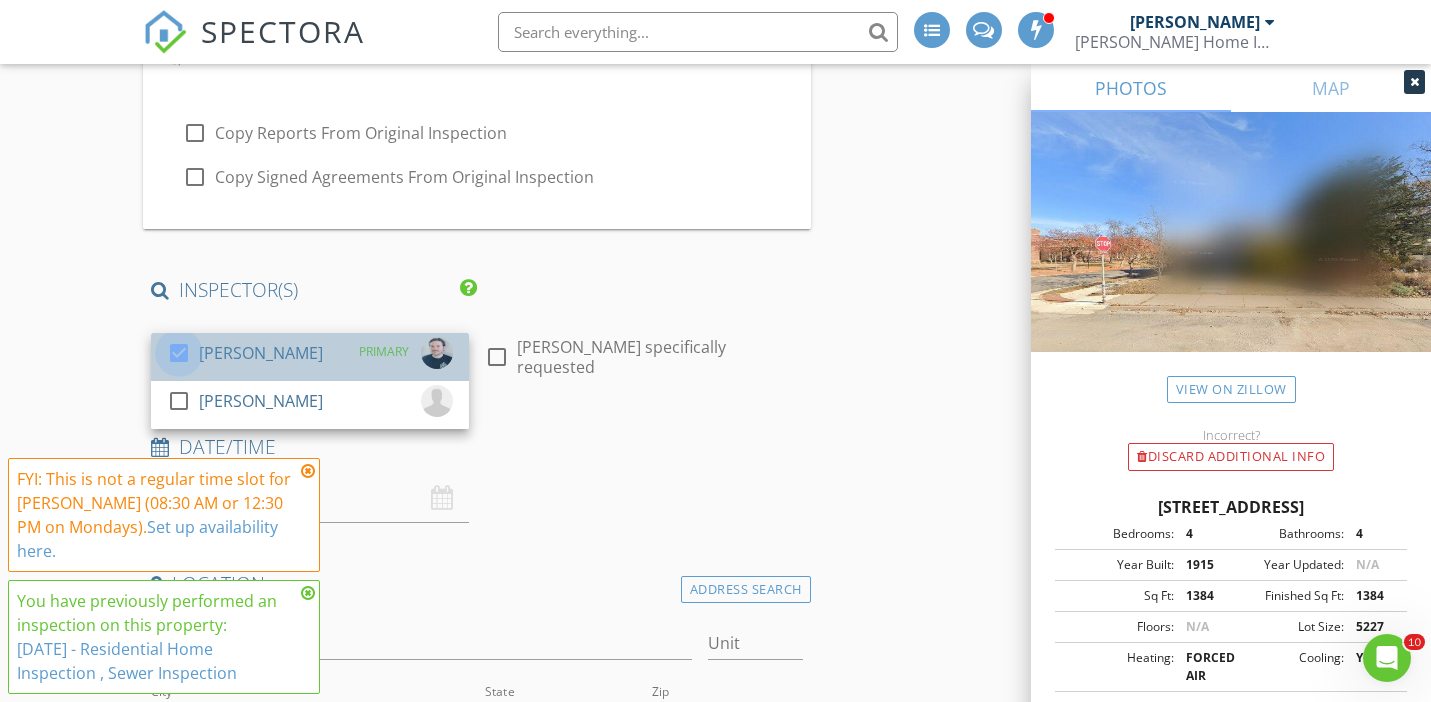 click at bounding box center (179, 353) 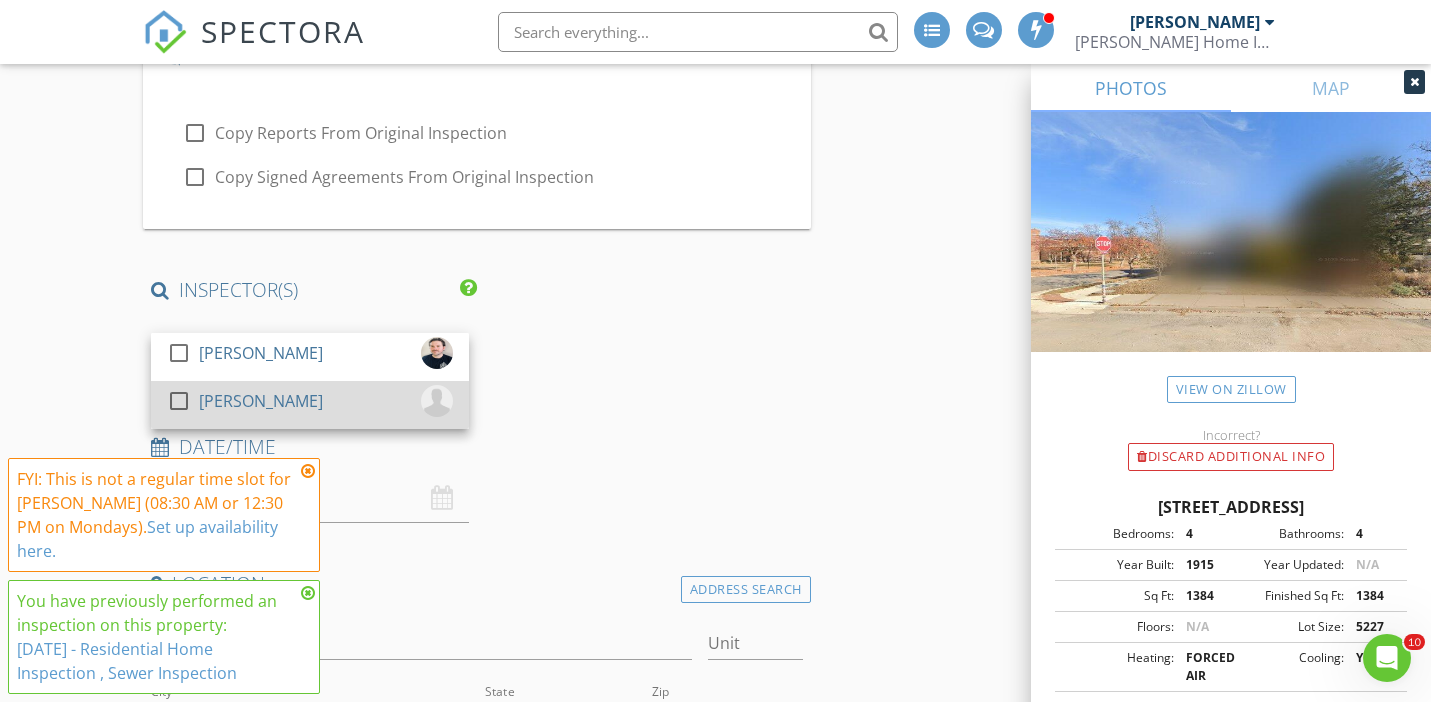 click at bounding box center (179, 401) 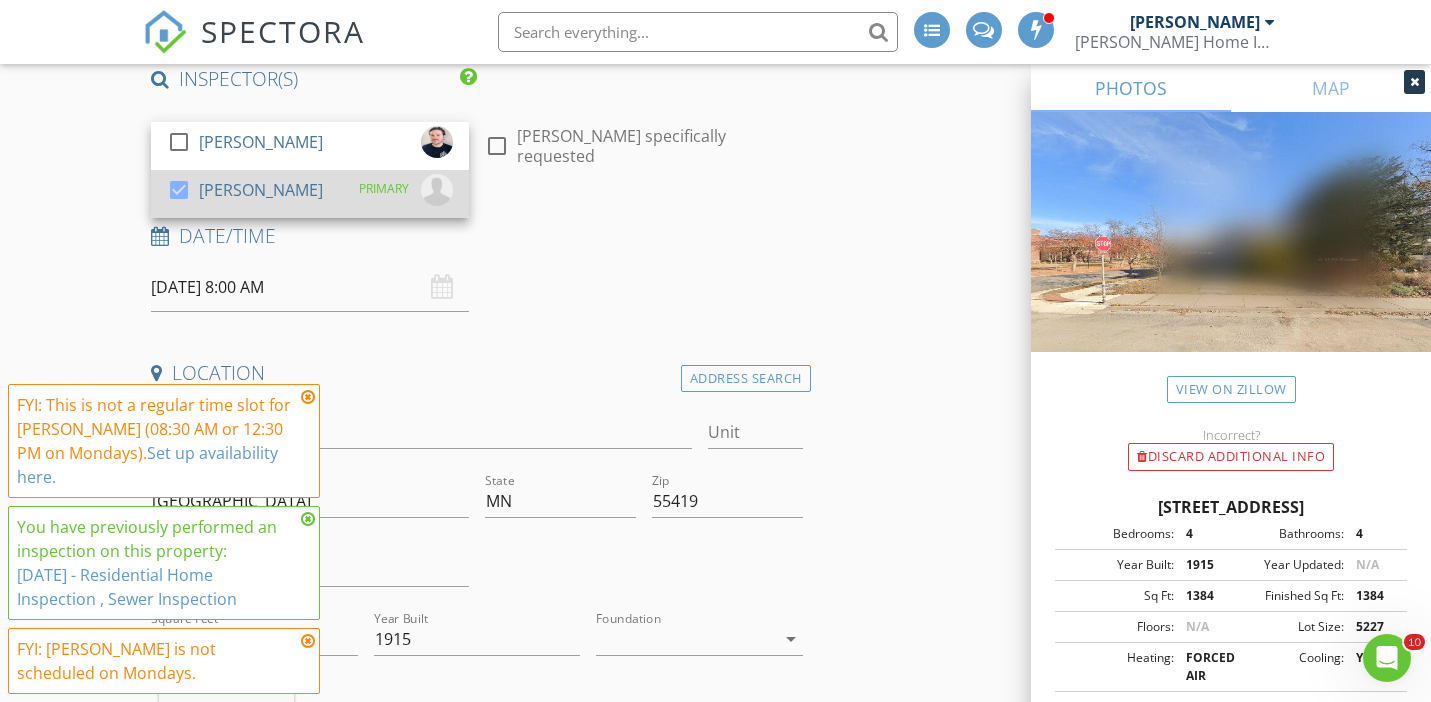 scroll, scrollTop: 400, scrollLeft: 0, axis: vertical 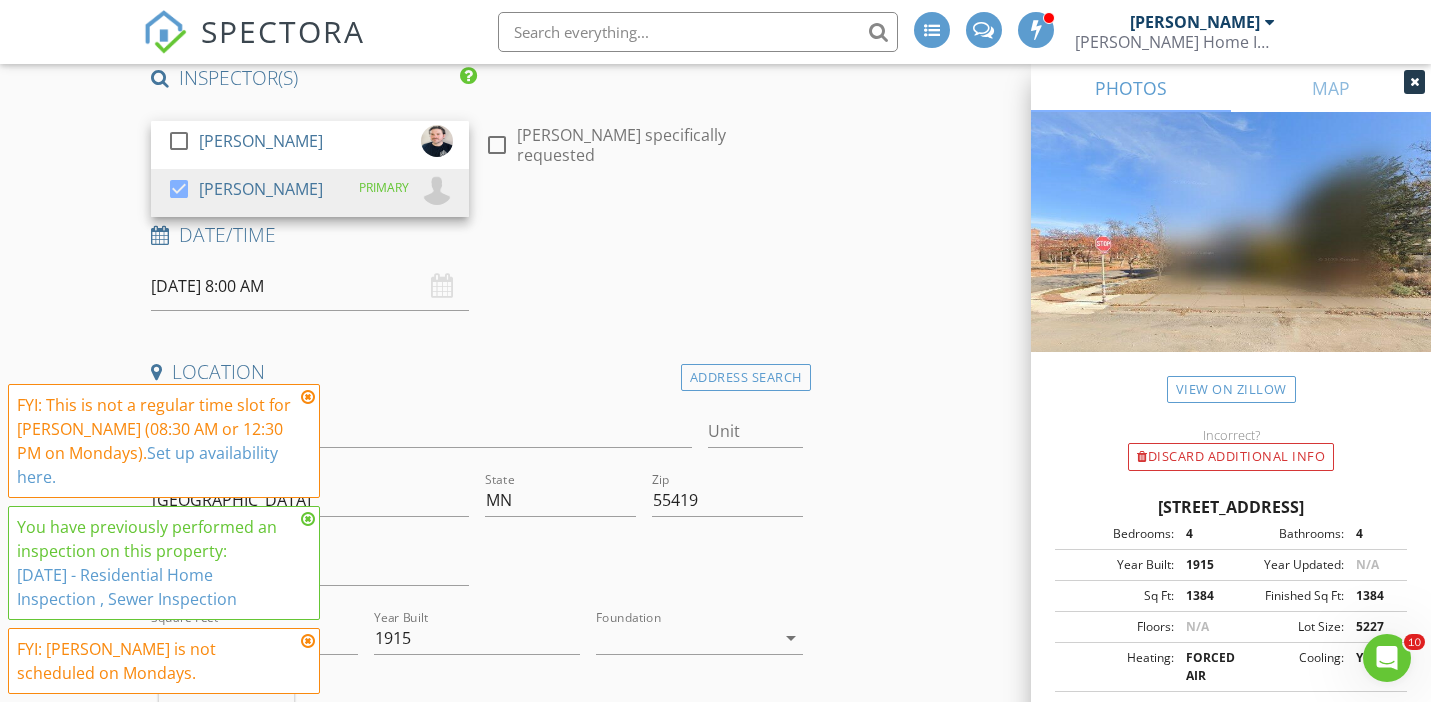 click on "07/28/2025 8:00 AM" at bounding box center (310, 286) 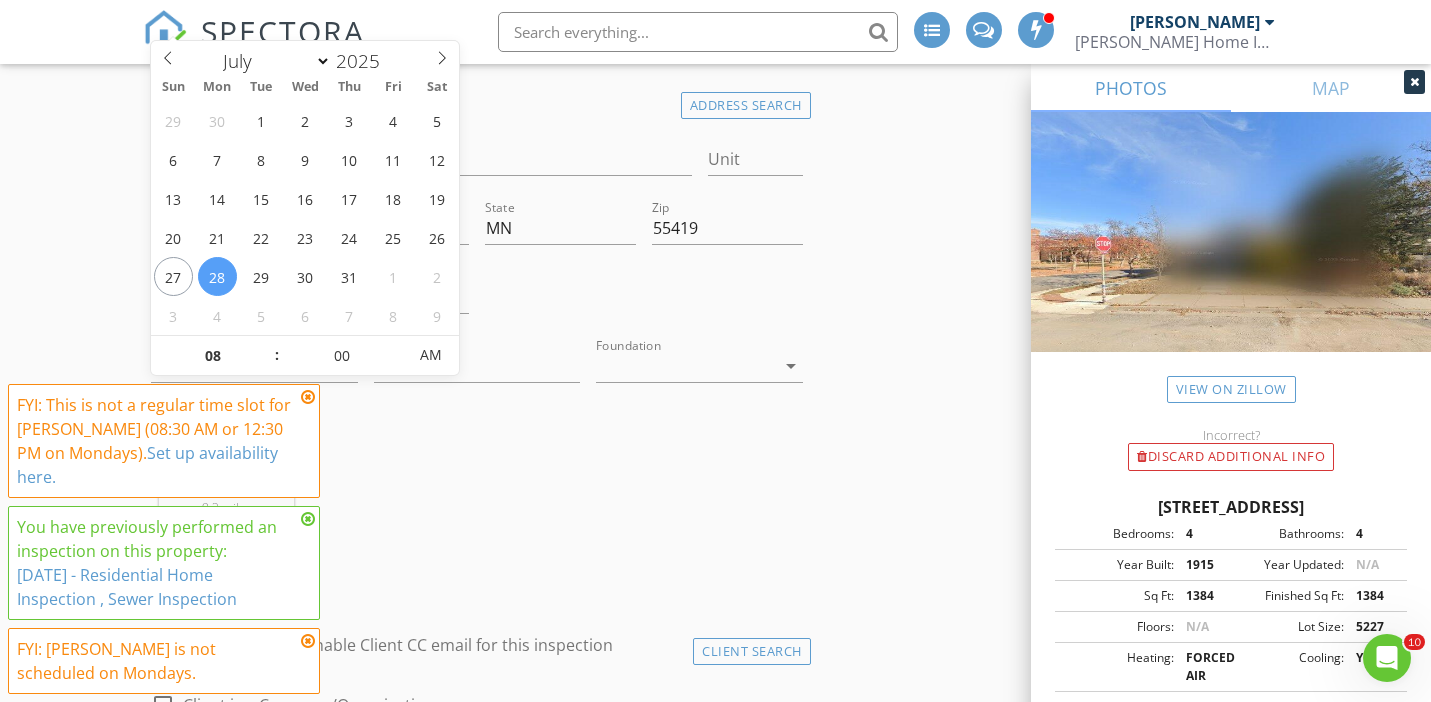 scroll, scrollTop: 674, scrollLeft: 0, axis: vertical 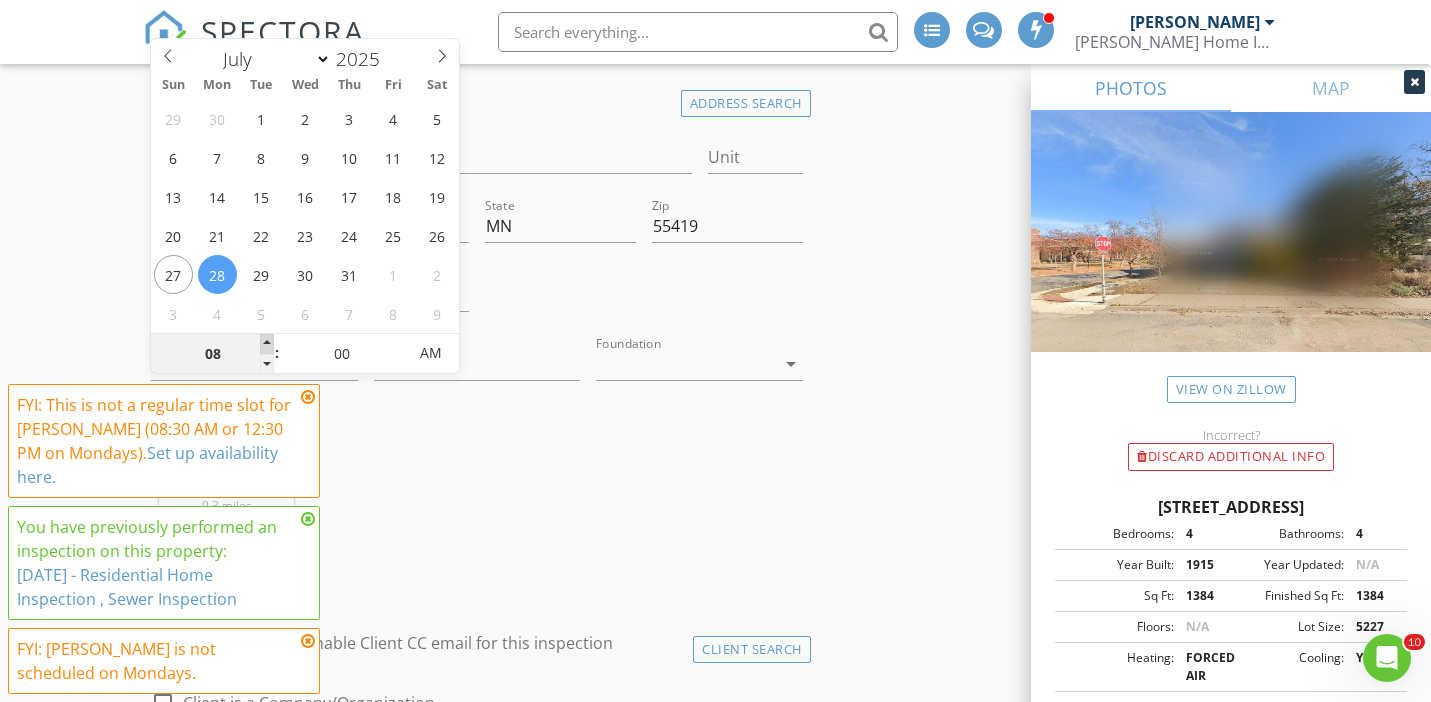 type on "09" 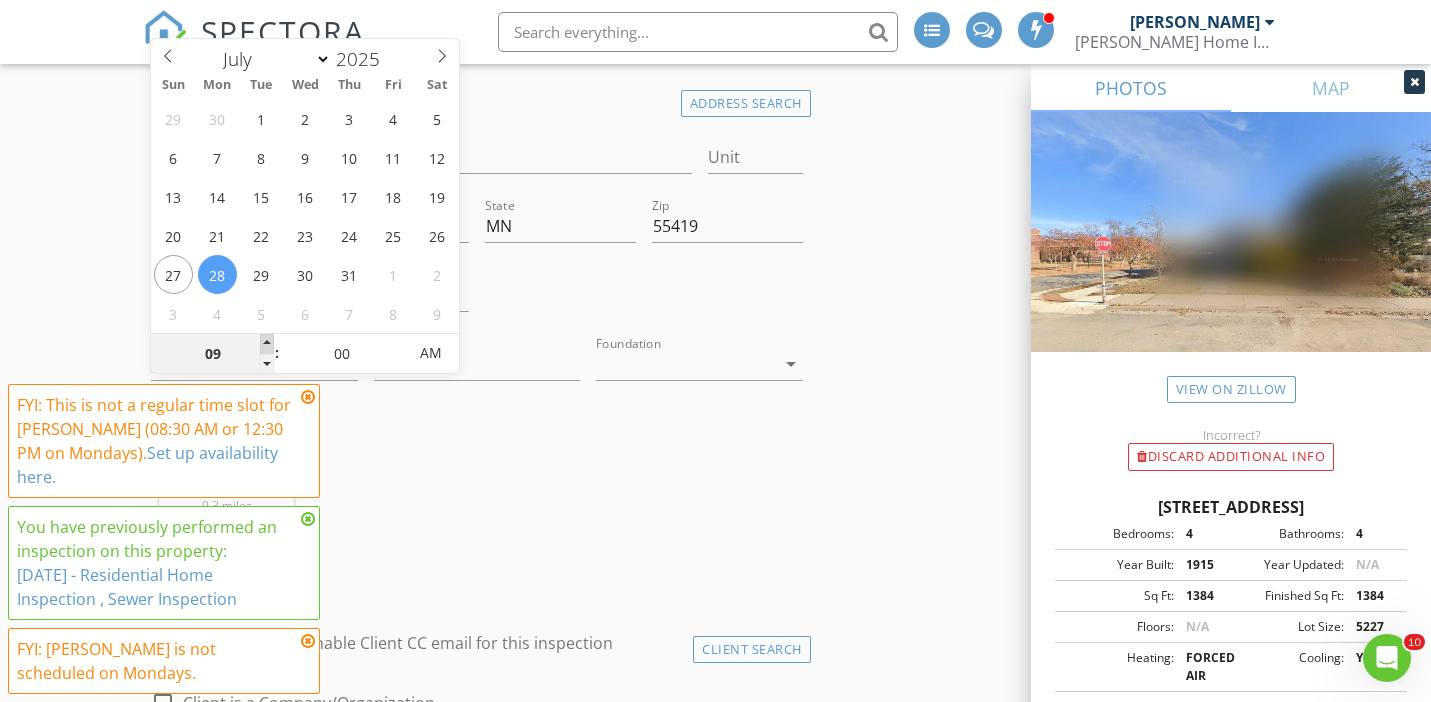 click at bounding box center (267, 344) 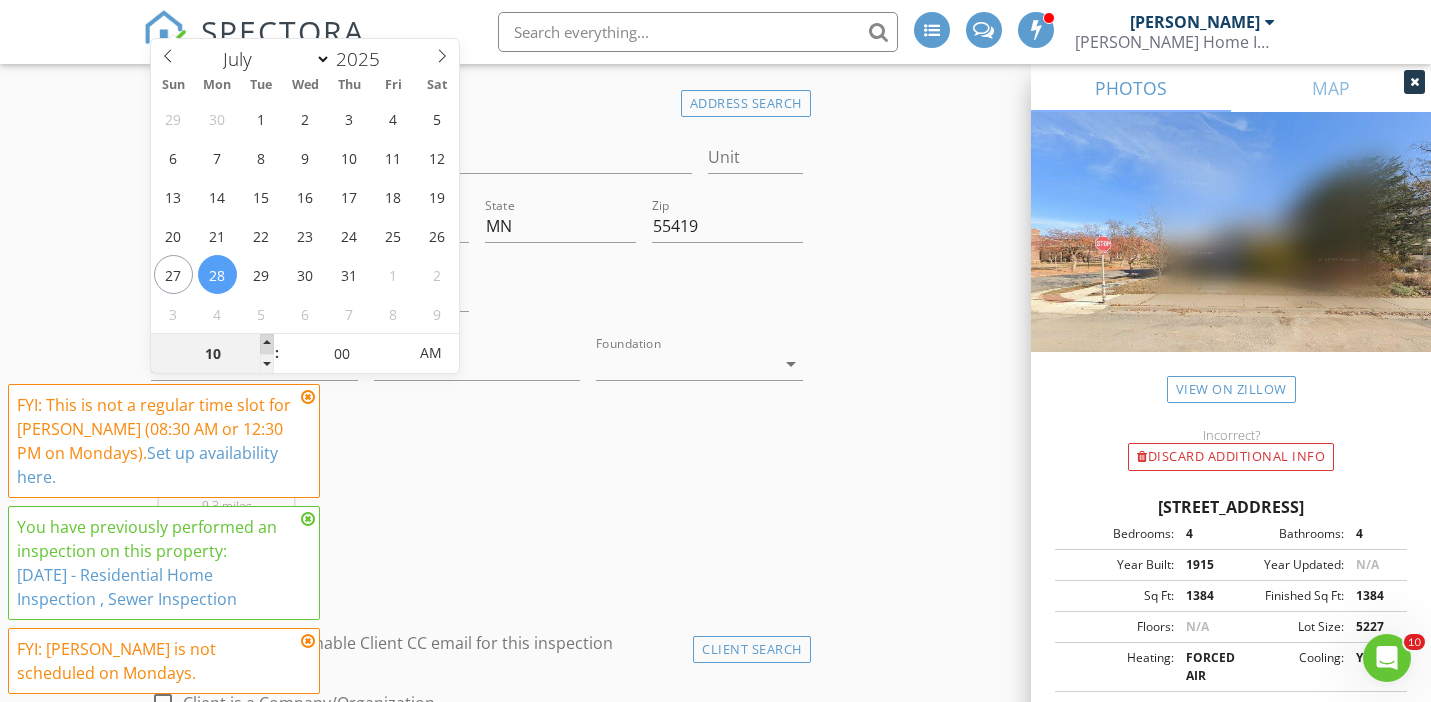 click at bounding box center [267, 344] 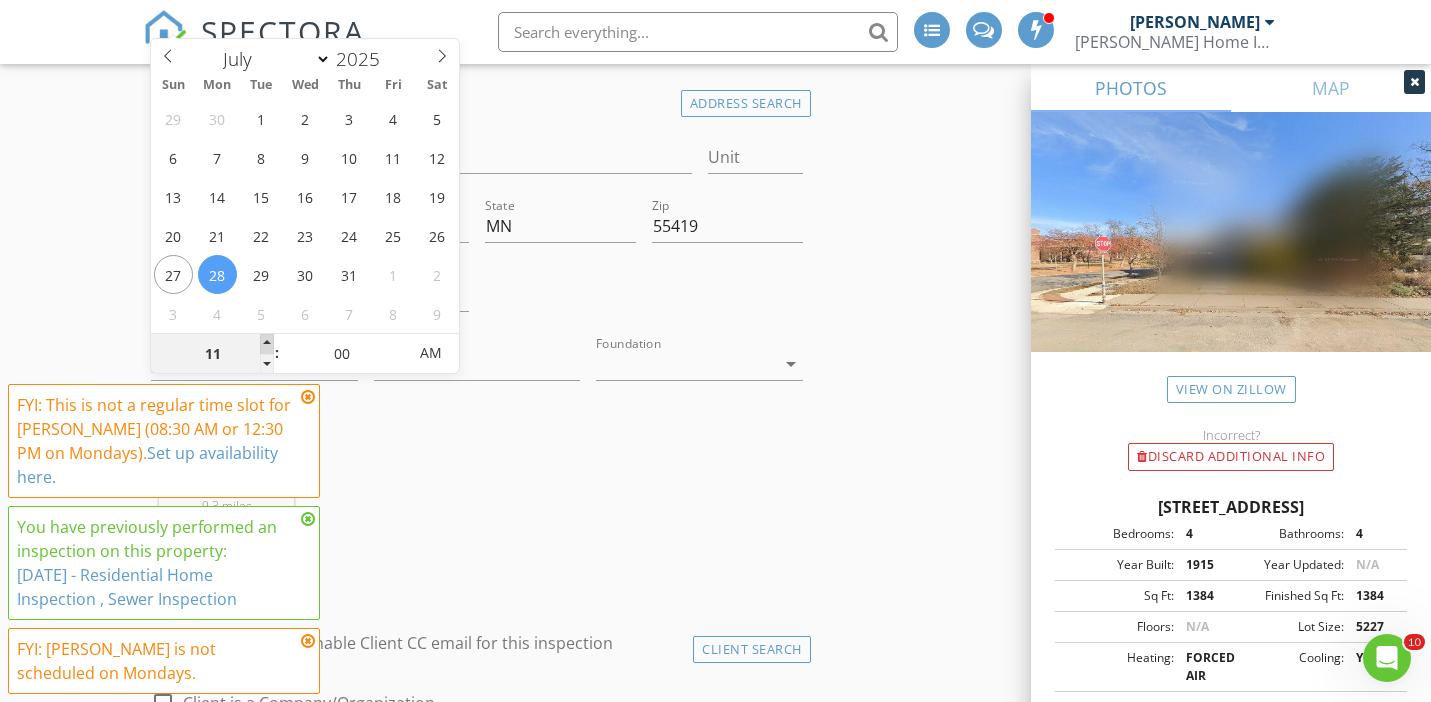 click at bounding box center [267, 344] 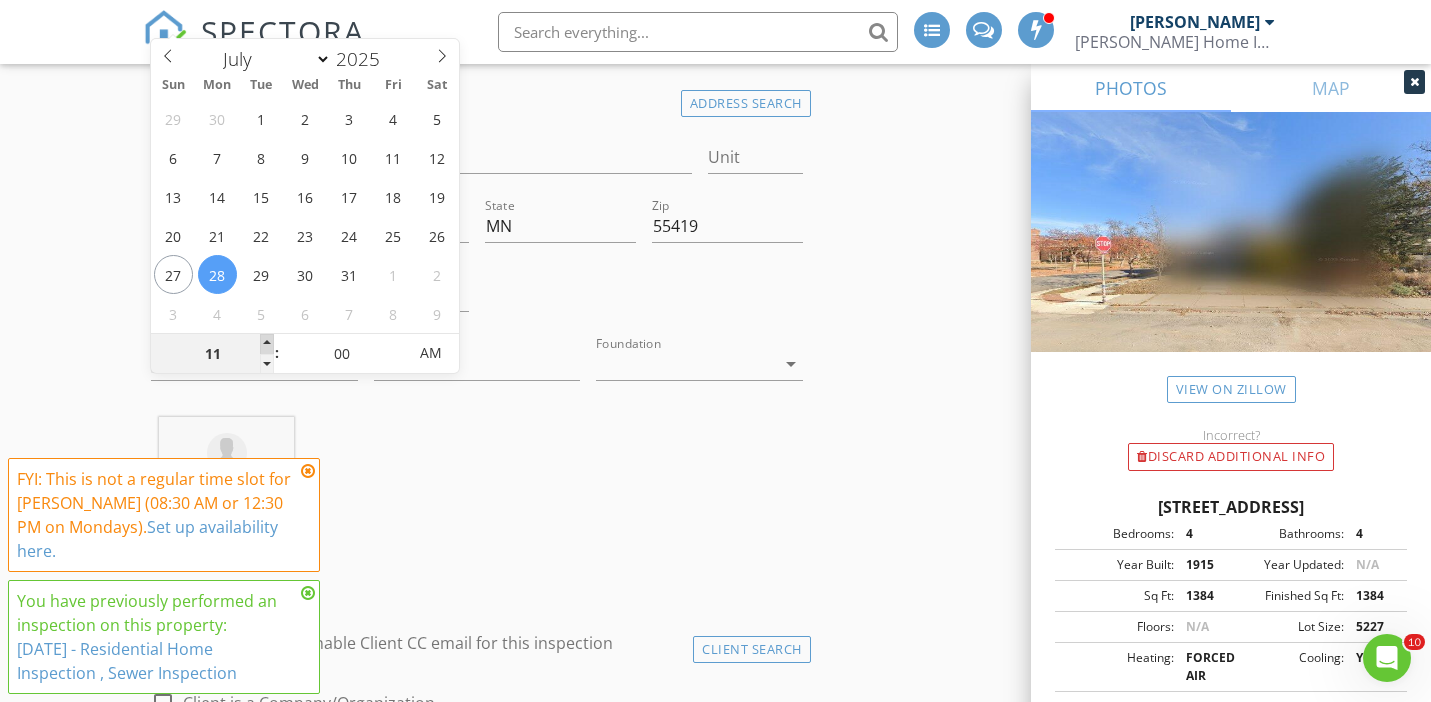 type on "12" 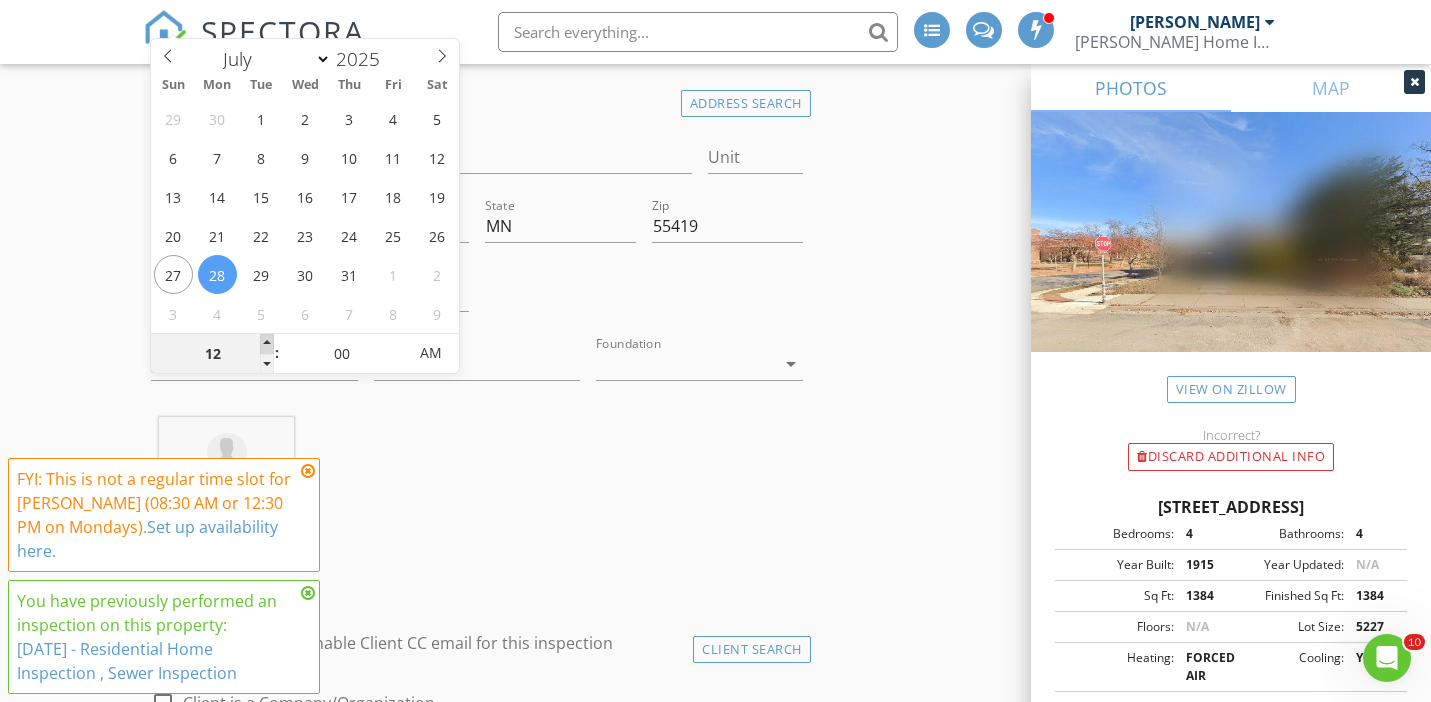 click at bounding box center (267, 344) 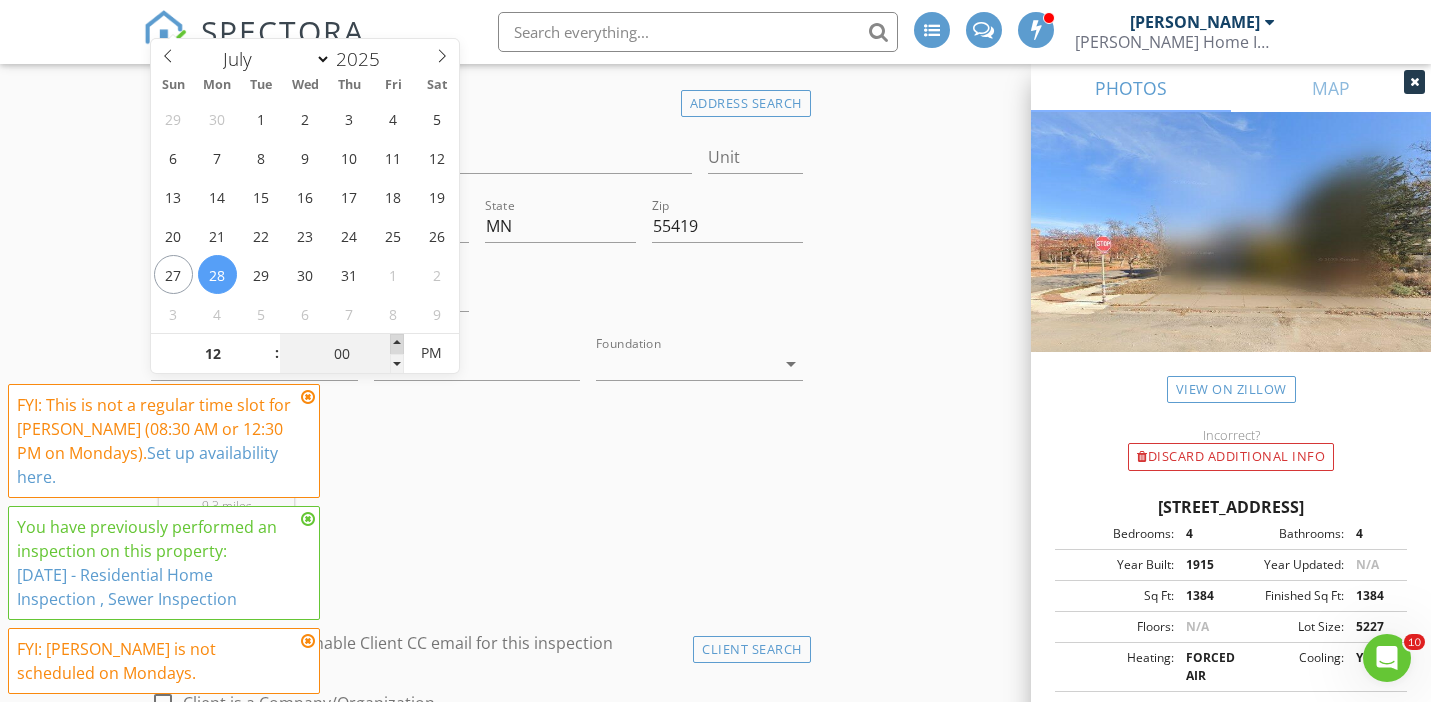 type on "05" 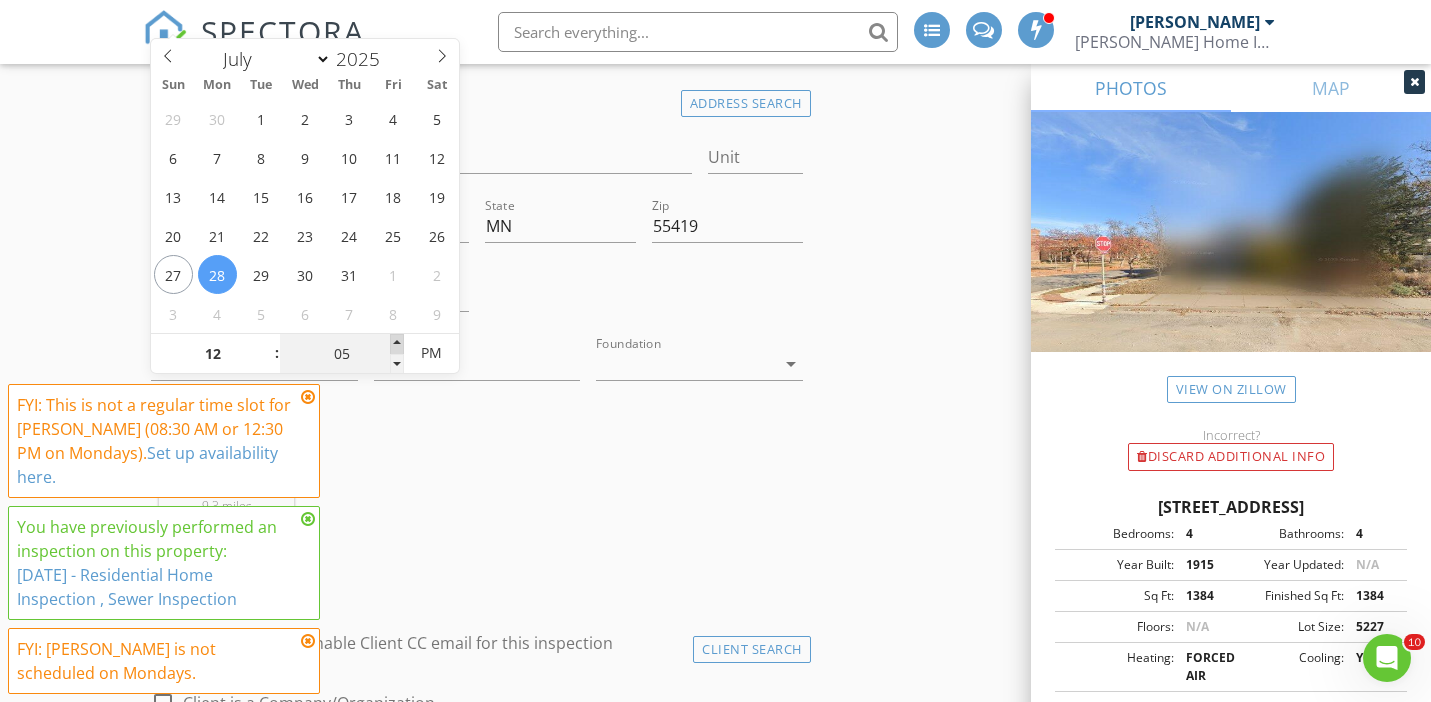 click at bounding box center (397, 344) 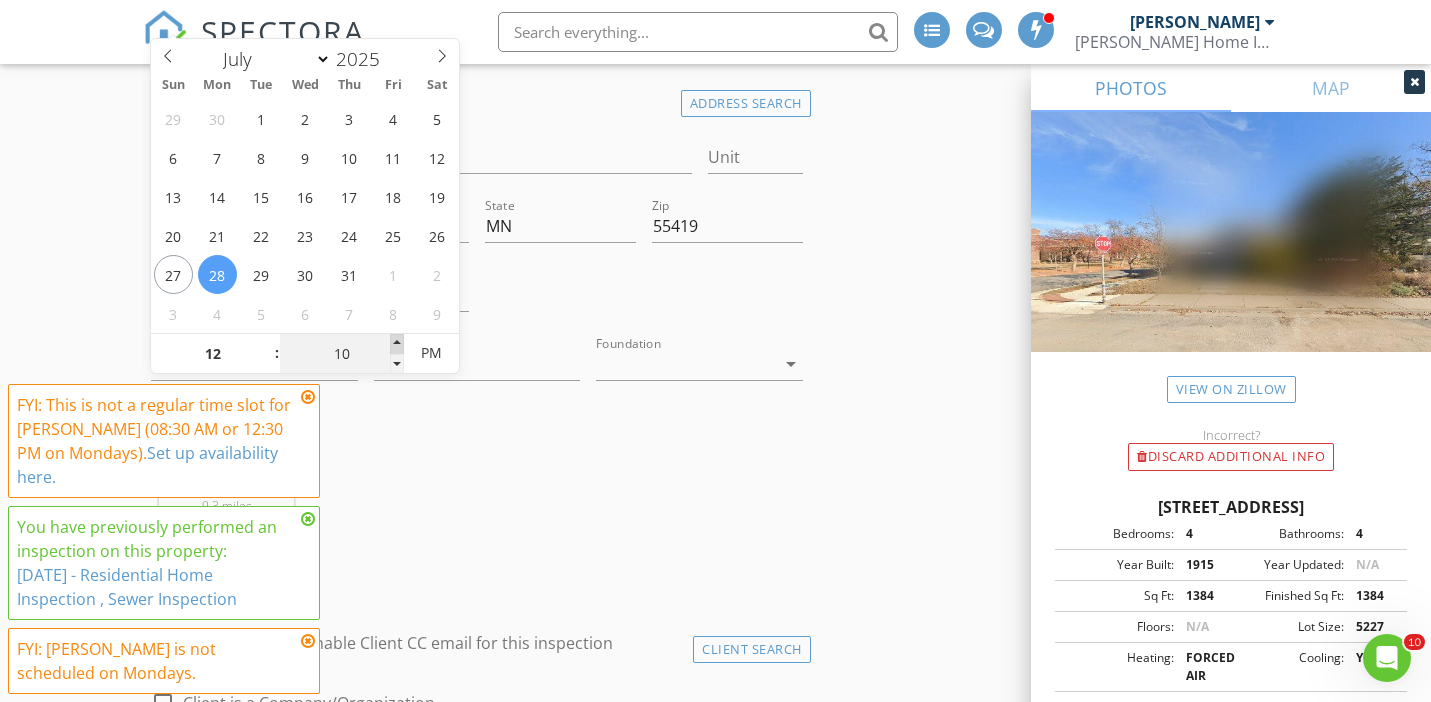 click at bounding box center (397, 344) 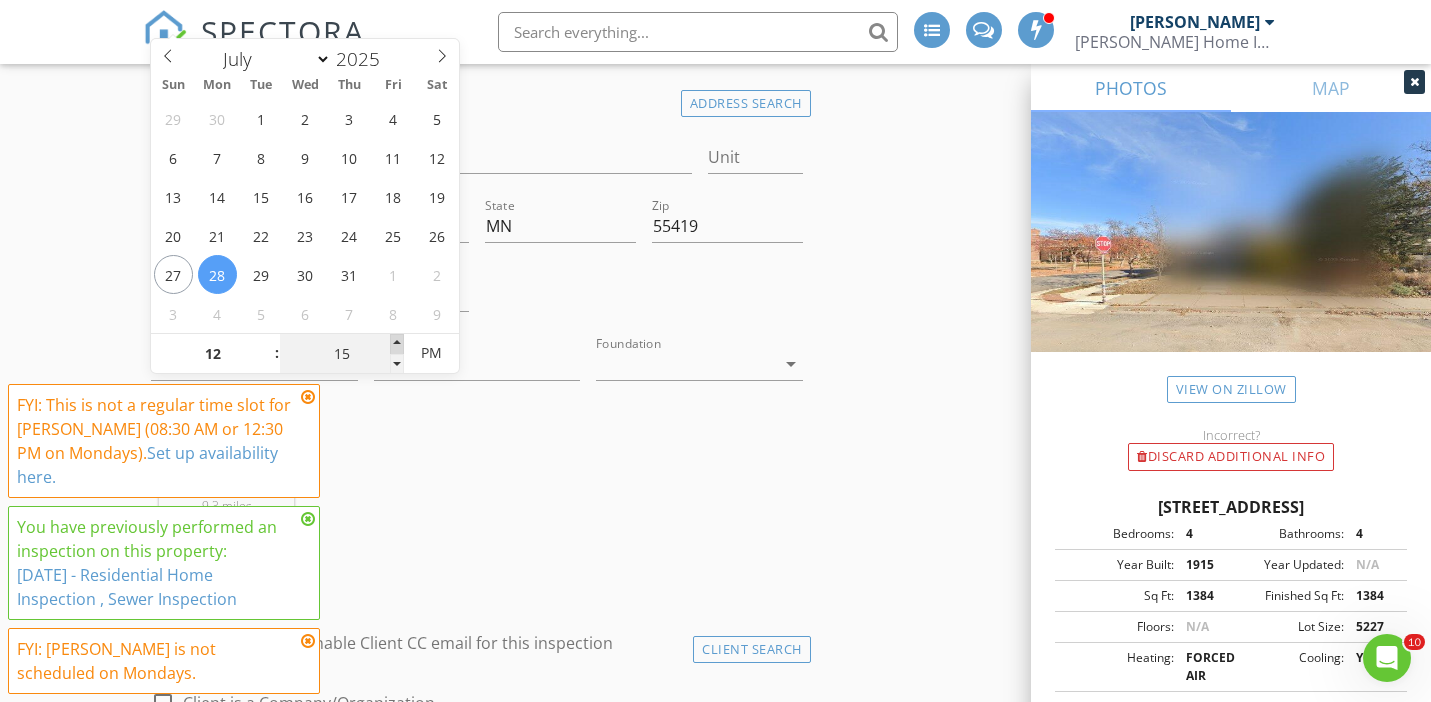 click at bounding box center [397, 344] 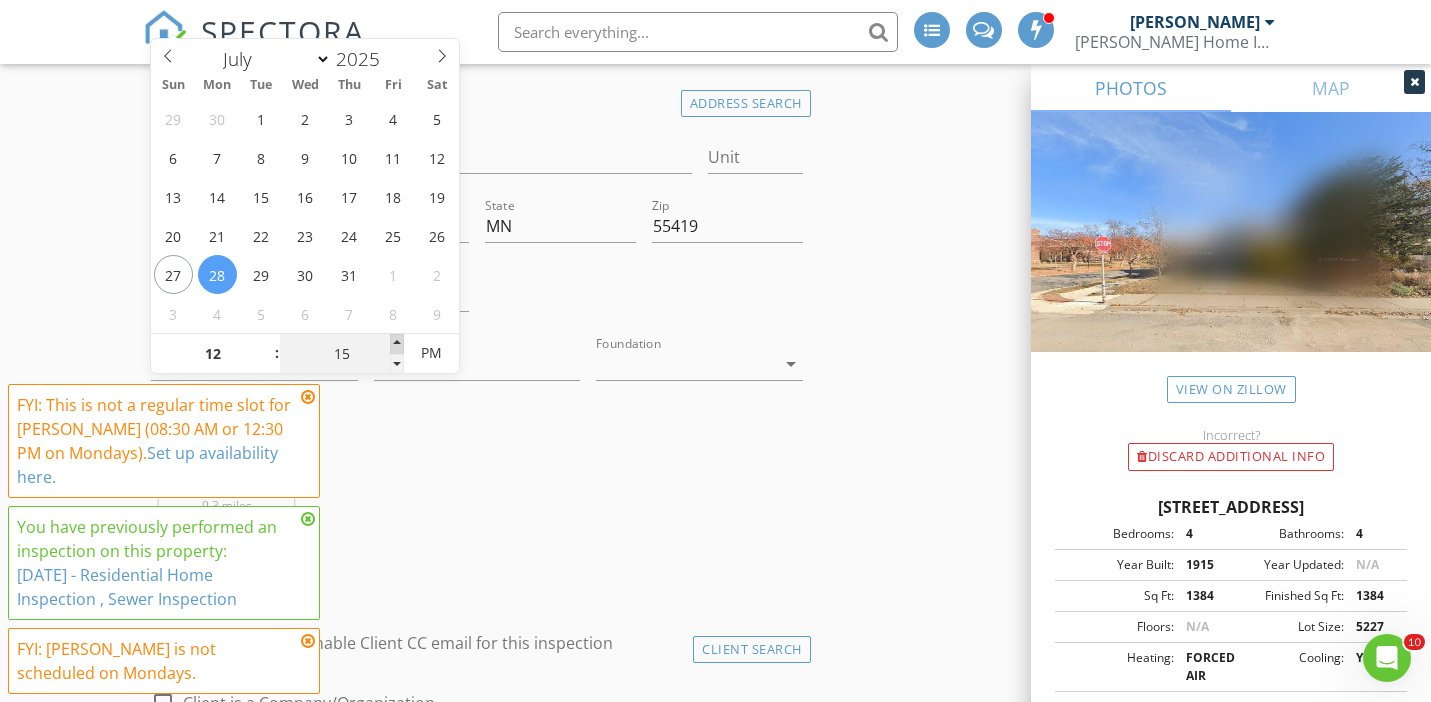 type on "20" 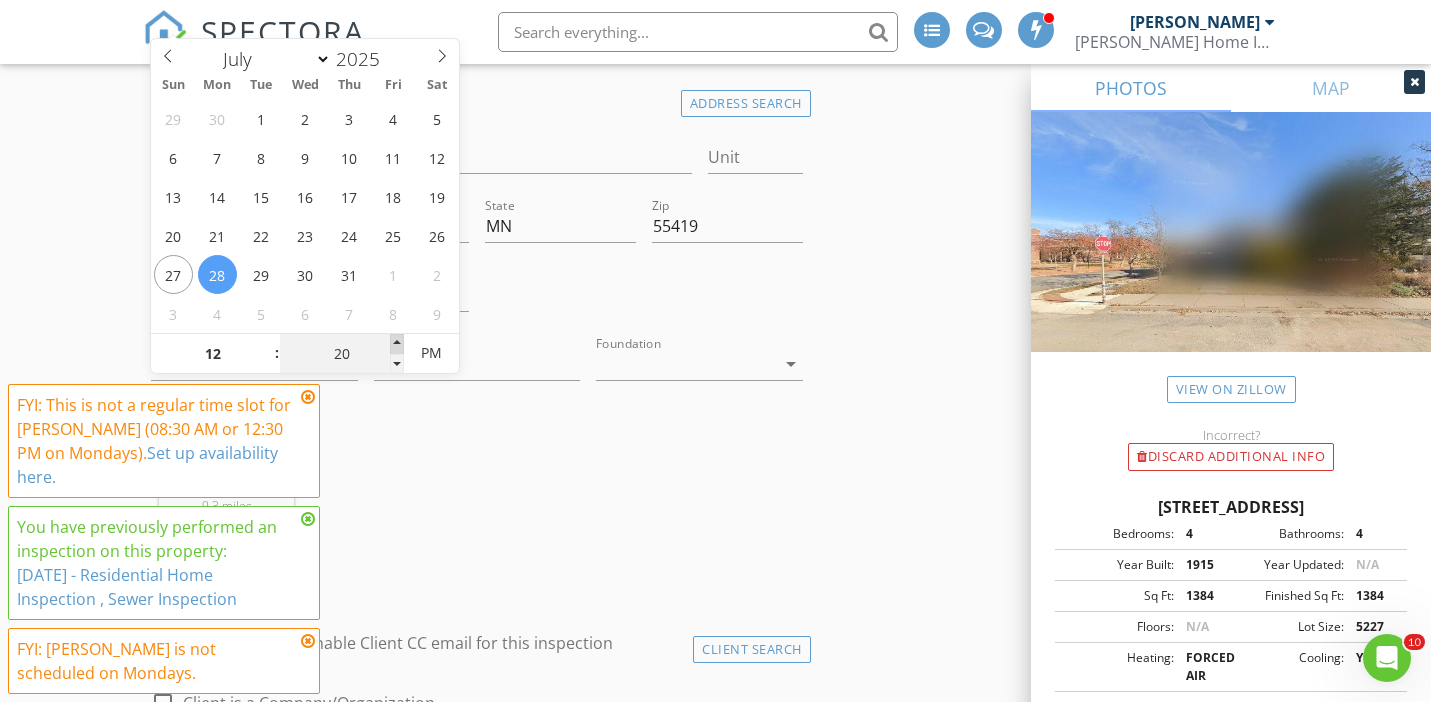 click at bounding box center [397, 344] 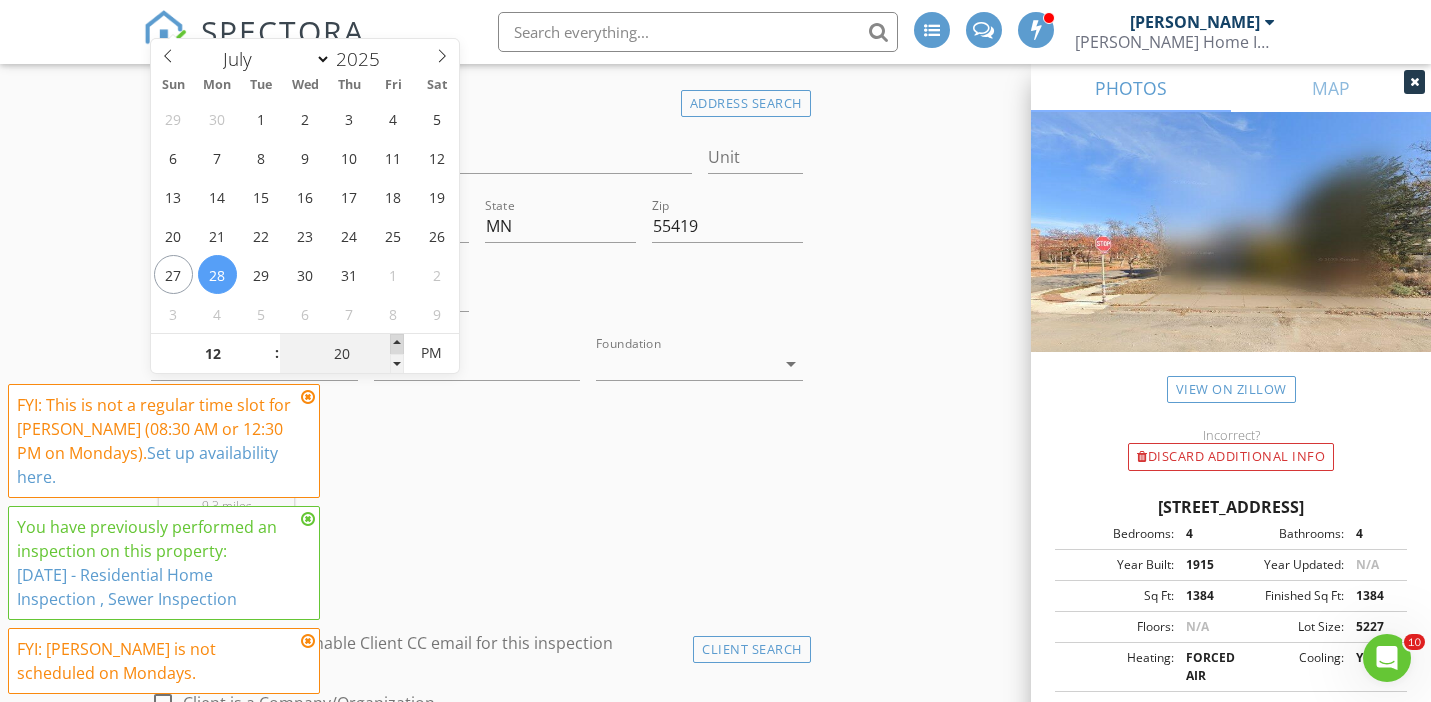 type on "25" 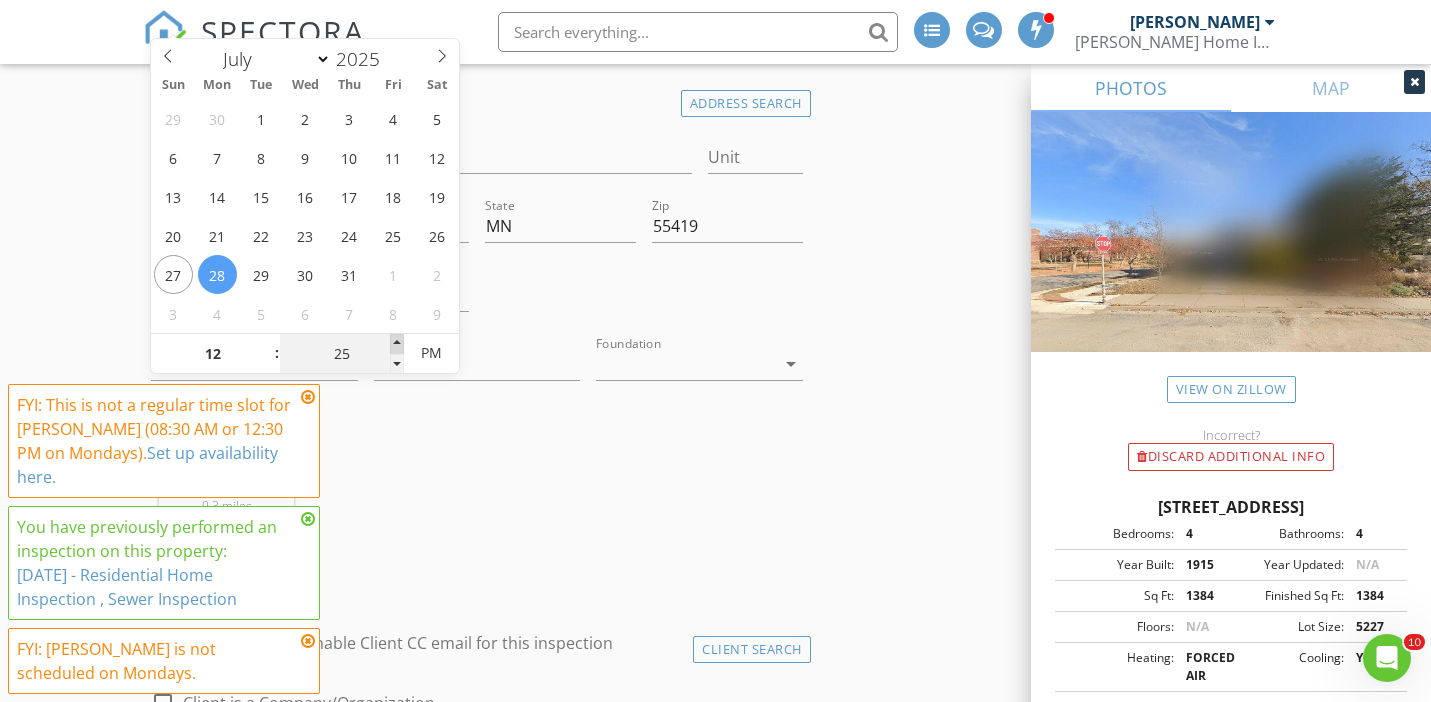click at bounding box center [397, 344] 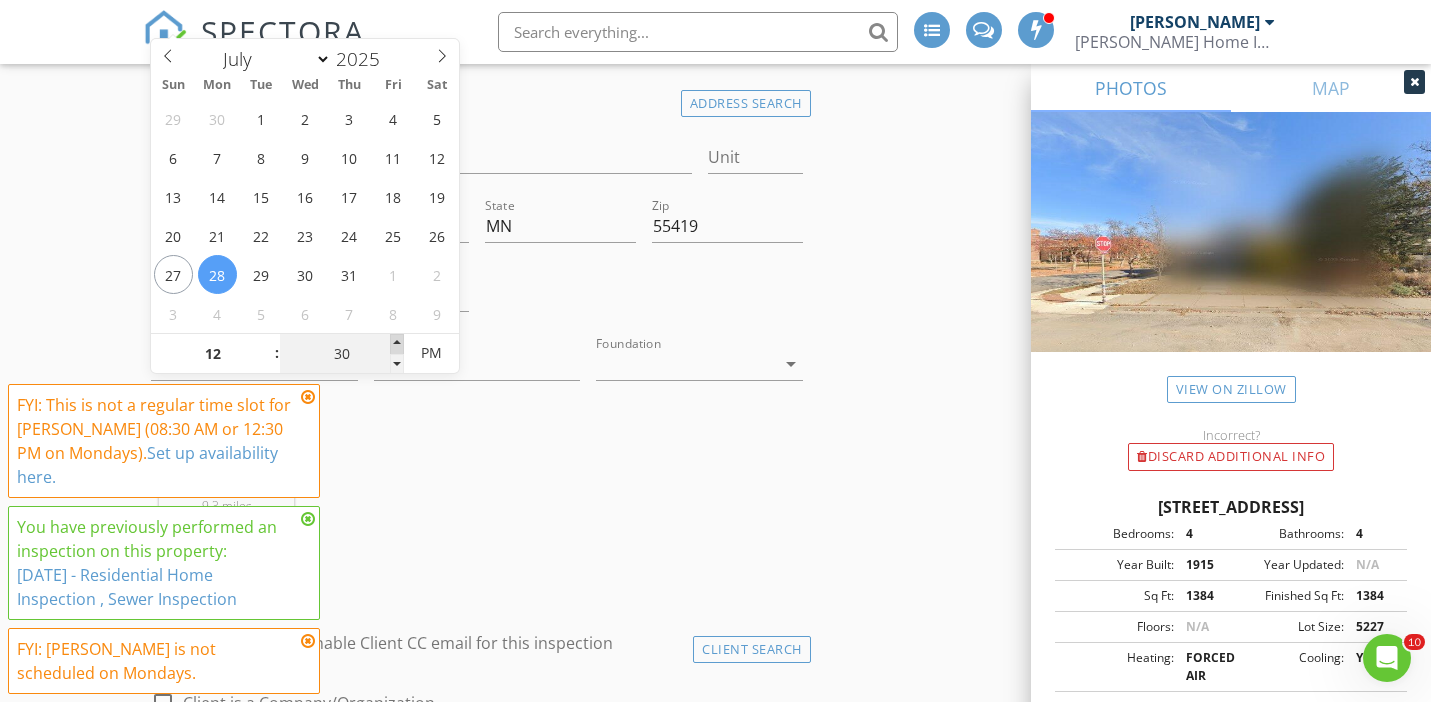 click at bounding box center (397, 344) 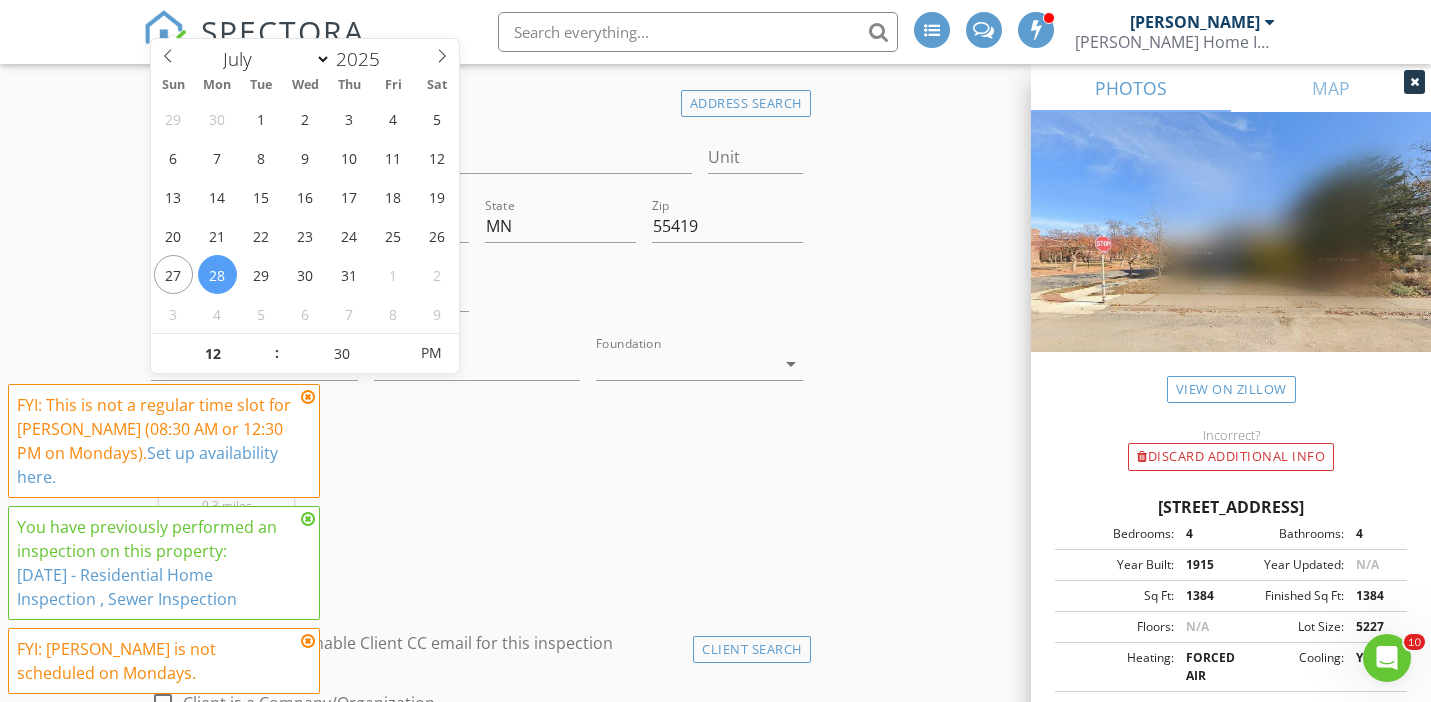 click on "Bret Spottke     9.3 miles     (21 minutes)" at bounding box center (477, 500) 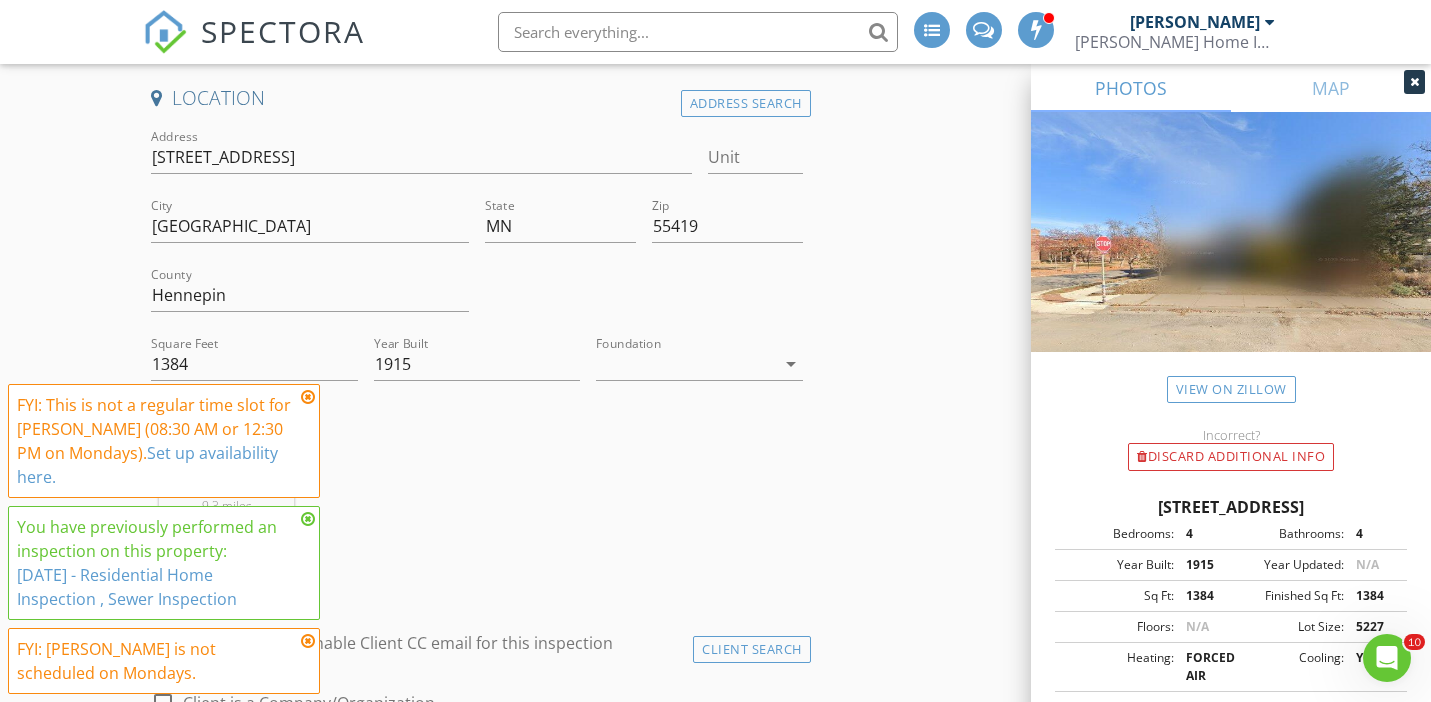click at bounding box center [308, 397] 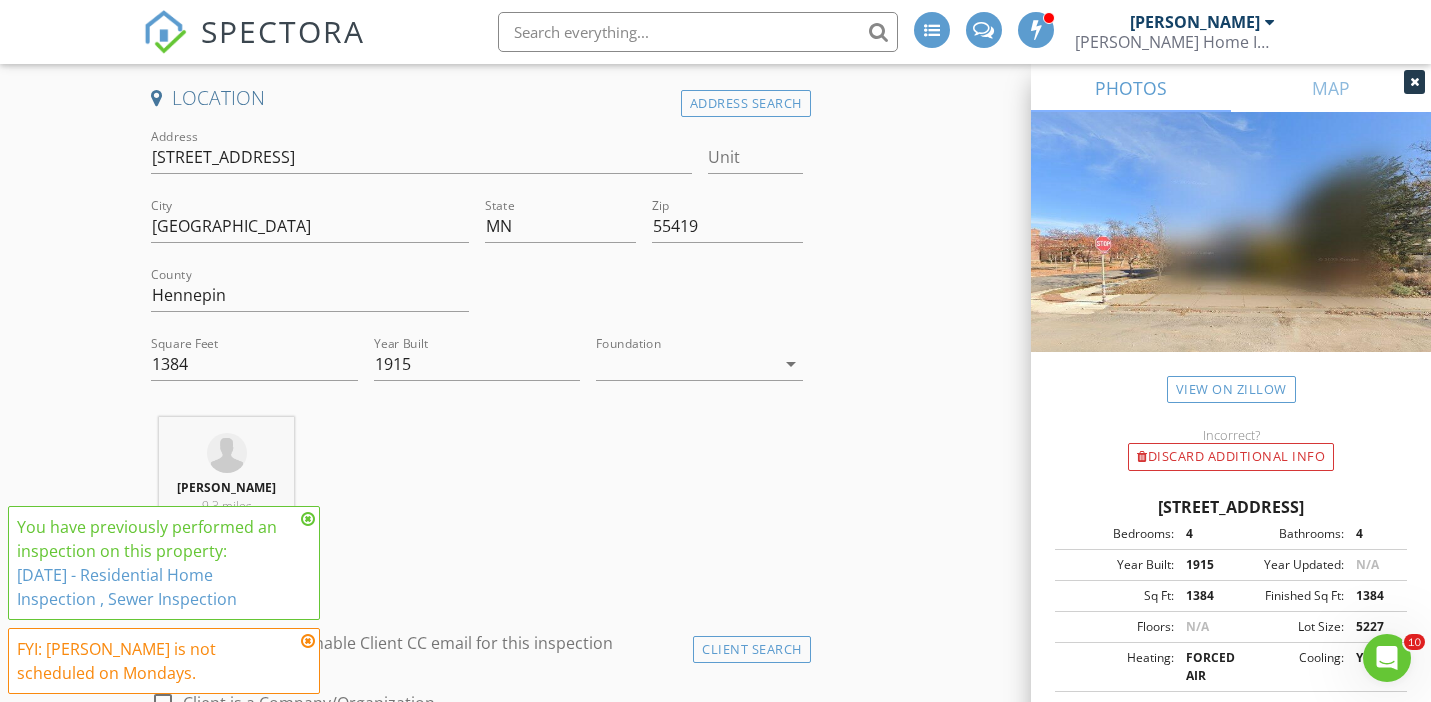 click at bounding box center (308, 519) 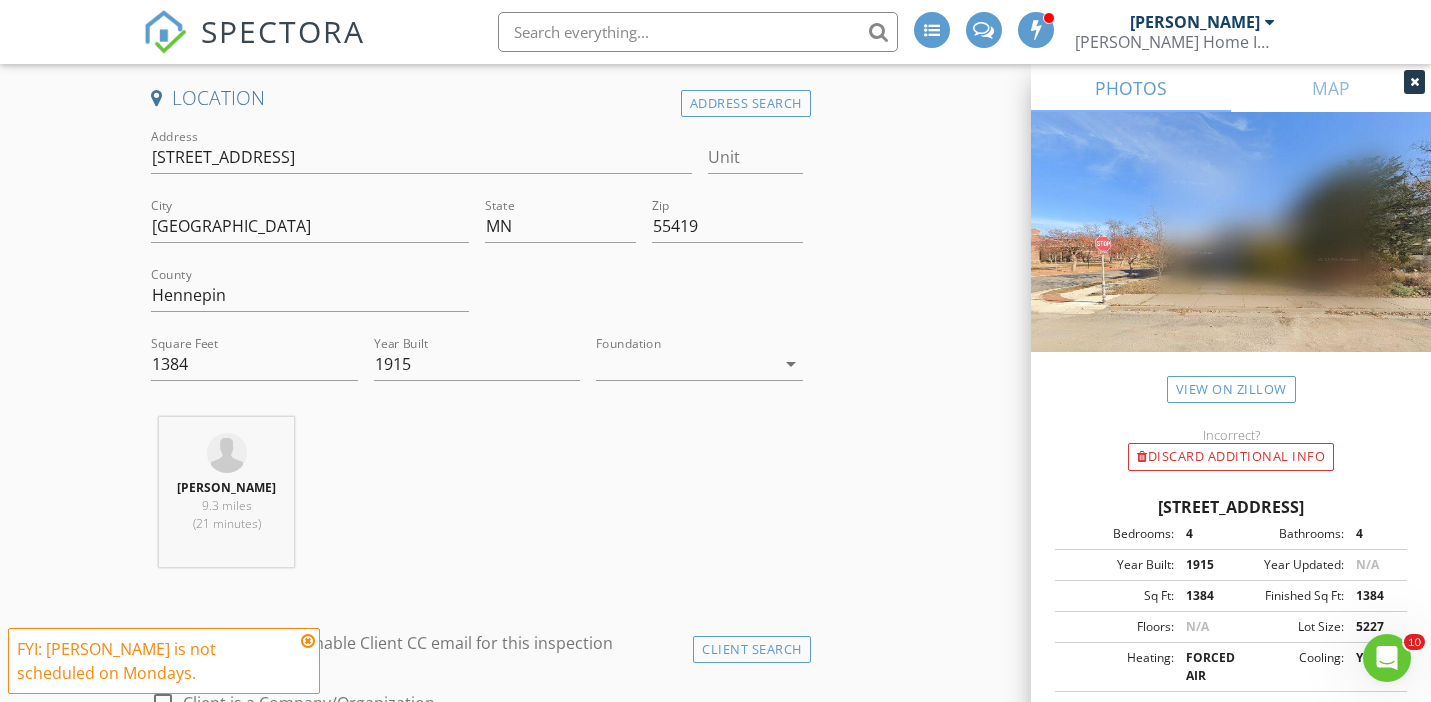 click at bounding box center (308, 641) 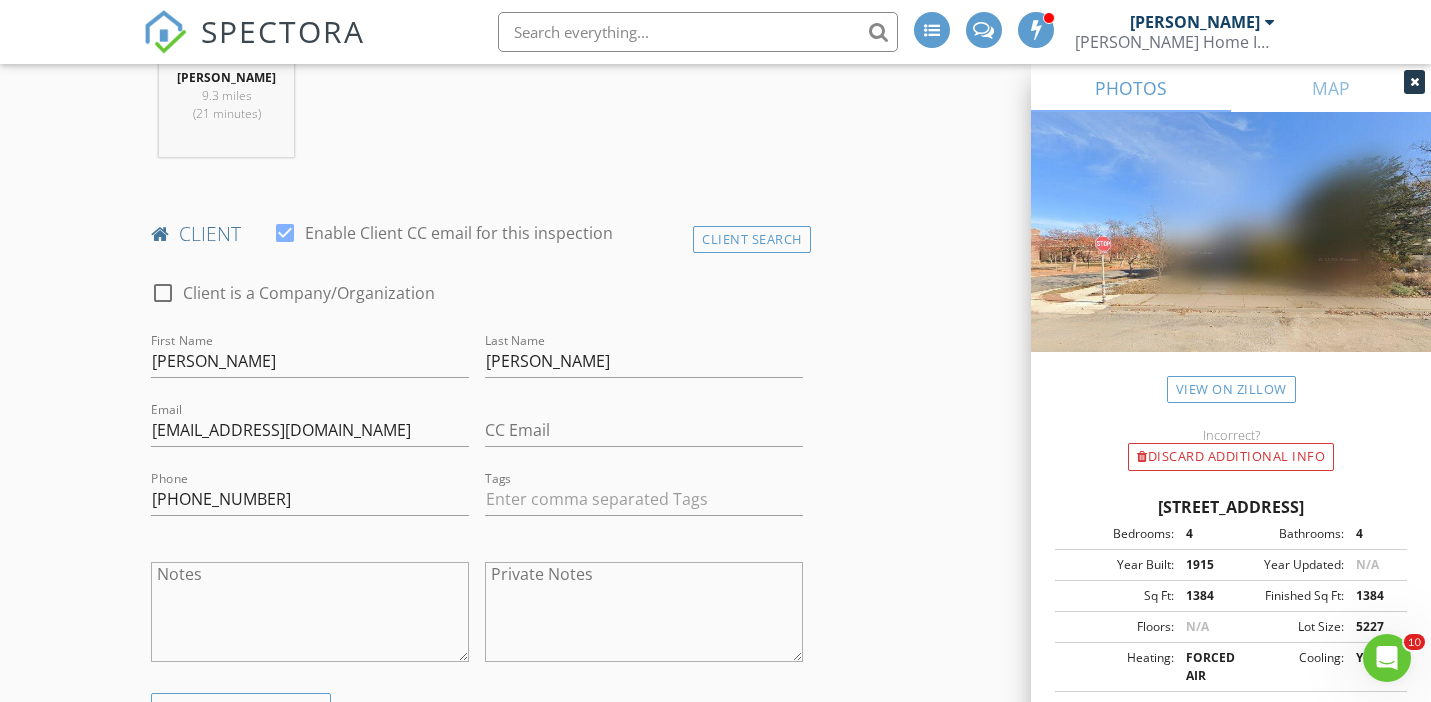 scroll, scrollTop: 1089, scrollLeft: 0, axis: vertical 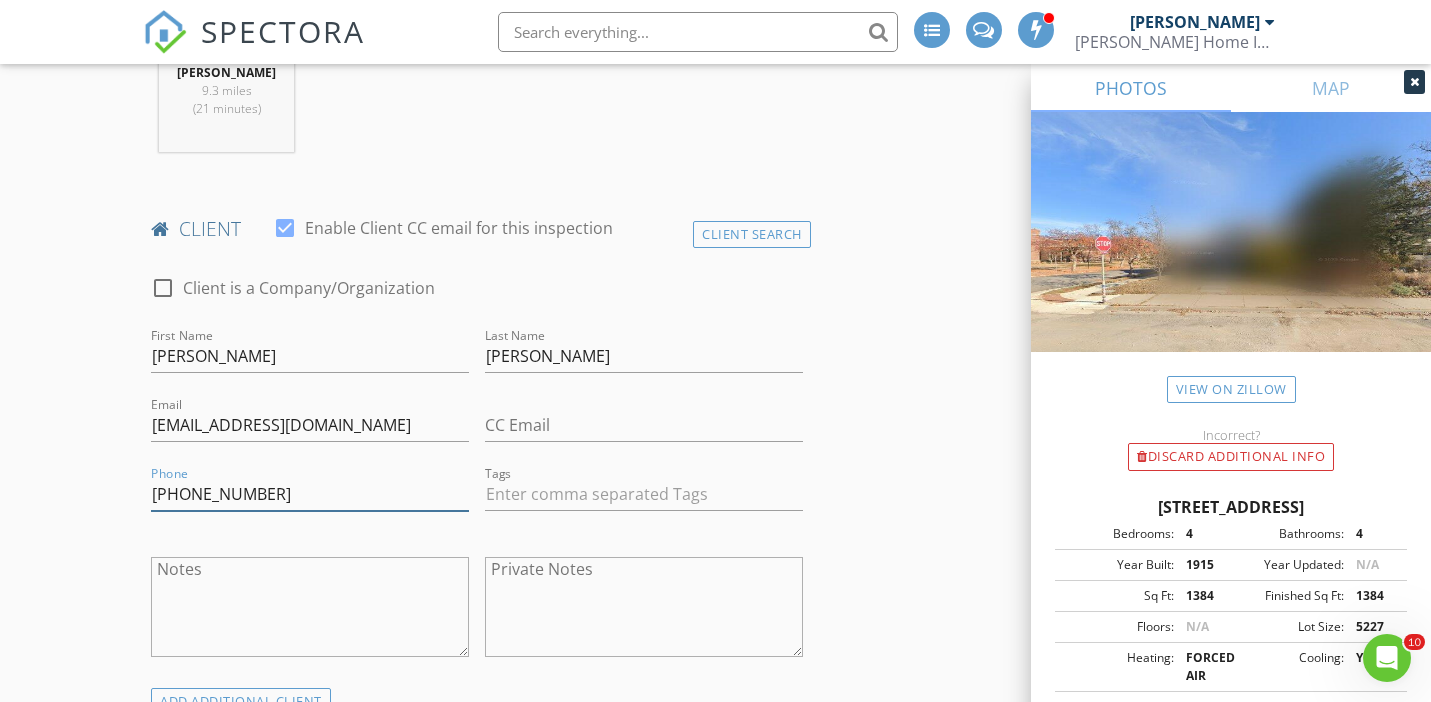 drag, startPoint x: 272, startPoint y: 494, endPoint x: -9, endPoint y: 471, distance: 281.9397 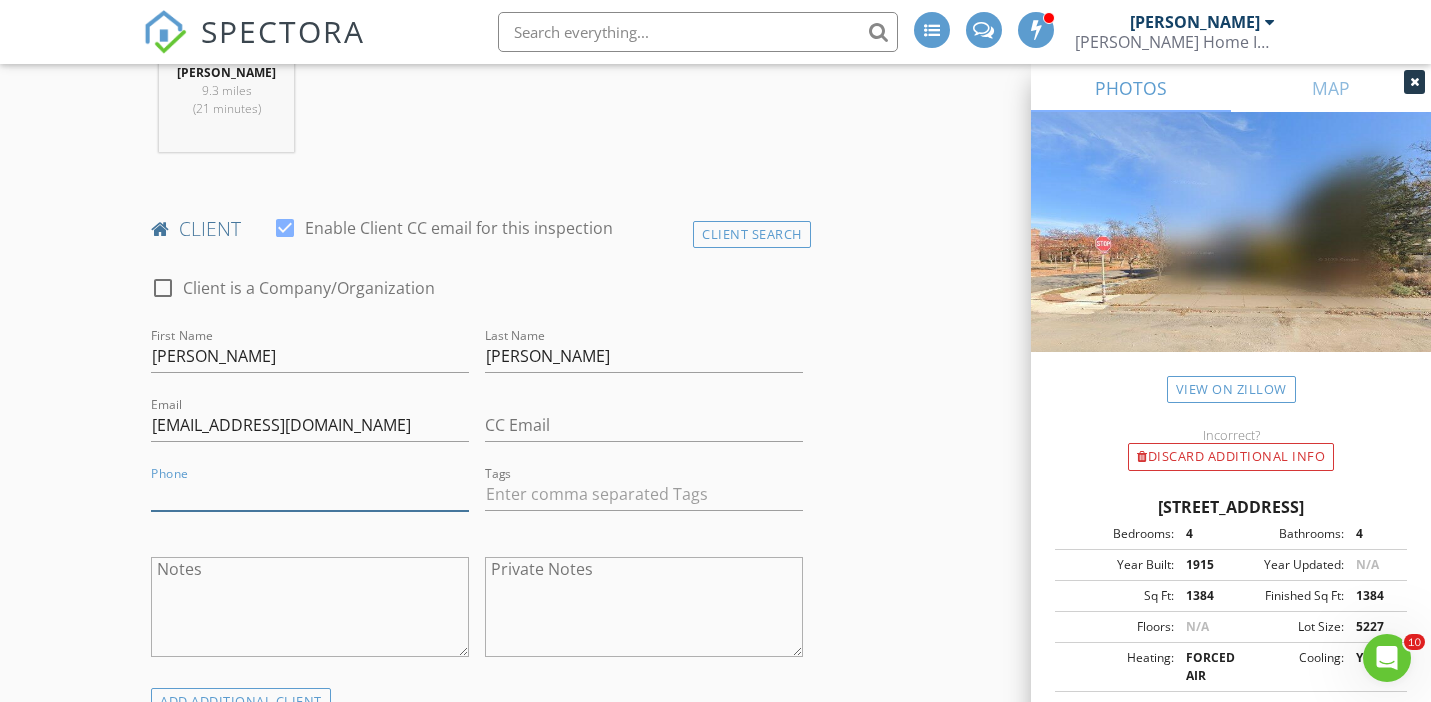 type 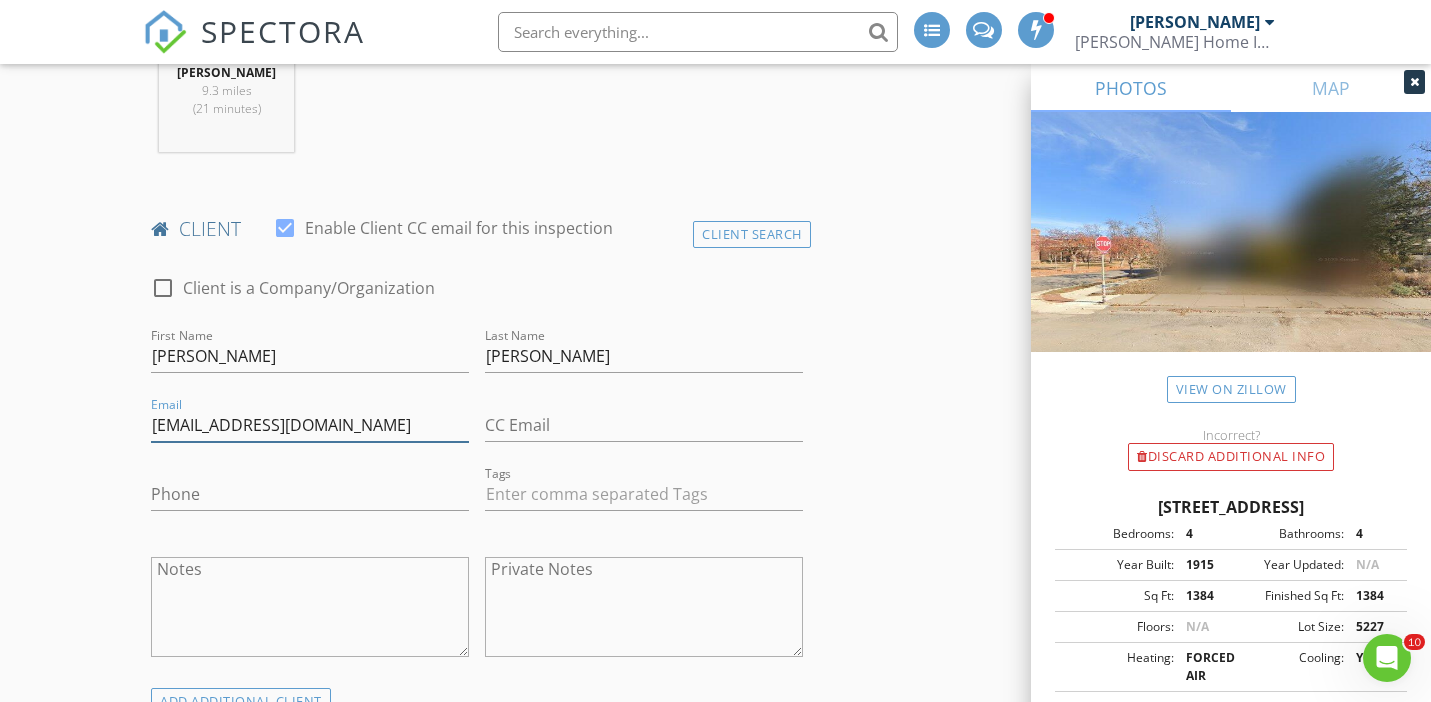 drag, startPoint x: 330, startPoint y: 431, endPoint x: 76, endPoint y: 411, distance: 254.78618 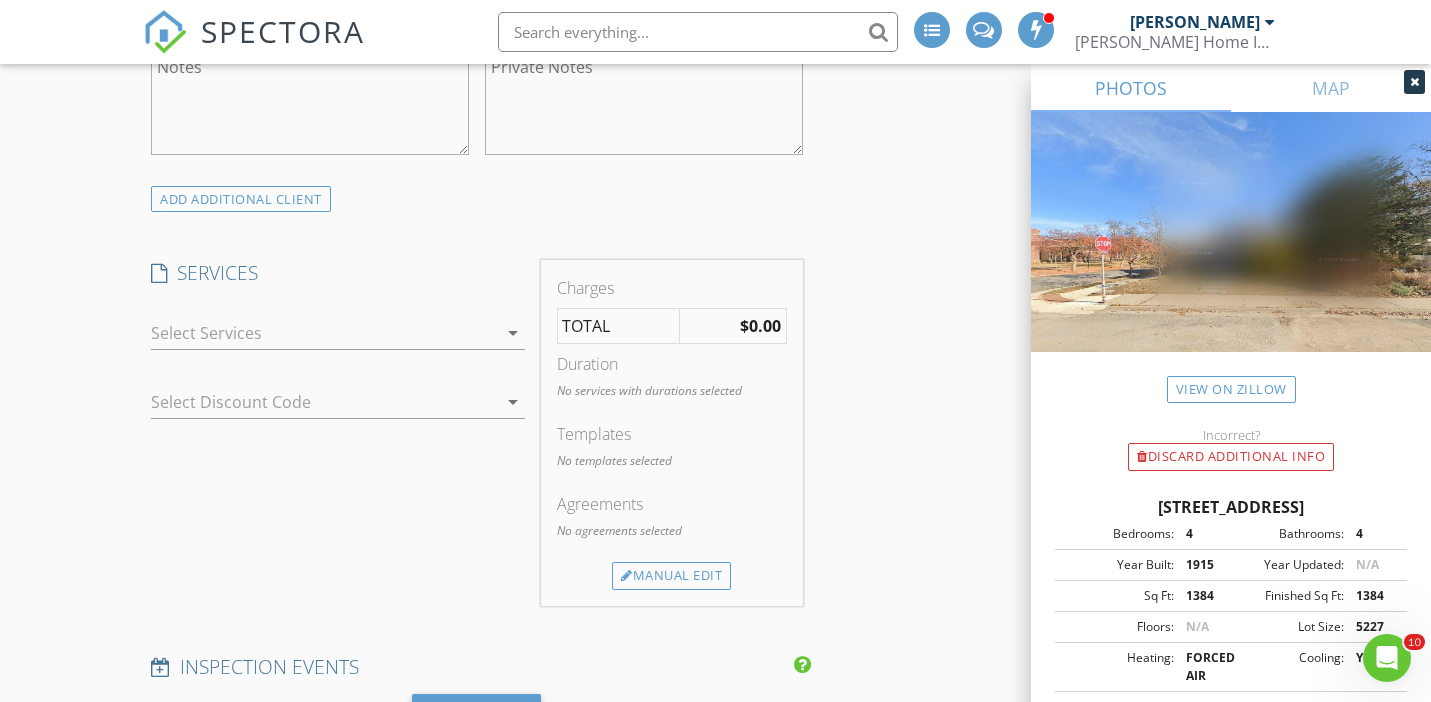 scroll, scrollTop: 1604, scrollLeft: 0, axis: vertical 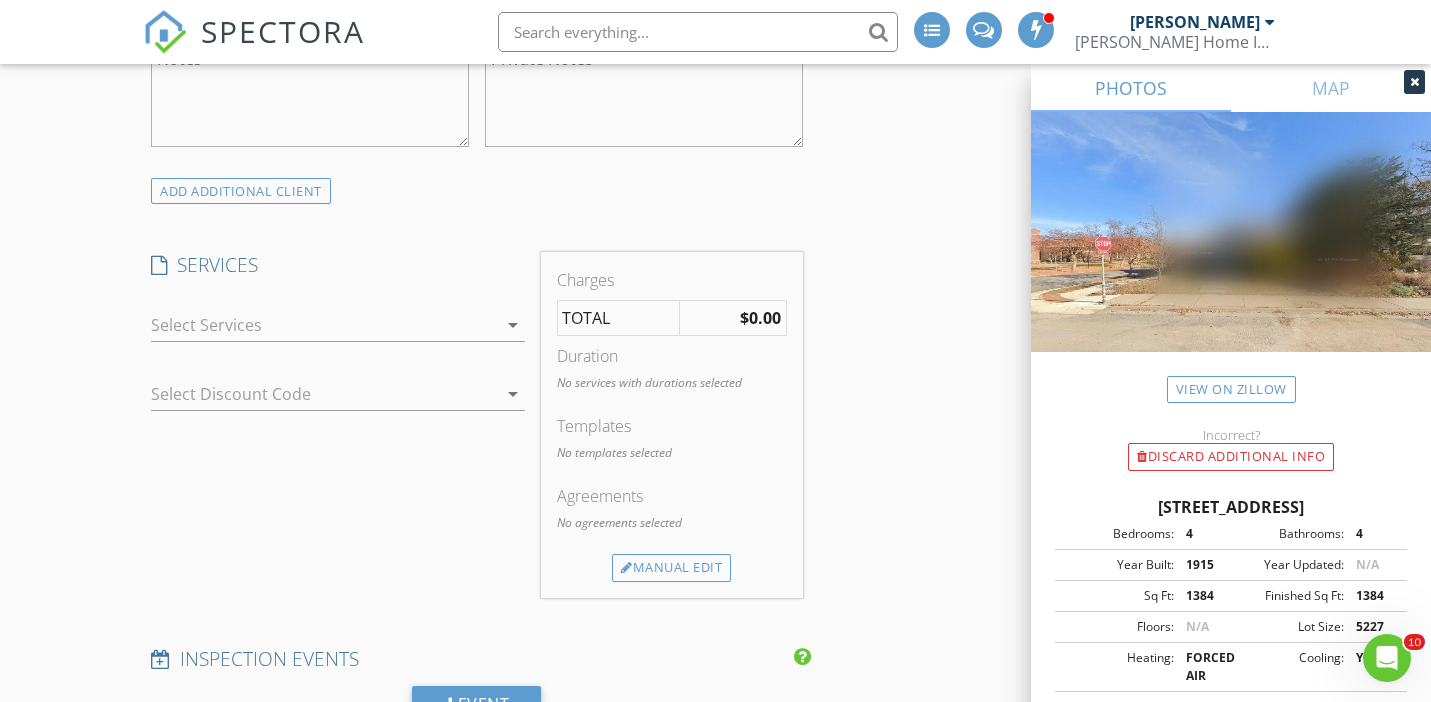 type 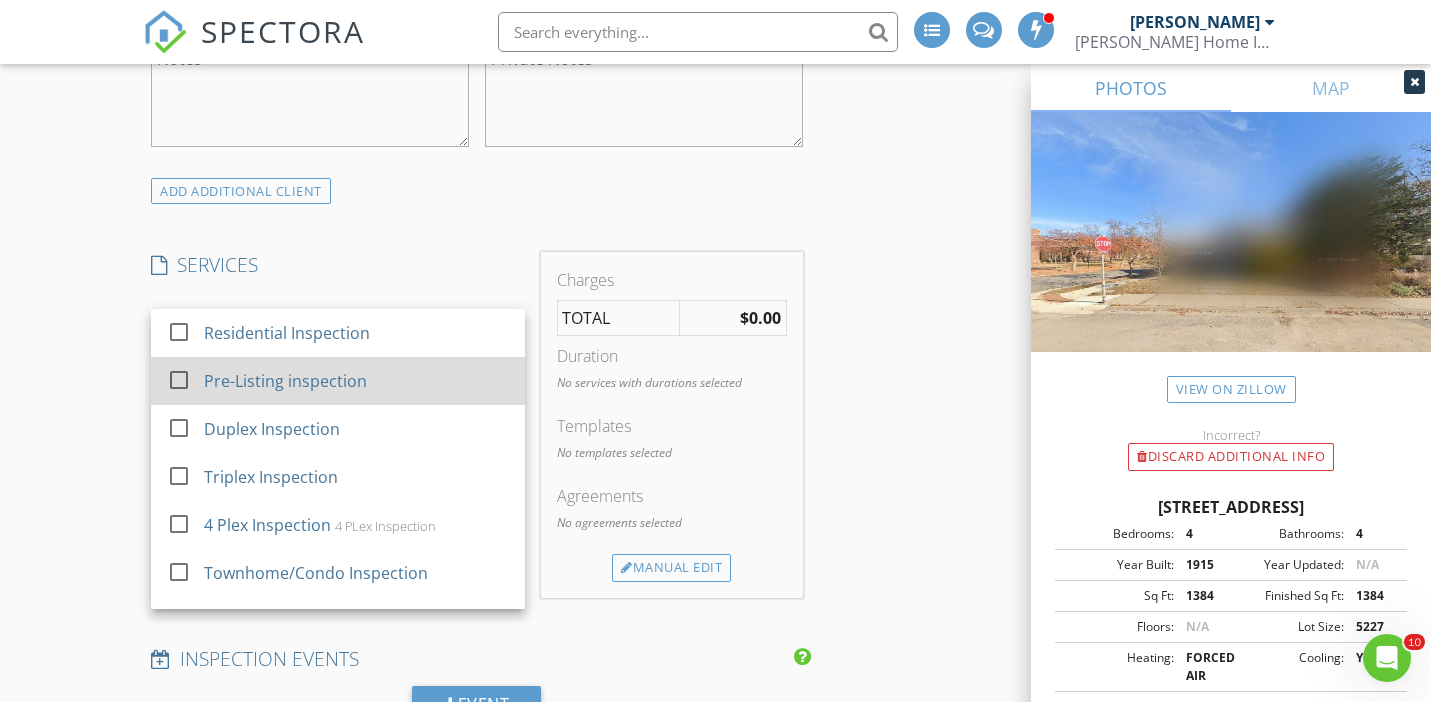 click at bounding box center (179, 379) 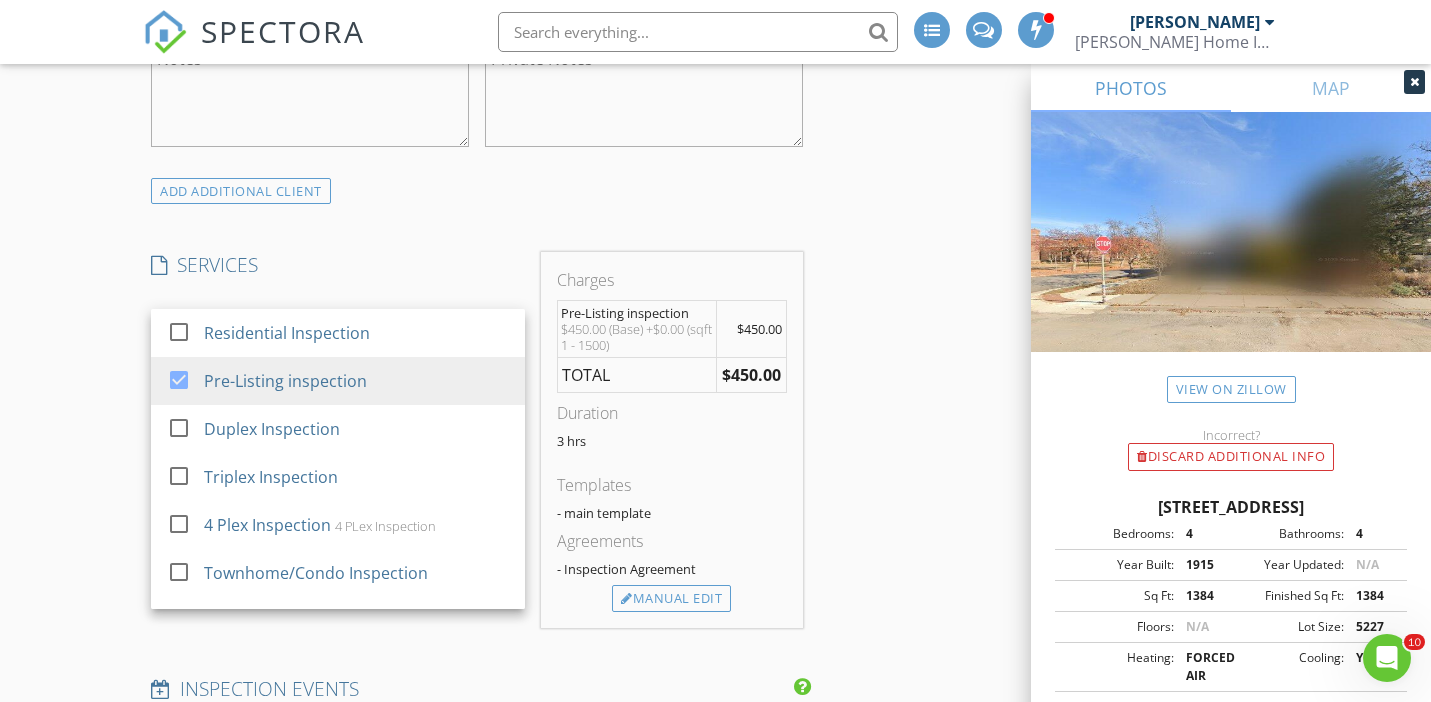 click on "New Inspection
Reorder / Copy
check_box_outline_blank Copy Reports From Original Inspection   check_box_outline_blank Copy Signed Agreements From Original Inspection
INSPECTOR(S)
check_box_outline_blank   Cory Jacobs     check_box   Bret Spottke   PRIMARY   Bret Spottke arrow_drop_down   check_box_outline_blank Bret Spottke specifically requested
Date/Time
07/28/2025 12:30 PM
Location
Address Search       Address 4701 4th Ave S   Unit   City Minneapolis   State MN   Zip 55419   County Hennepin     Square Feet 1384   Year Built 1915   Foundation arrow_drop_down     Bret Spottke     9.3 miles     (21 minutes)
client
check_box Enable Client CC email for this inspection   Client Search     check_box_outline_blank Client is a Company/Organization     First Name Kathryn   Last Name Louis   Email This email is invalid   CC Email" at bounding box center [715, 661] 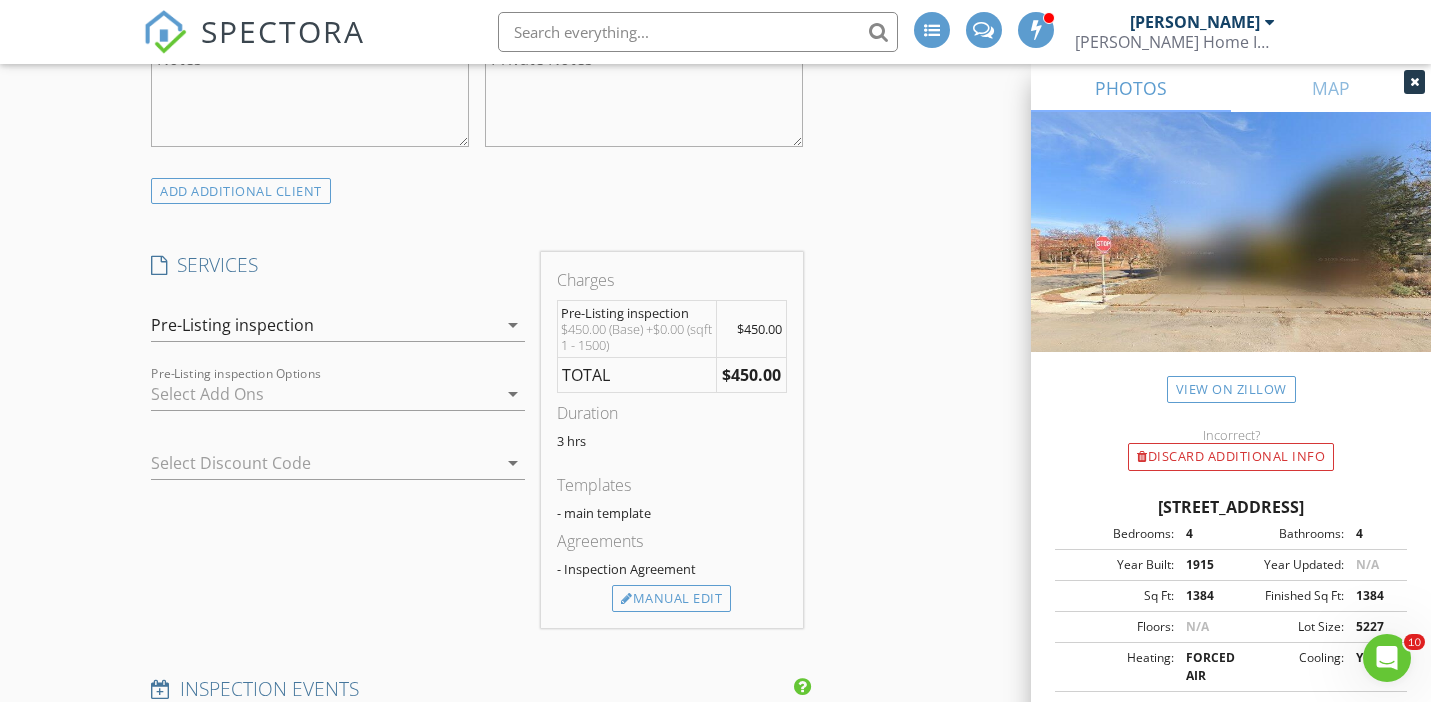 click at bounding box center [324, 394] 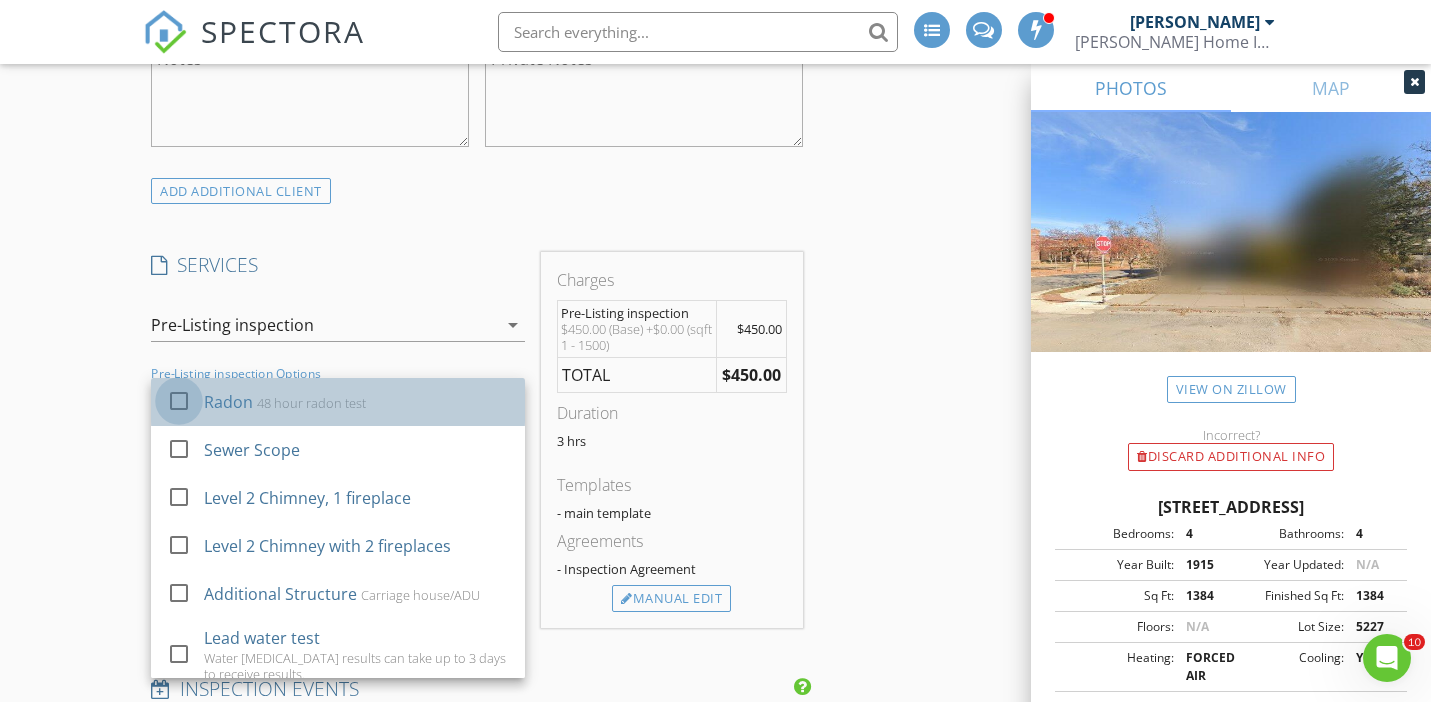 click at bounding box center [179, 400] 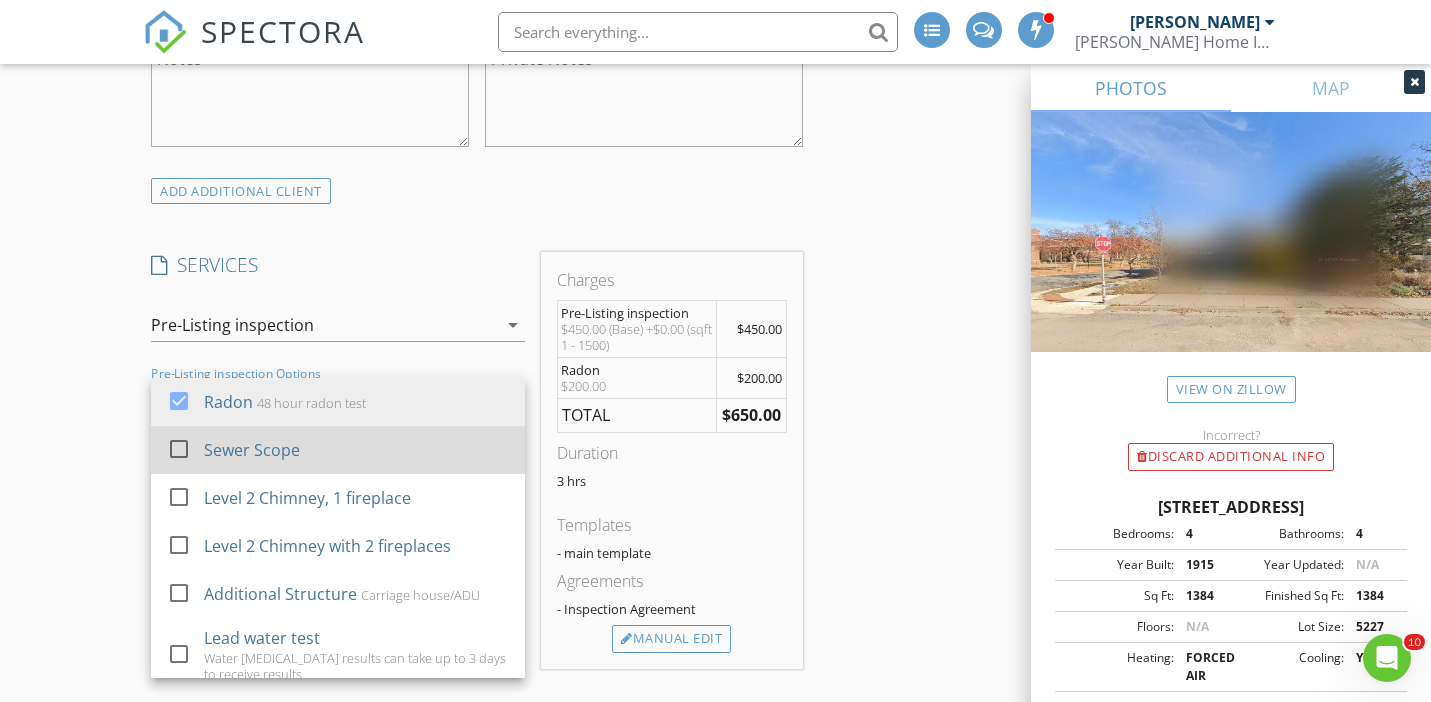 click at bounding box center [179, 448] 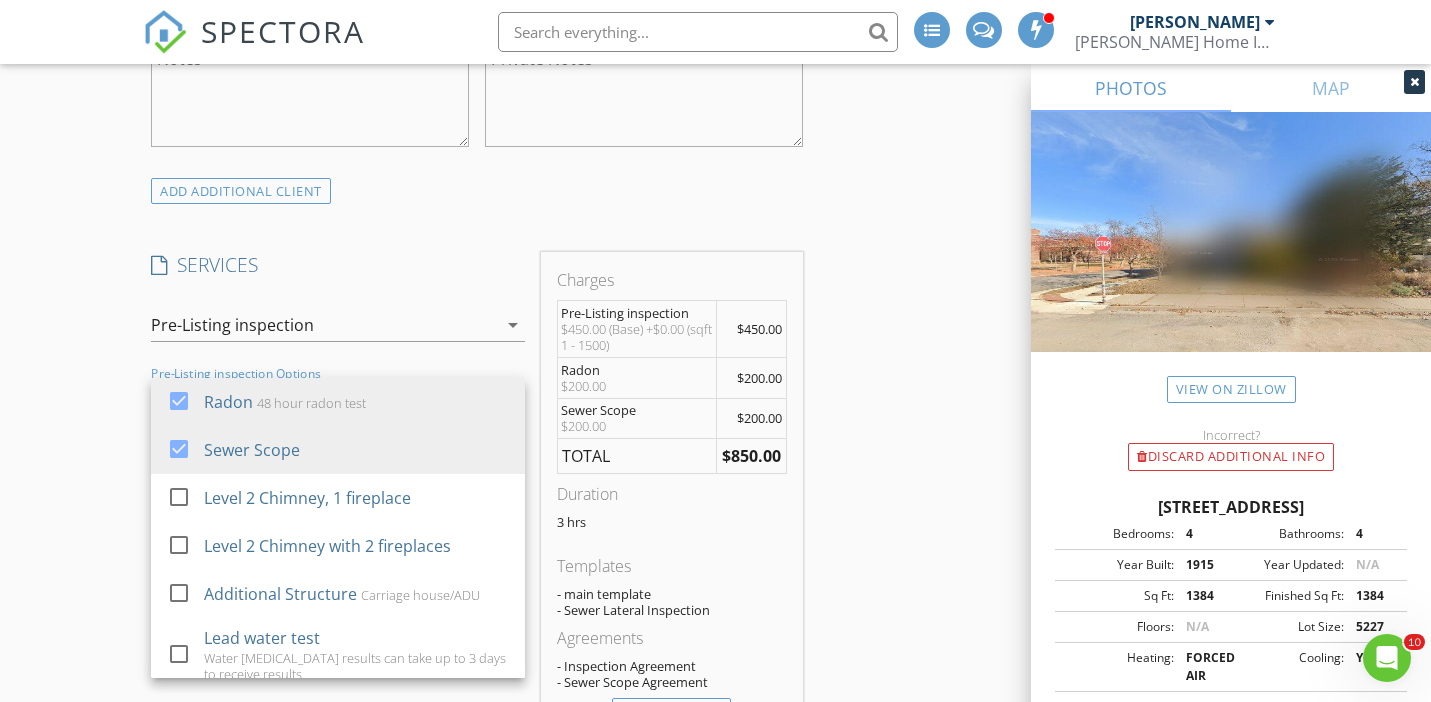 click on "New Inspection
Reorder / Copy
check_box_outline_blank Copy Reports From Original Inspection   check_box_outline_blank Copy Signed Agreements From Original Inspection
INSPECTOR(S)
check_box_outline_blank   Cory Jacobs     check_box   Bret Spottke   PRIMARY   Bret Spottke arrow_drop_down   check_box_outline_blank Bret Spottke specifically requested
Date/Time
07/28/2025 12:30 PM
Location
Address Search       Address 4701 4th Ave S   Unit   City Minneapolis   State MN   Zip 55419   County Hennepin     Square Feet 1384   Year Built 1915   Foundation arrow_drop_down     Bret Spottke     9.3 miles     (21 minutes)
client
check_box Enable Client CC email for this inspection   Client Search     check_box_outline_blank Client is a Company/Organization     First Name Kathryn   Last Name Louis   Email This email is invalid   CC Email" at bounding box center (715, 717) 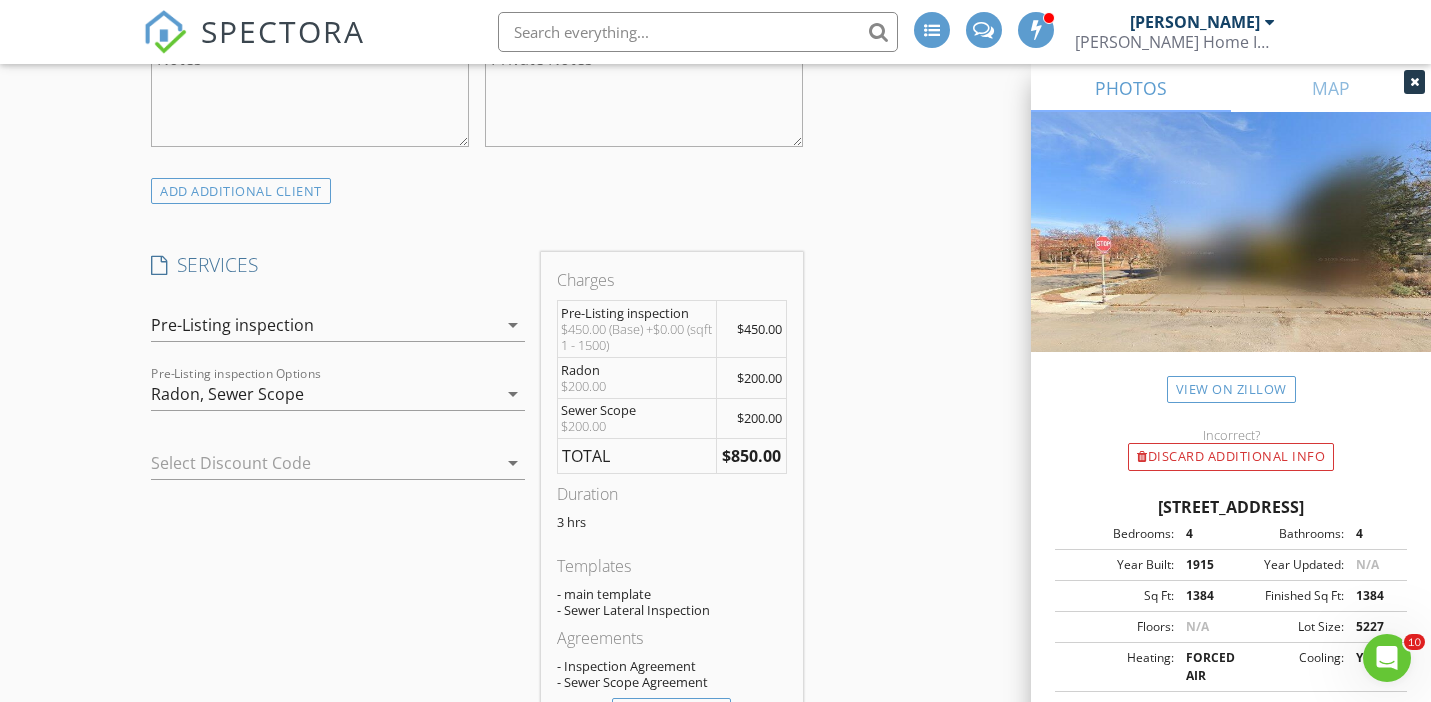 click on "New Inspection
Reorder / Copy
check_box_outline_blank Copy Reports From Original Inspection   check_box_outline_blank Copy Signed Agreements From Original Inspection
INSPECTOR(S)
check_box_outline_blank   Cory Jacobs     check_box   Bret Spottke   PRIMARY   Bret Spottke arrow_drop_down   check_box_outline_blank Bret Spottke specifically requested
Date/Time
07/28/2025 12:30 PM
Location
Address Search       Address 4701 4th Ave S   Unit   City Minneapolis   State MN   Zip 55419   County Hennepin     Square Feet 1384   Year Built 1915   Foundation arrow_drop_down     Bret Spottke     9.3 miles     (21 minutes)
client
check_box Enable Client CC email for this inspection   Client Search     check_box_outline_blank Client is a Company/Organization     First Name Kathryn   Last Name Louis   Email This email is invalid   CC Email" at bounding box center (715, 717) 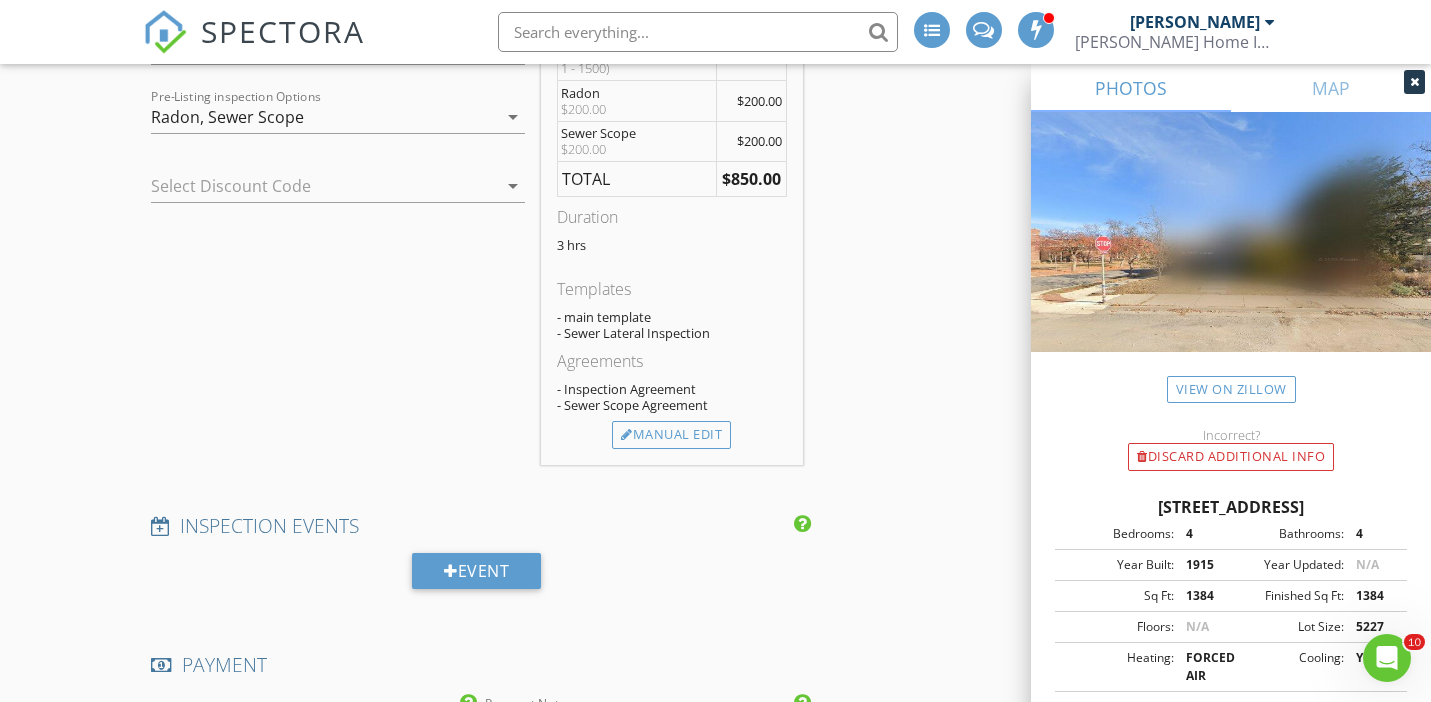 scroll, scrollTop: 1882, scrollLeft: 0, axis: vertical 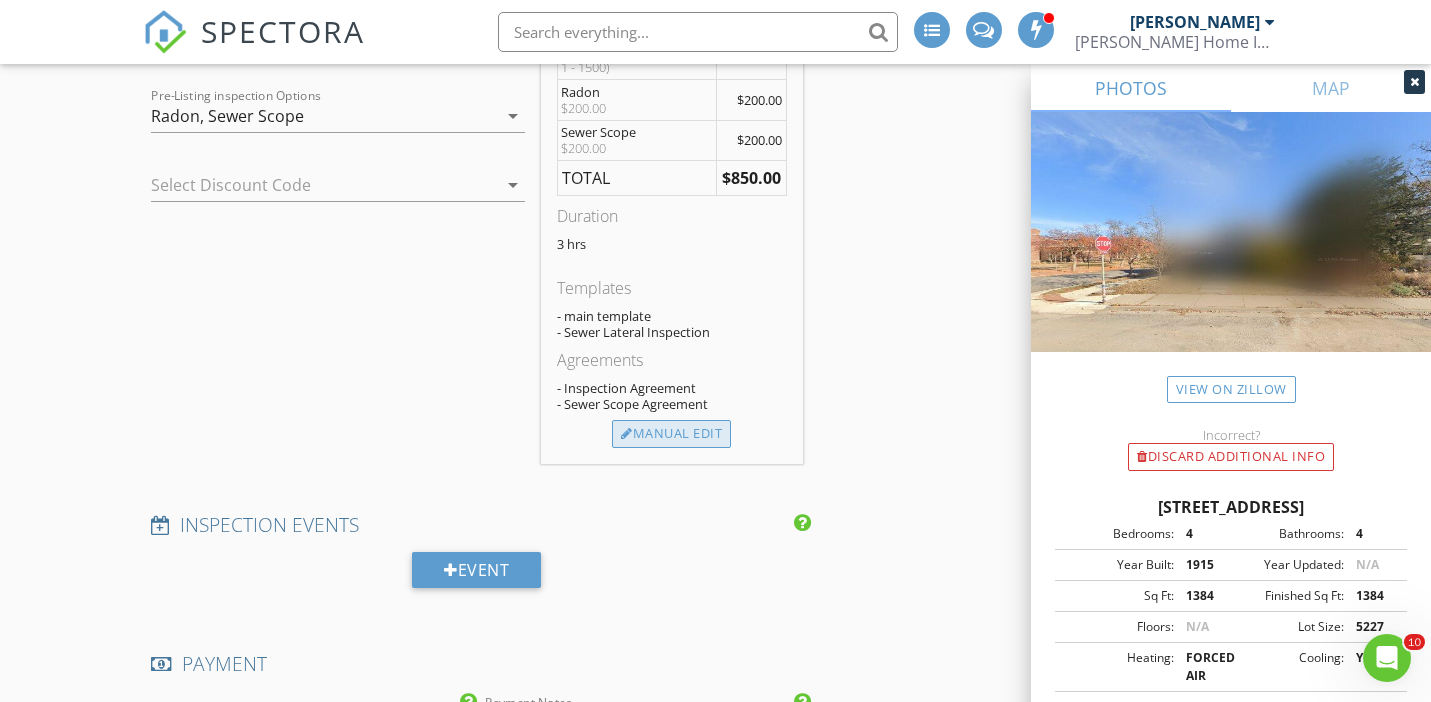 click on "Manual Edit" at bounding box center (671, 434) 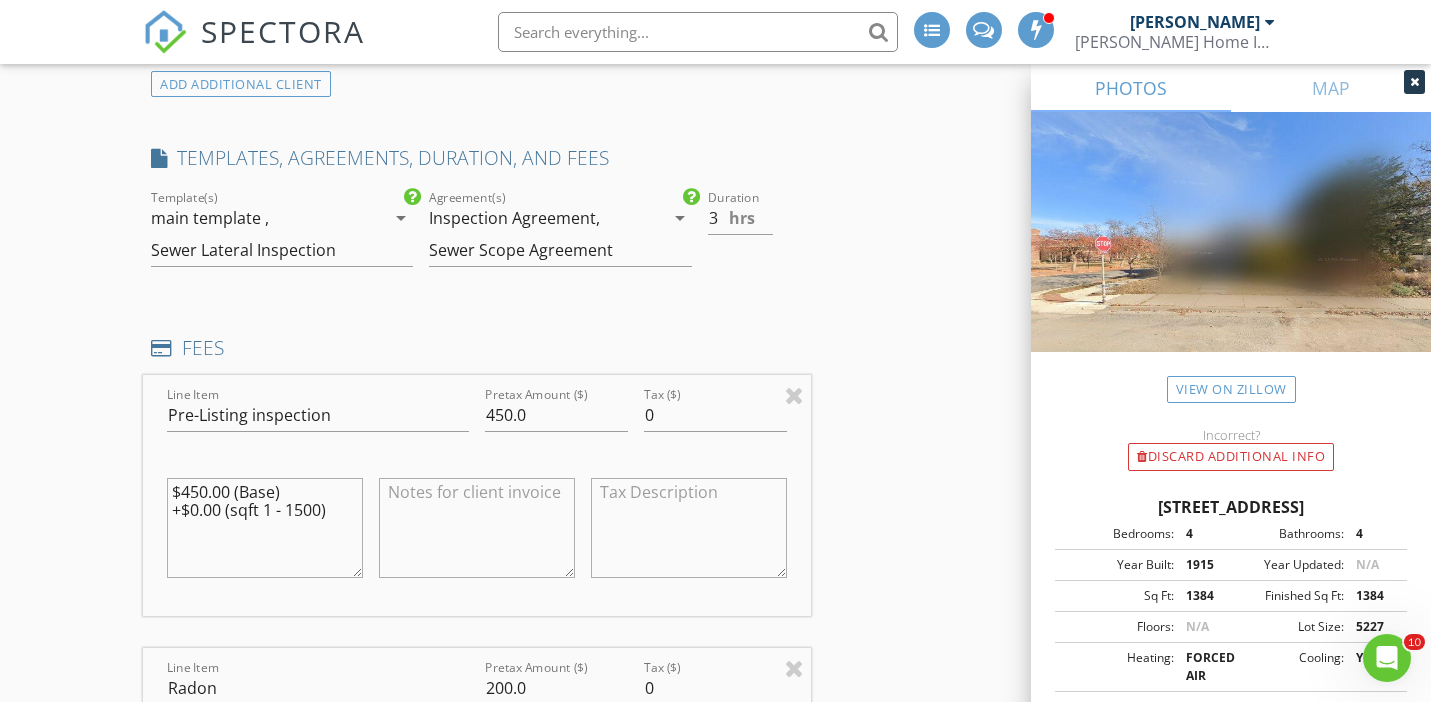 scroll, scrollTop: 1644, scrollLeft: 0, axis: vertical 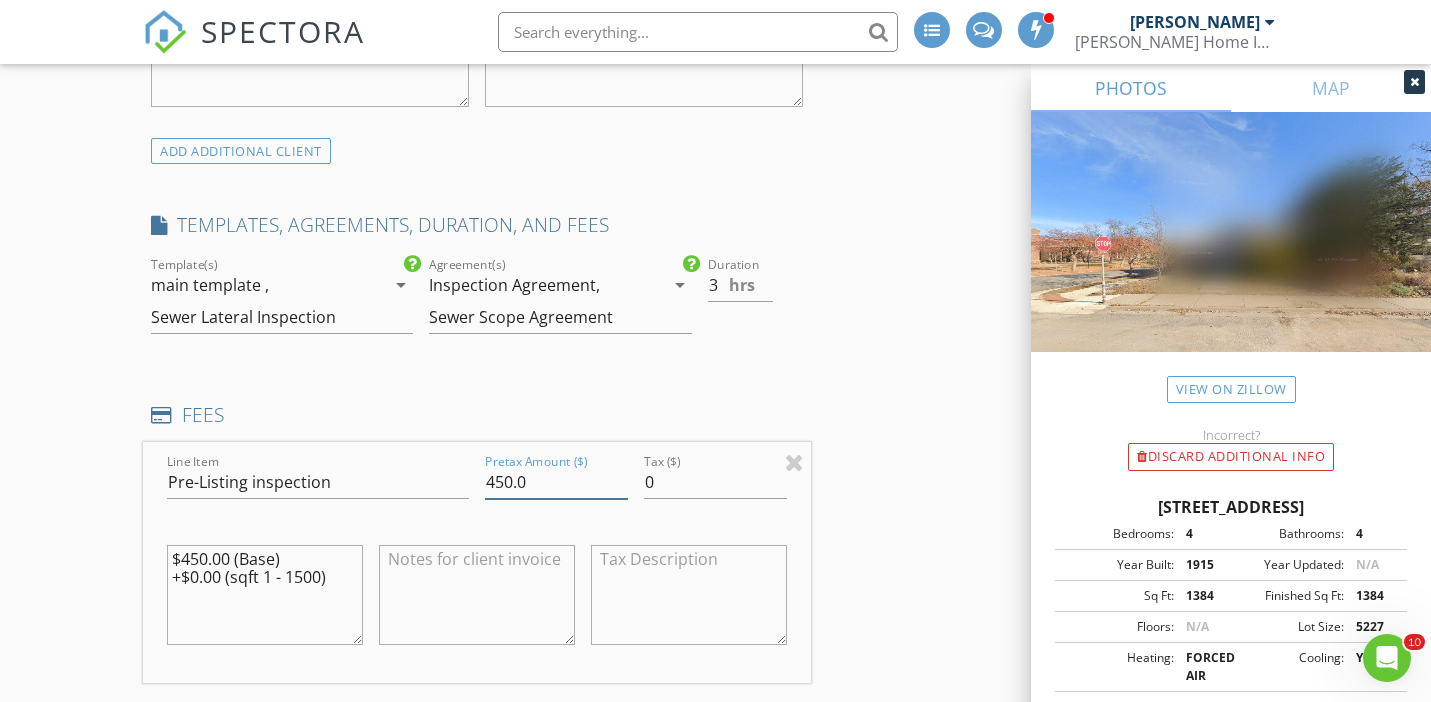 drag, startPoint x: 544, startPoint y: 483, endPoint x: 416, endPoint y: 476, distance: 128.19127 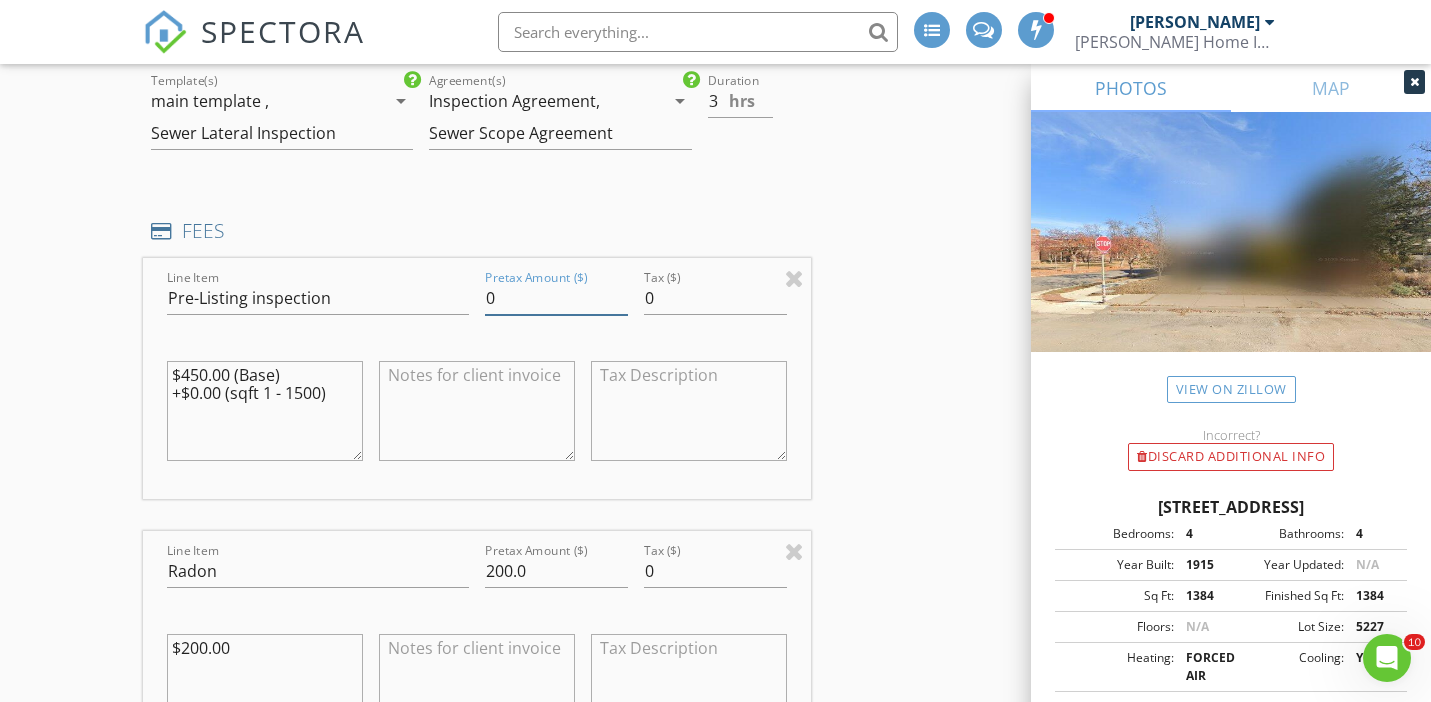 scroll, scrollTop: 1834, scrollLeft: 0, axis: vertical 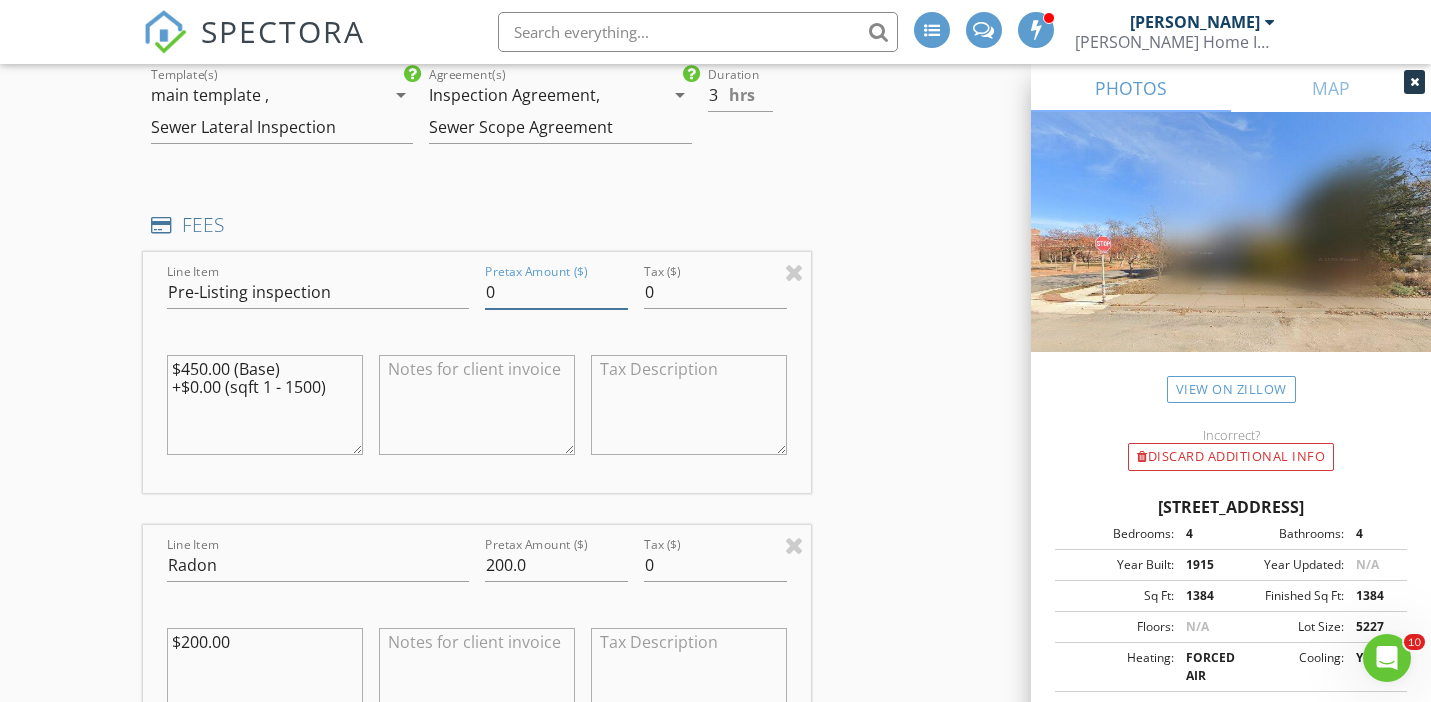 type on "0" 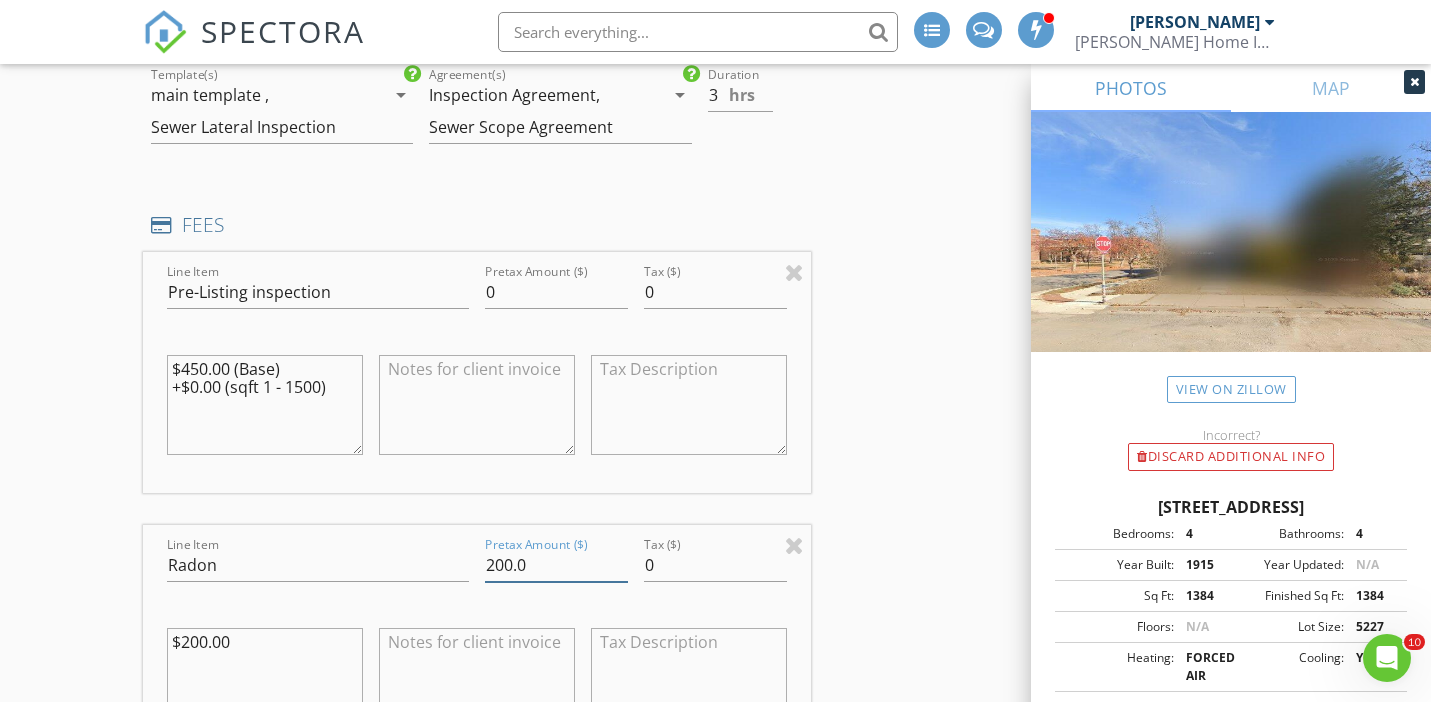 drag, startPoint x: 554, startPoint y: 568, endPoint x: 435, endPoint y: 549, distance: 120.50726 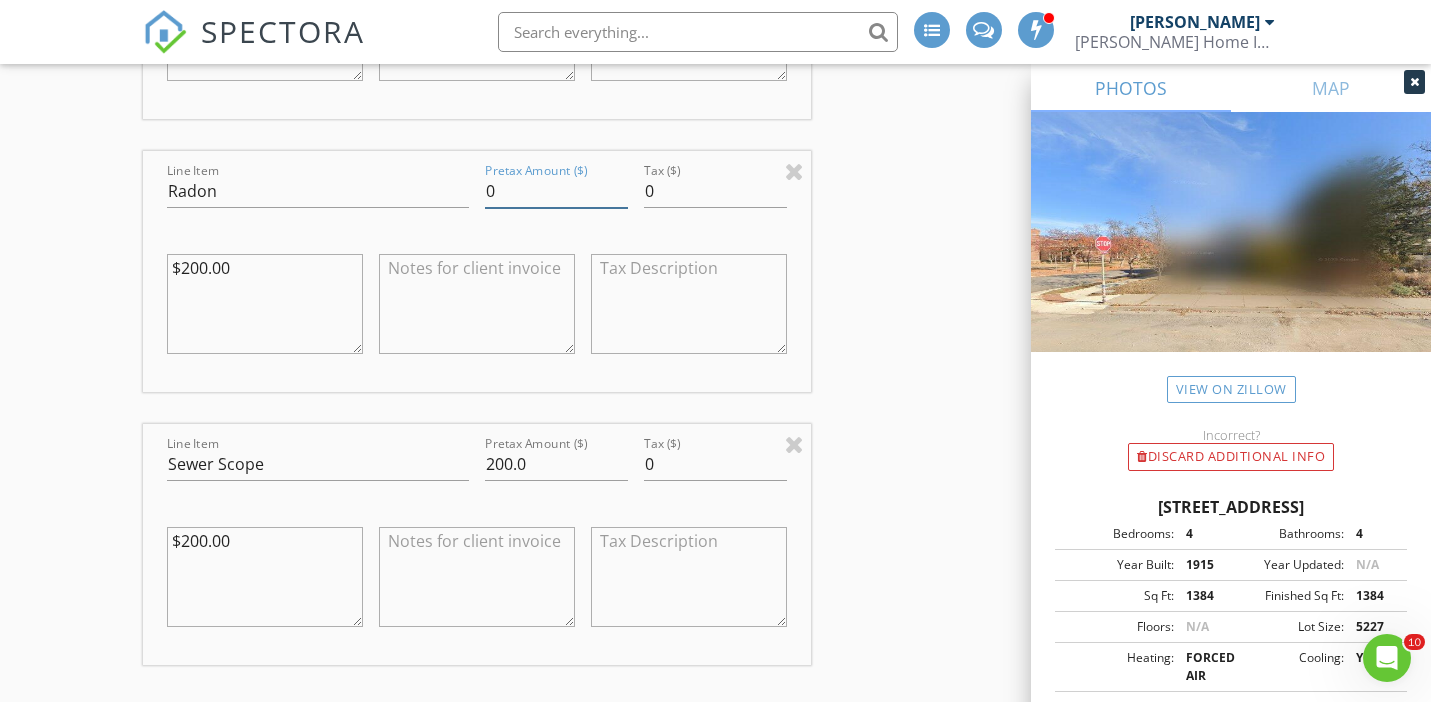 scroll, scrollTop: 2235, scrollLeft: 0, axis: vertical 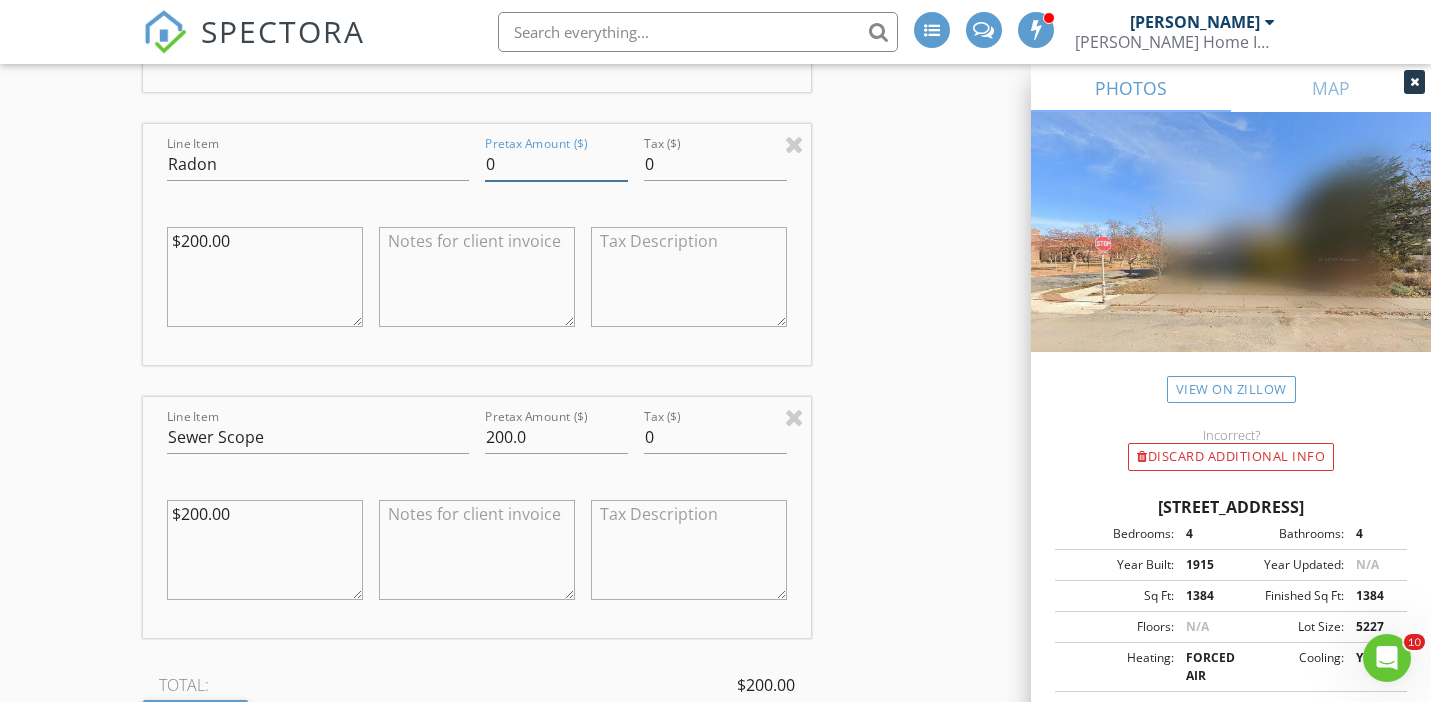 type on "0" 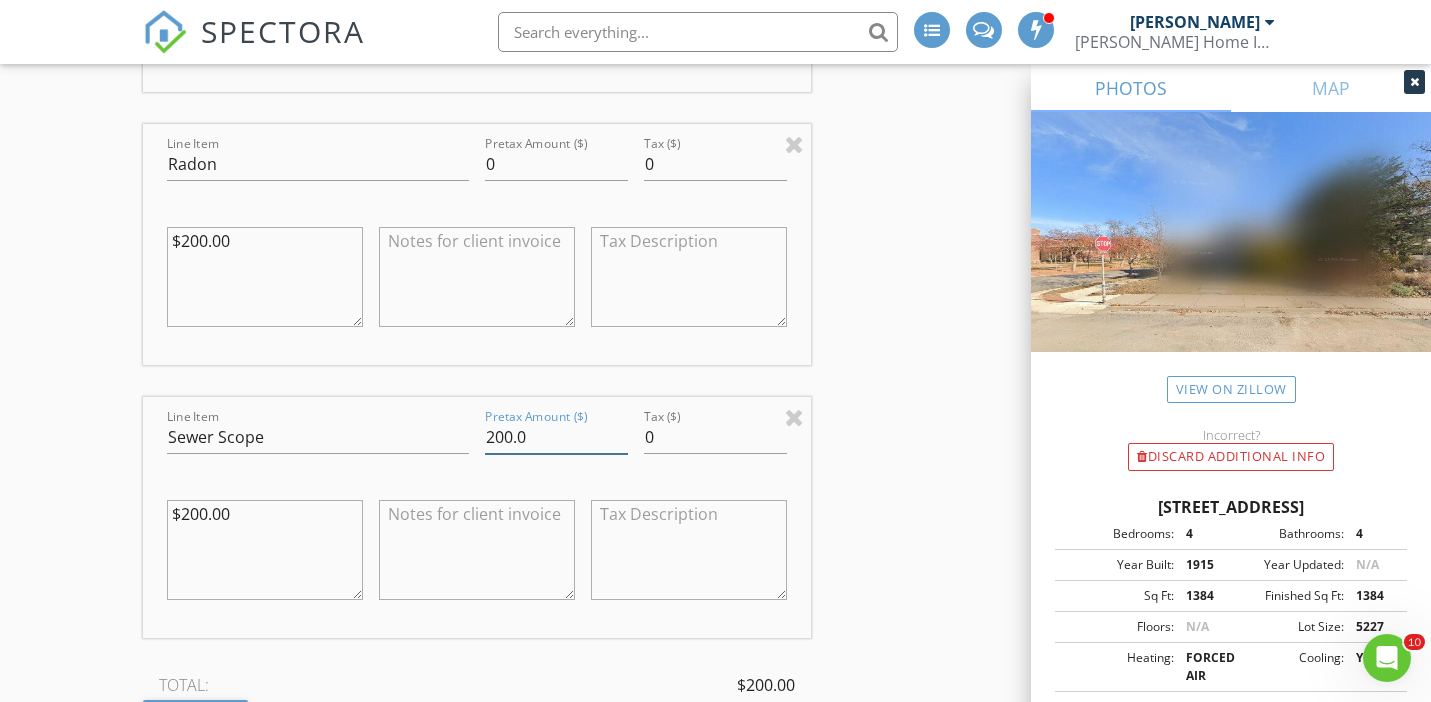 drag, startPoint x: 548, startPoint y: 433, endPoint x: 450, endPoint y: 432, distance: 98.005104 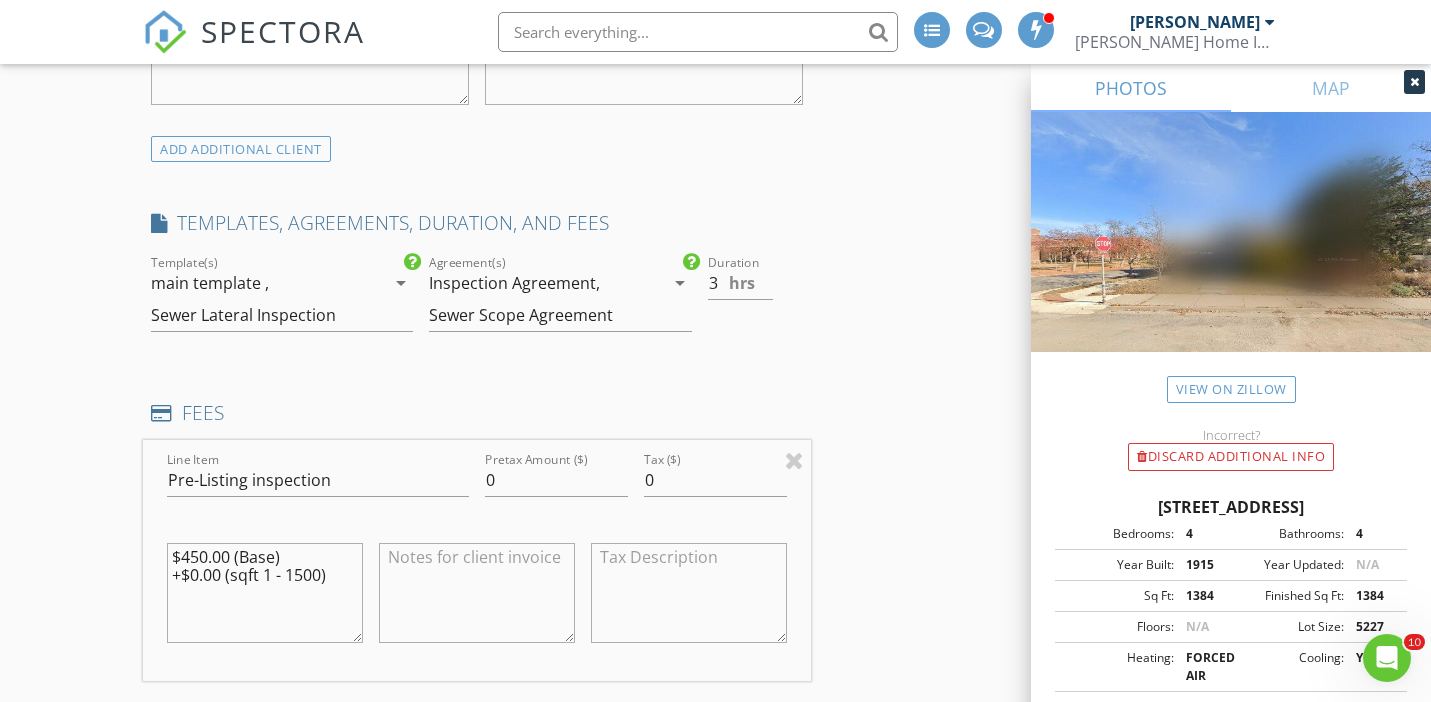 scroll, scrollTop: 1640, scrollLeft: 0, axis: vertical 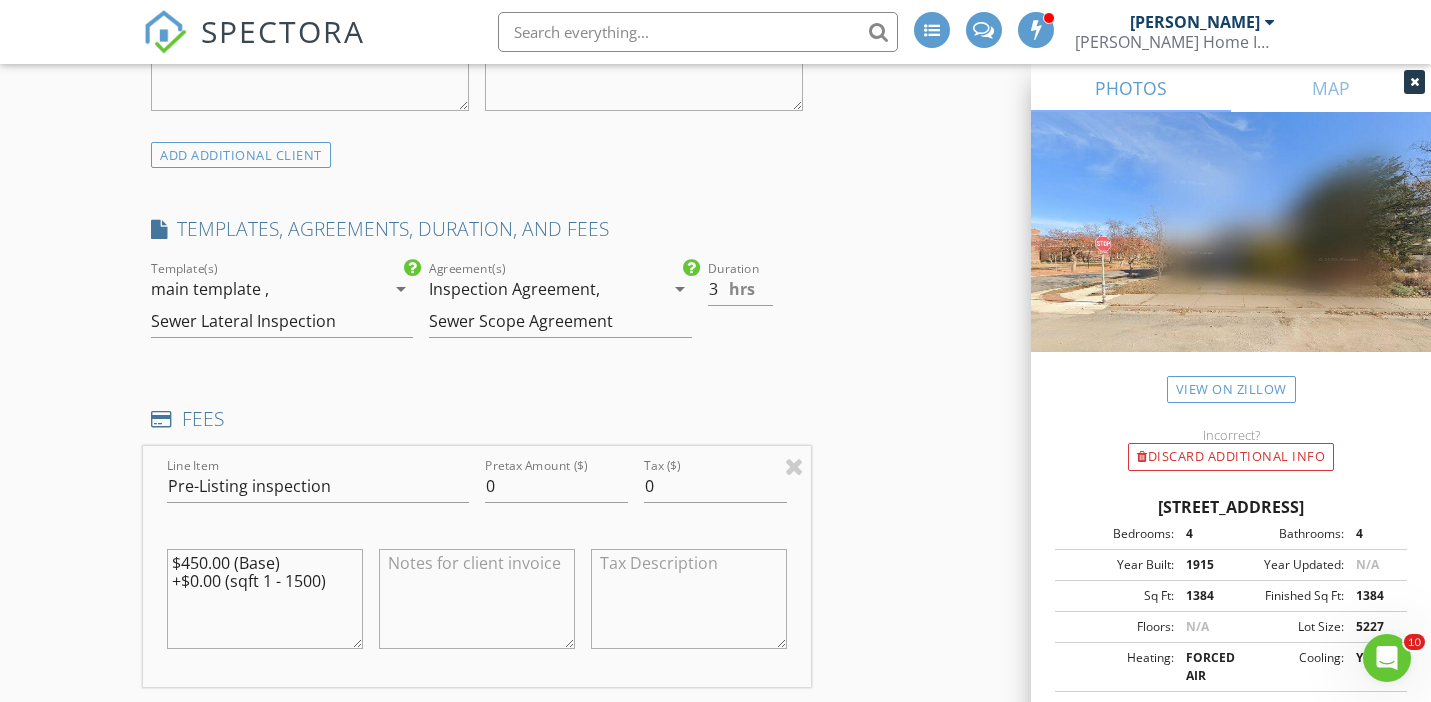 type on "0" 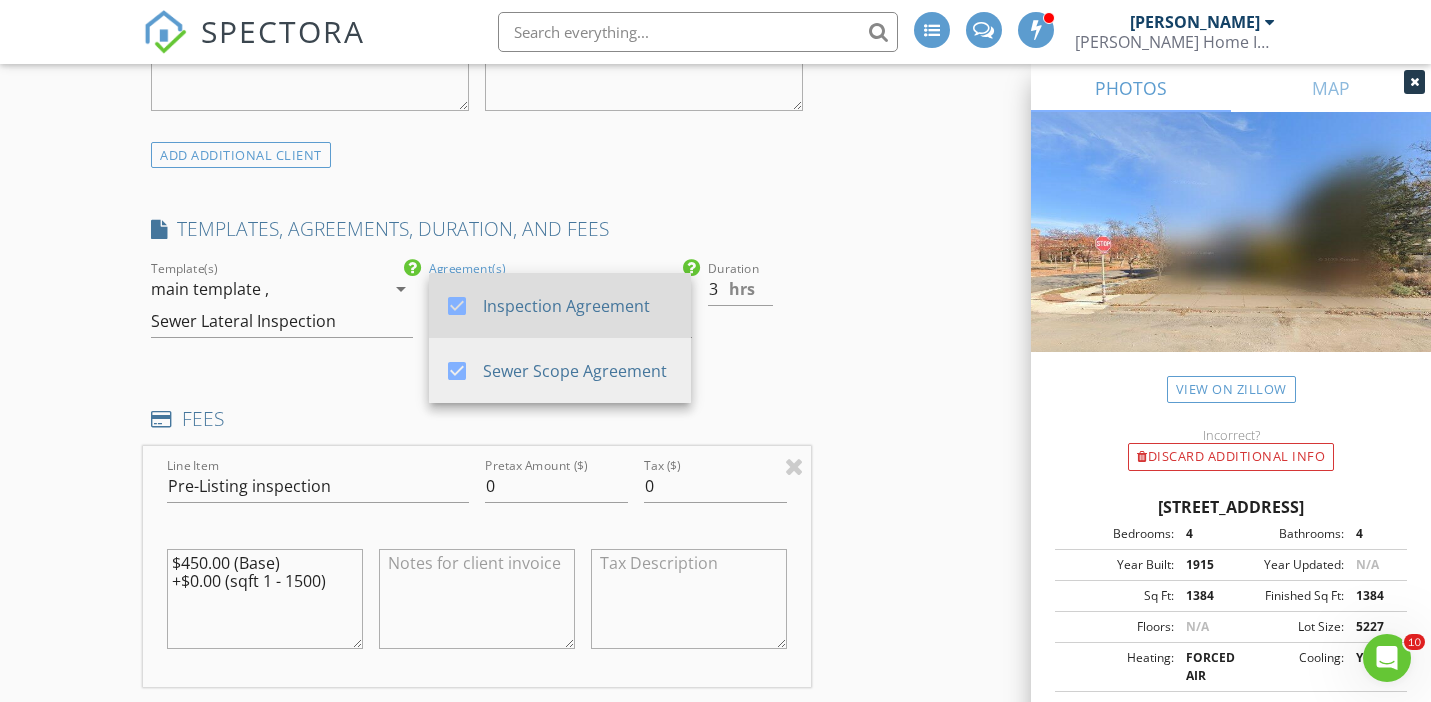 click at bounding box center [457, 306] 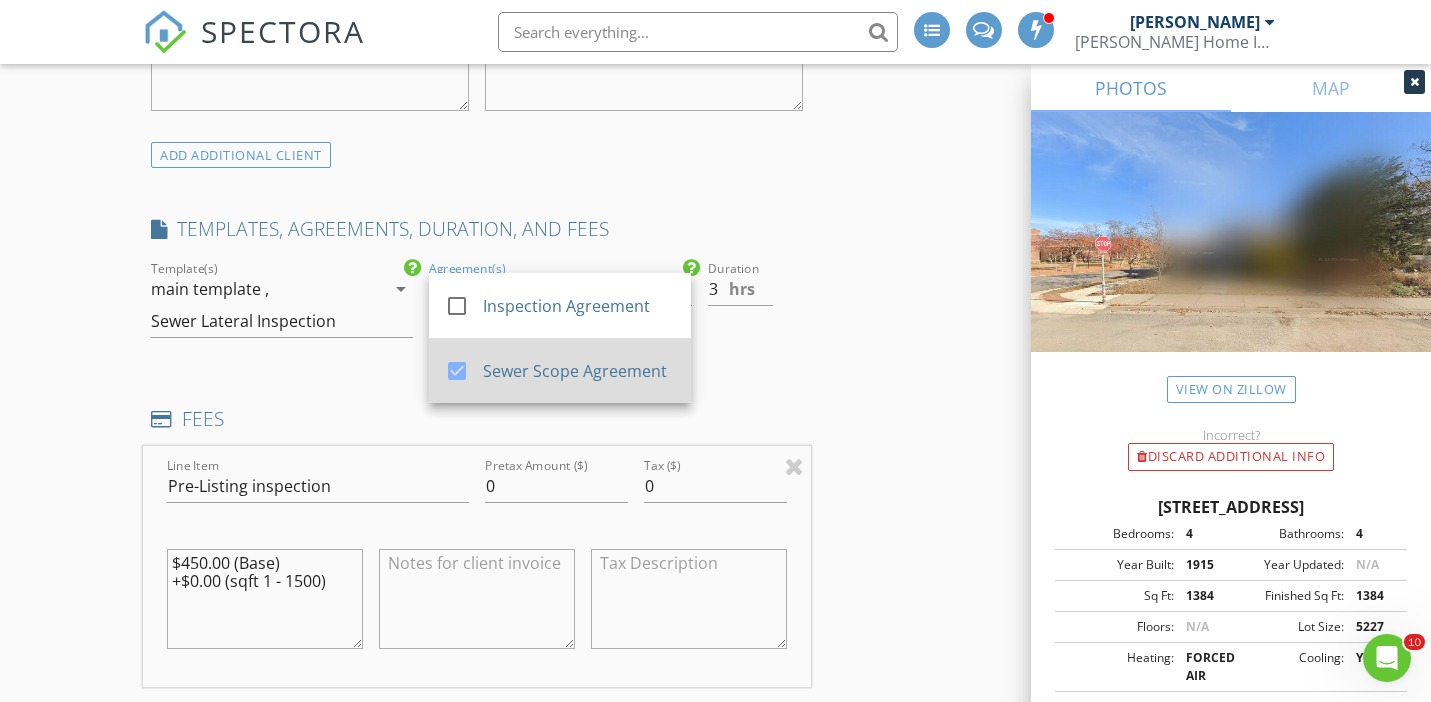 click at bounding box center [457, 371] 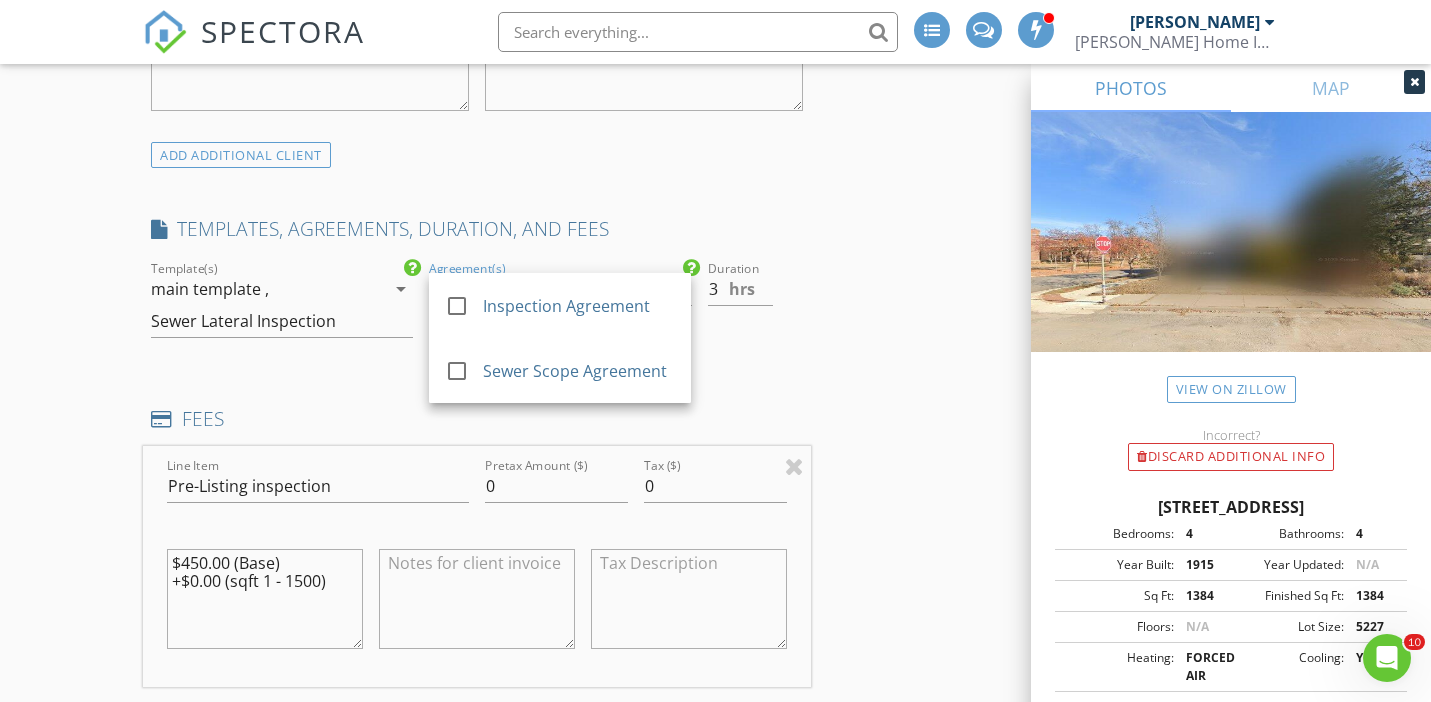 click on "Reorder / Copy
check_box_outline_blank Copy Reports From Original Inspection   check_box_outline_blank Copy Signed Agreements From Original Inspection
INSPECTOR(S)
check_box_outline_blank   Cory Jacobs     check_box   Bret Spottke   PRIMARY   Bret Spottke arrow_drop_down   check_box_outline_blank Bret Spottke specifically requested
Date/Time
07/28/2025 12:30 PM
Location
Address Search       Address 4701 4th Ave S   Unit   City Minneapolis   State MN   Zip 55419   County Hennepin     Square Feet 1384   Year Built 1915   Foundation arrow_drop_down     Bret Spottke     9.3 miles     (21 minutes)
client
check_box Enable Client CC email for this inspection   Client Search     check_box_outline_blank Client is a Company/Organization     First Name Kathryn   Last Name Louis   Email This email is invalid   CC Email   Phone         Tags" at bounding box center (715, 1029) 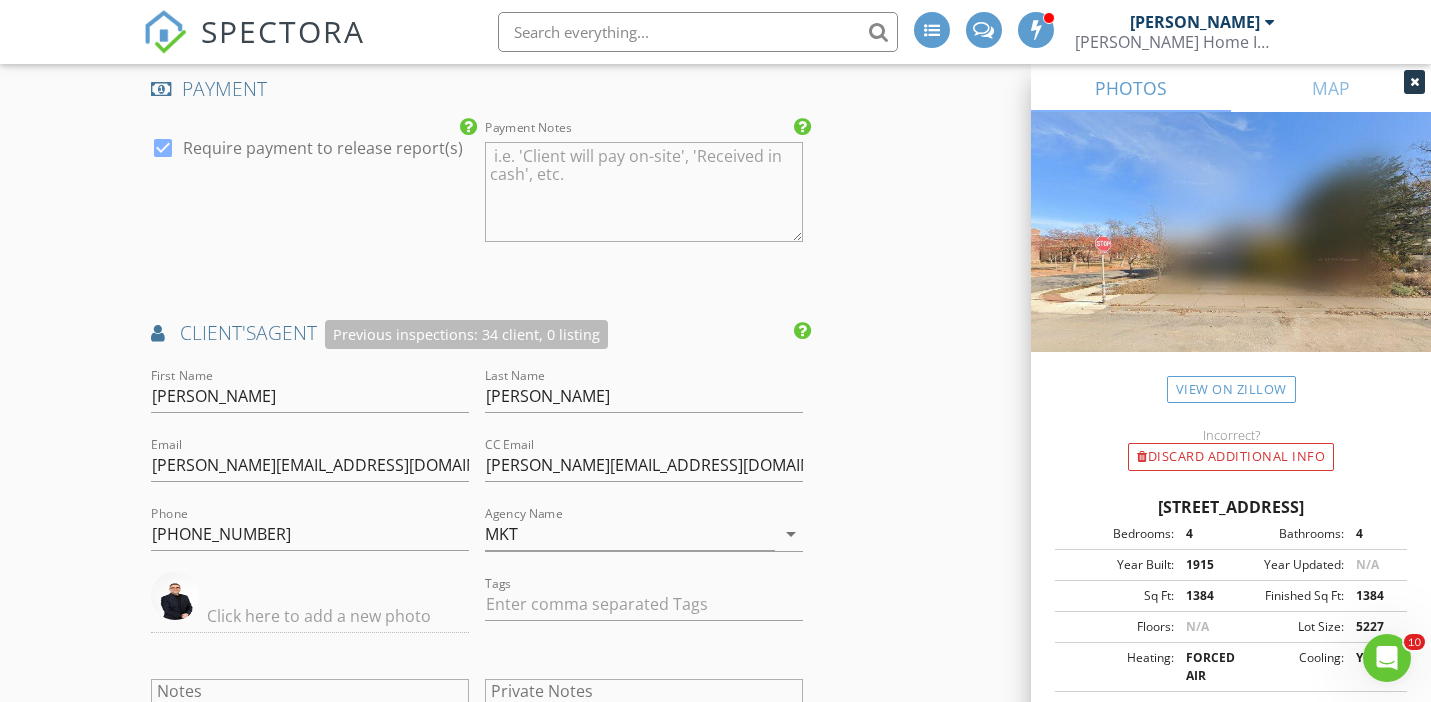 scroll, scrollTop: 3111, scrollLeft: 0, axis: vertical 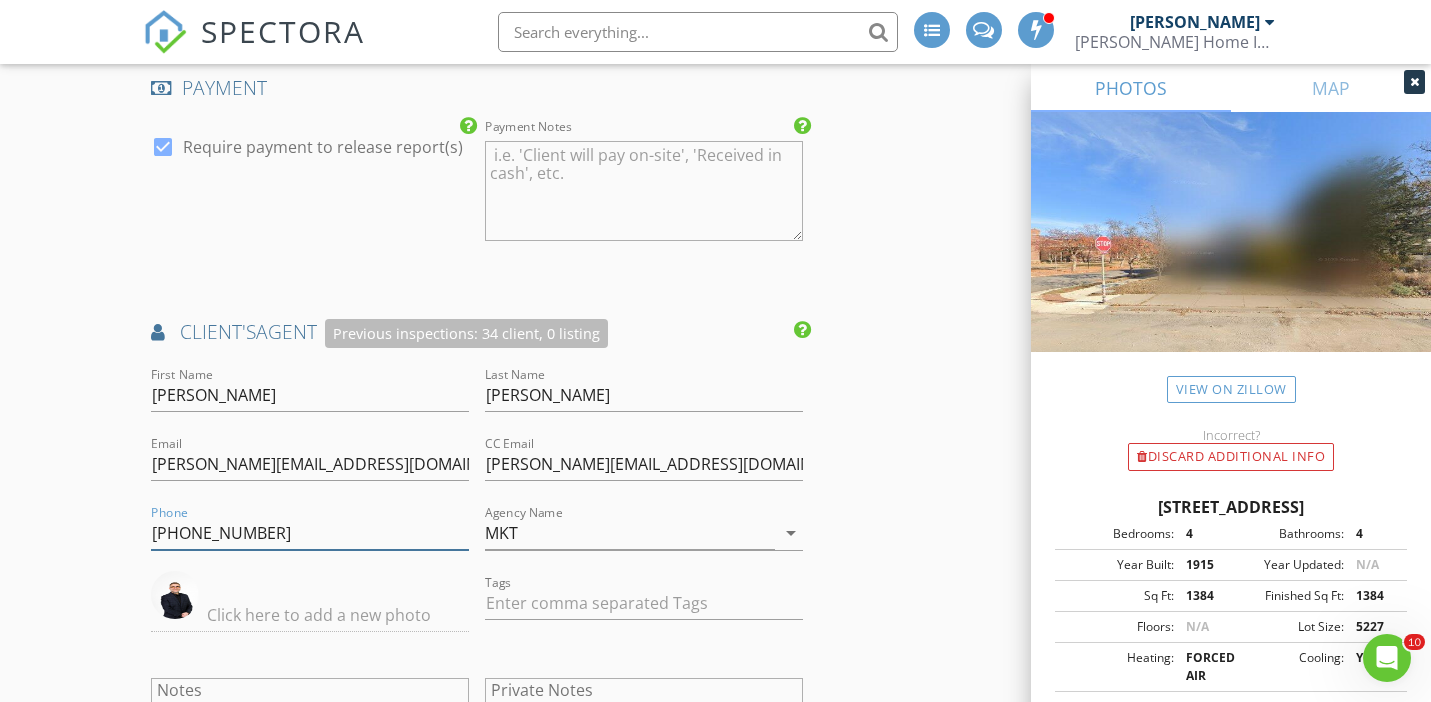 drag, startPoint x: 270, startPoint y: 528, endPoint x: 105, endPoint y: 521, distance: 165.14842 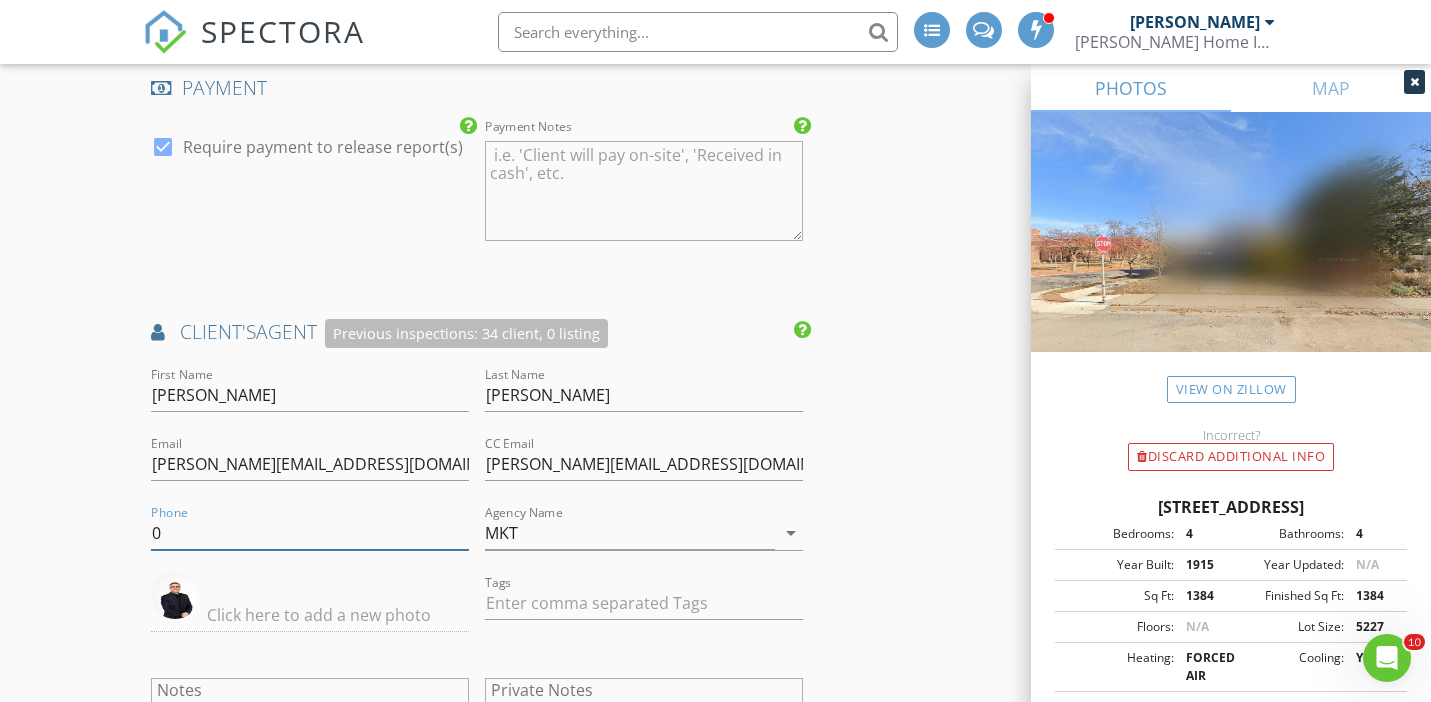 type on "0" 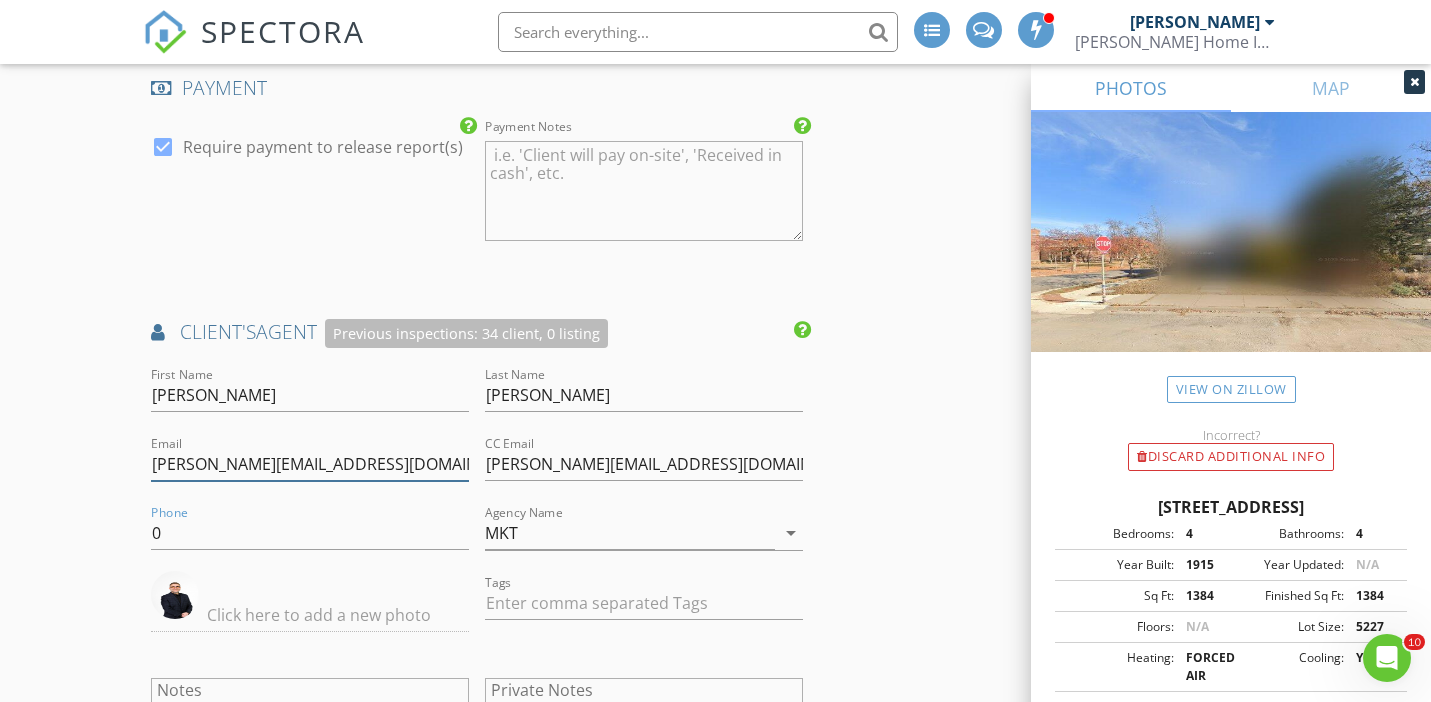 click on "michael@mkt-msp.com" at bounding box center [310, 464] 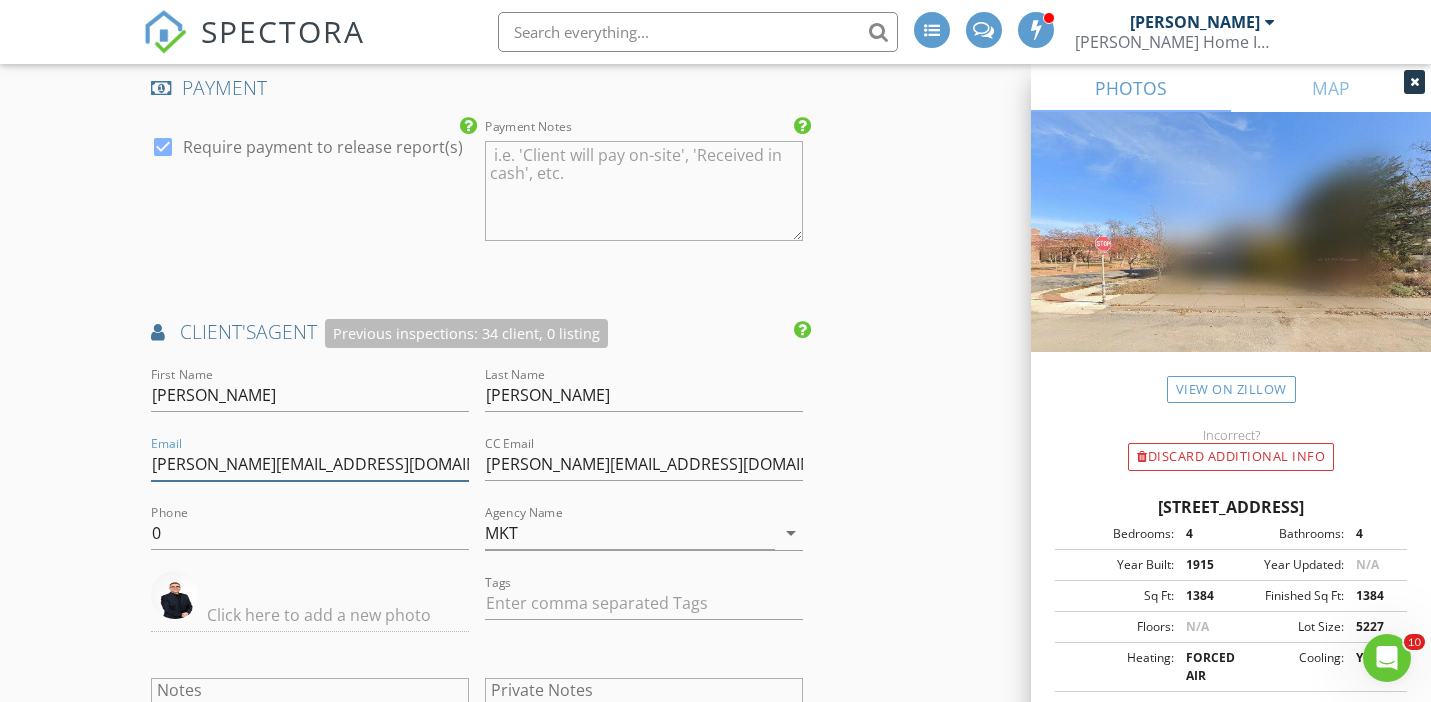 drag, startPoint x: 347, startPoint y: 469, endPoint x: 96, endPoint y: 451, distance: 251.64459 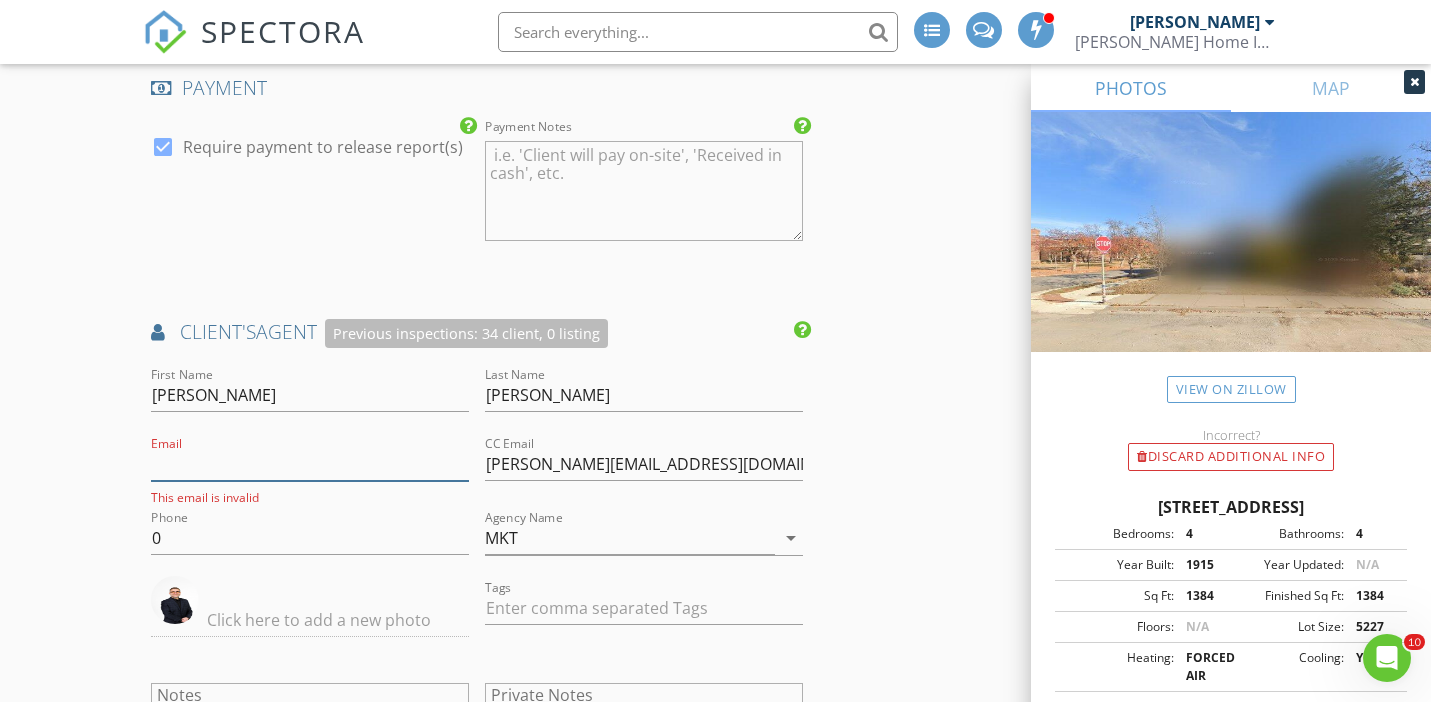 type 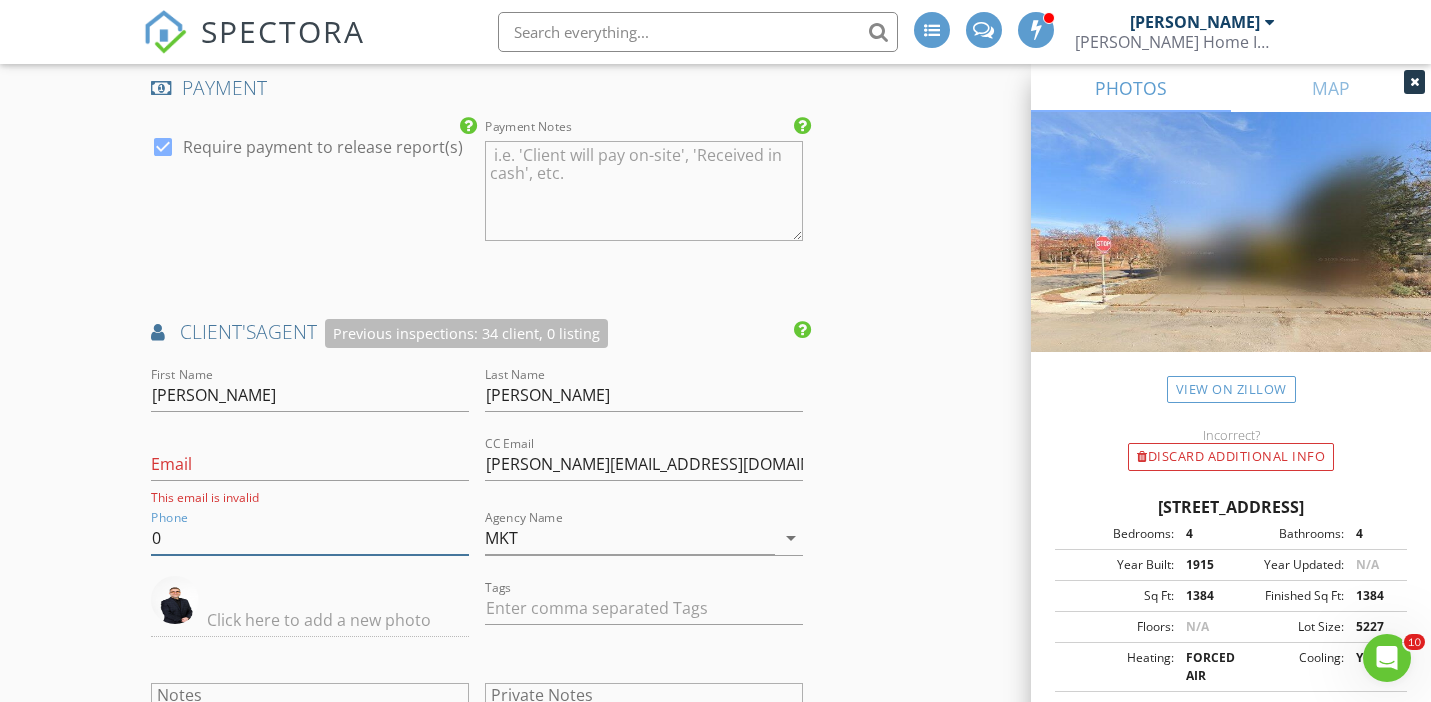 drag, startPoint x: 177, startPoint y: 538, endPoint x: 159, endPoint y: 538, distance: 18 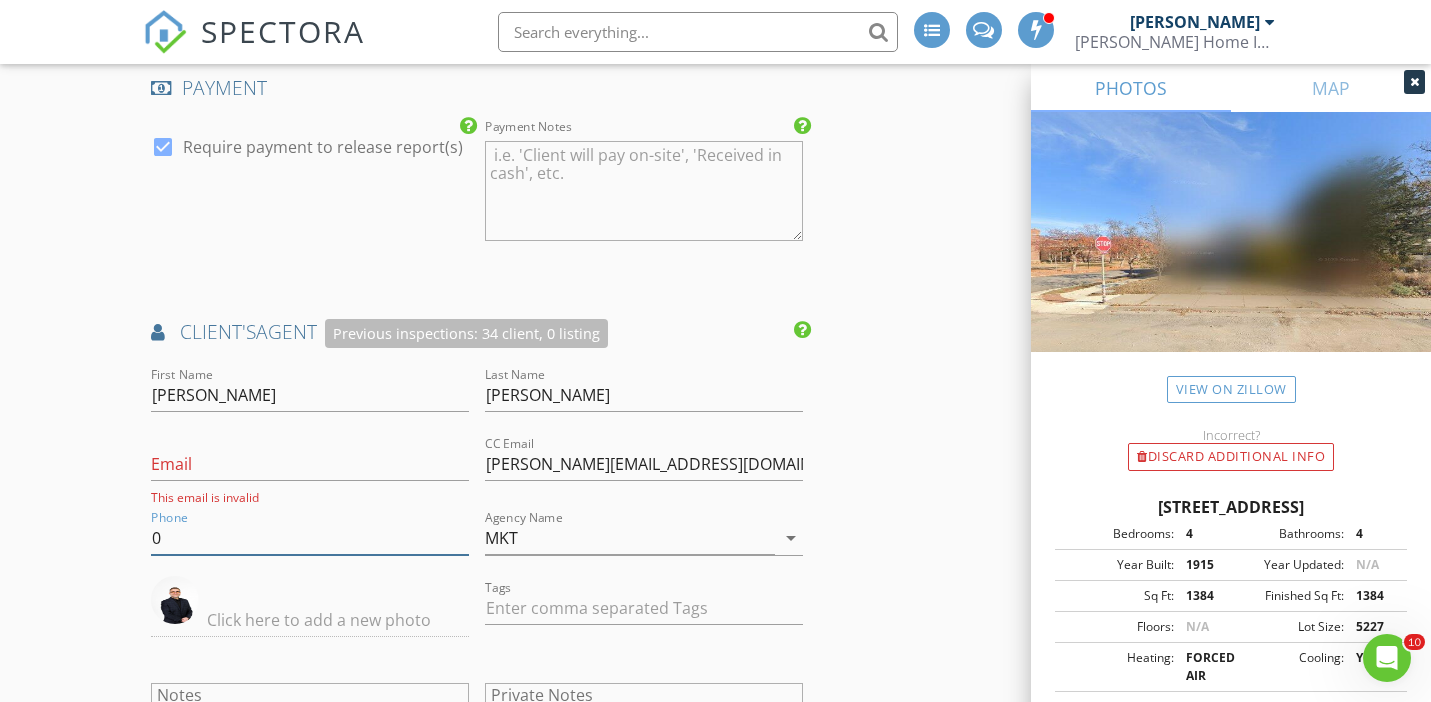 drag, startPoint x: 174, startPoint y: 537, endPoint x: 129, endPoint y: 536, distance: 45.01111 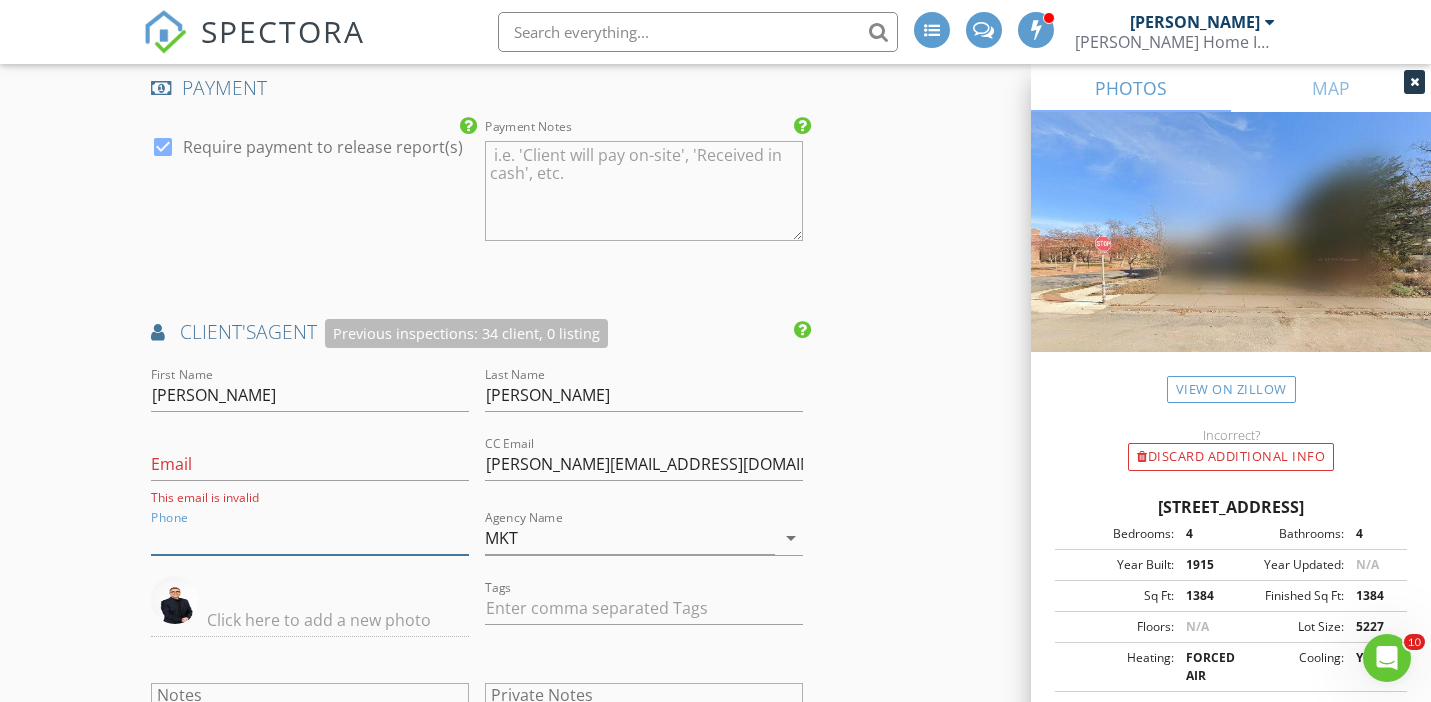 type 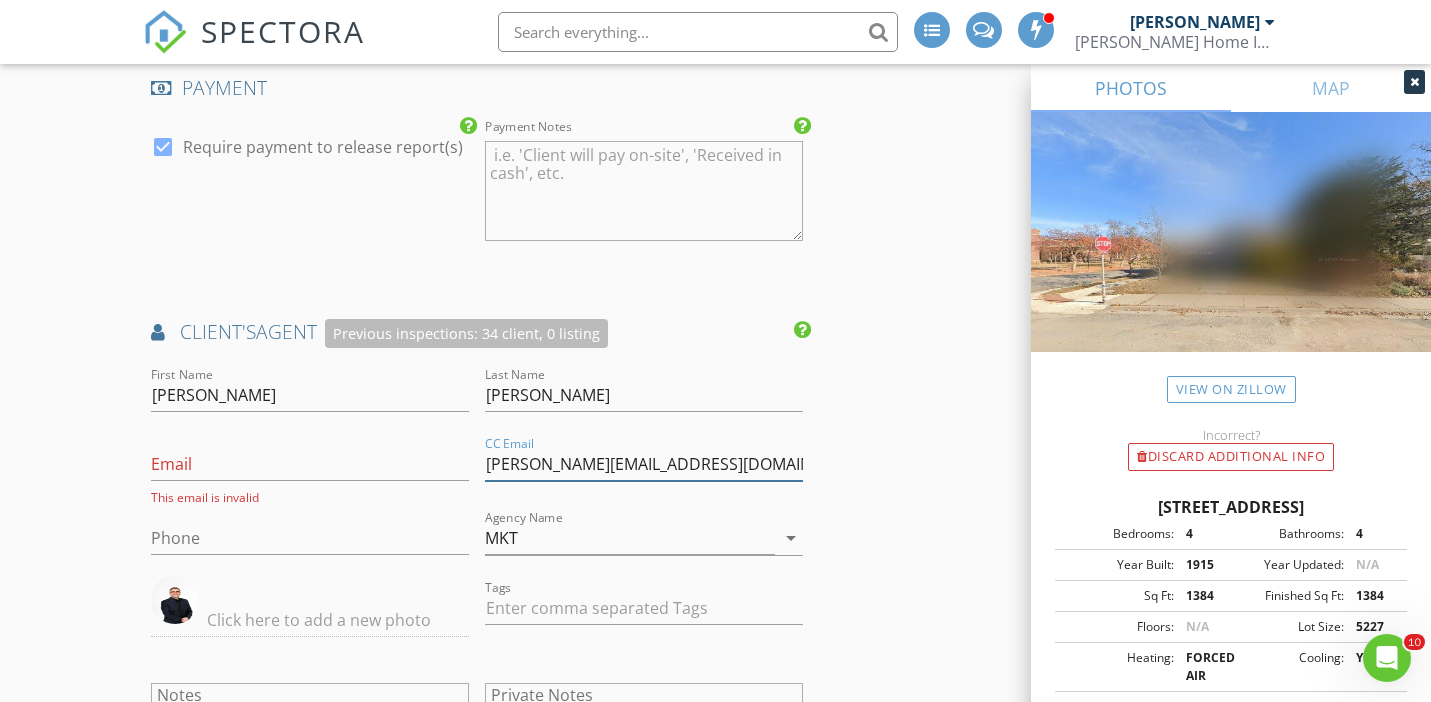 drag, startPoint x: 648, startPoint y: 465, endPoint x: 430, endPoint y: 458, distance: 218.11235 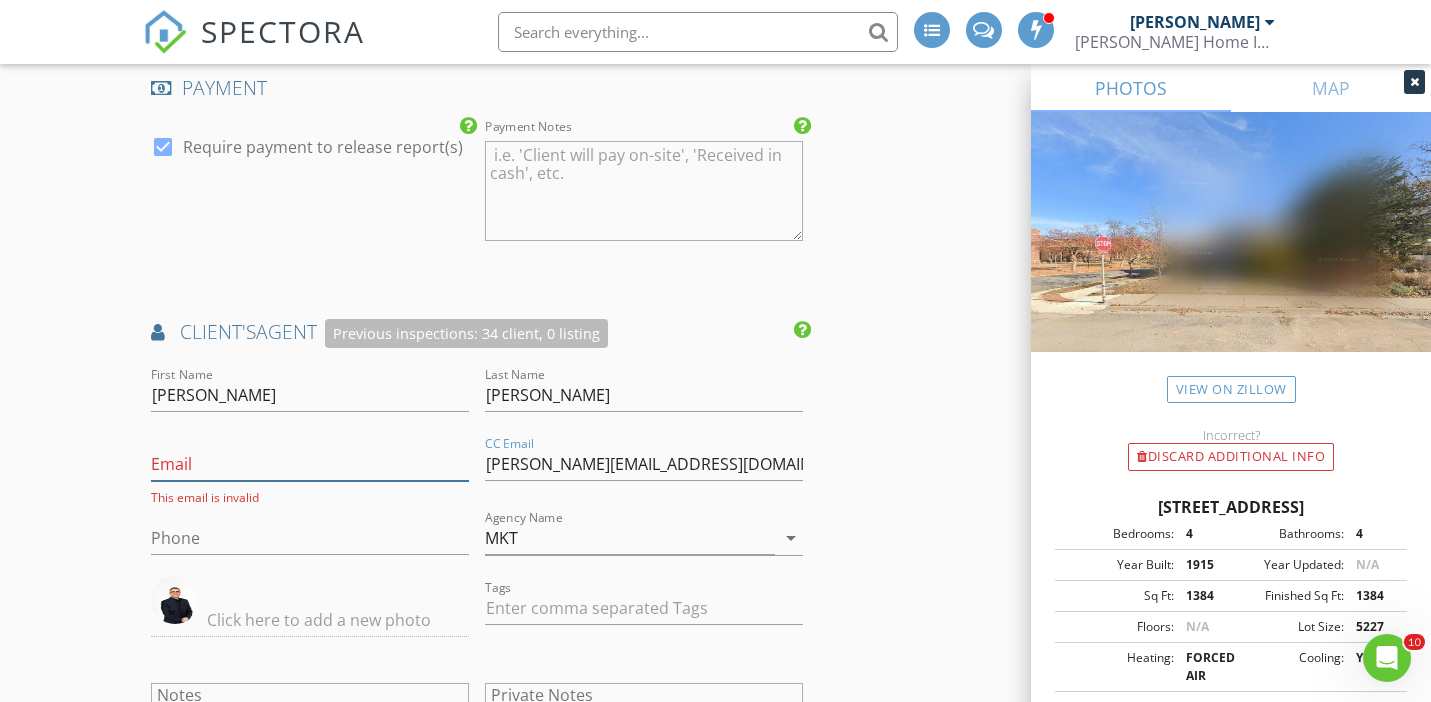 click on "First Name Michael   Last Name Kaslow   Email This email is invalid   CC Email sarah@mkt-msp.com   Phone   Agency Name MKT arrow_drop_down             Tags         Notes   Private Notes" at bounding box center (477, 588) 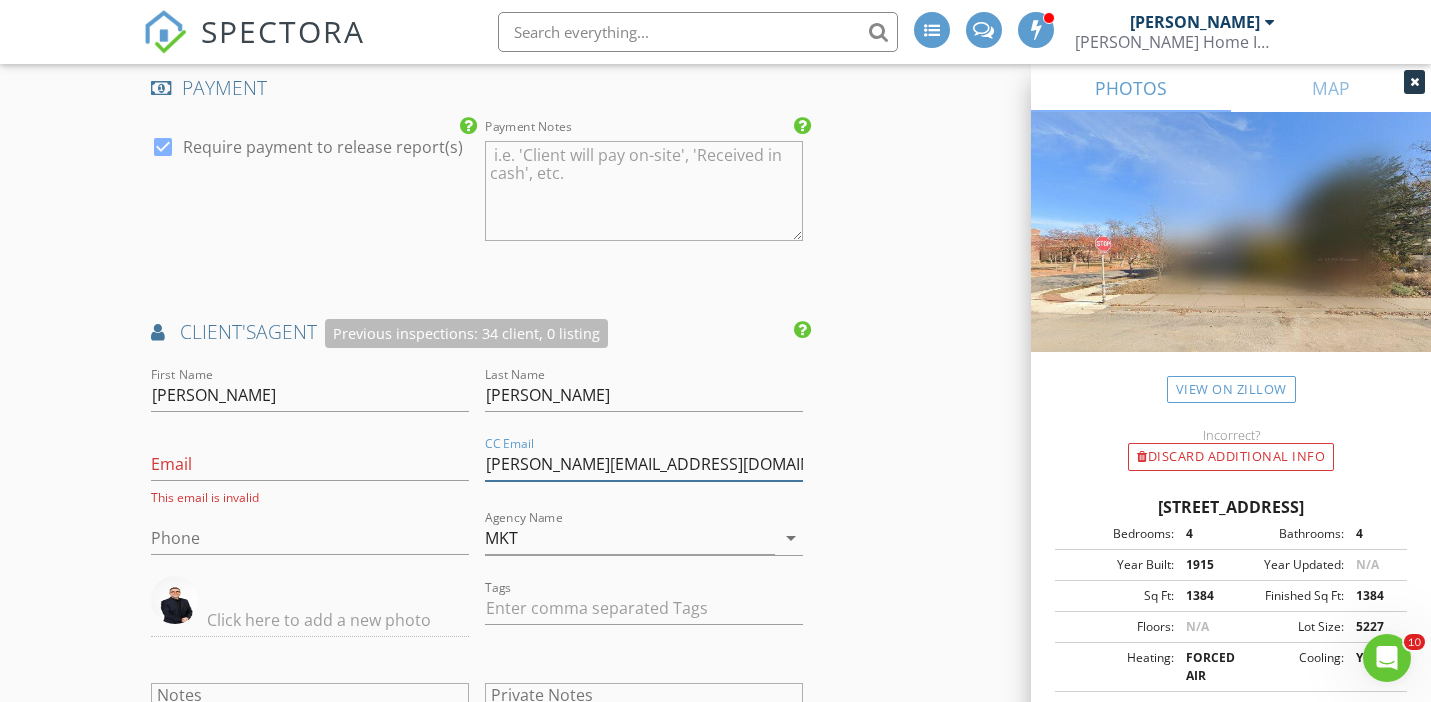 drag, startPoint x: 661, startPoint y: 464, endPoint x: 475, endPoint y: 455, distance: 186.21762 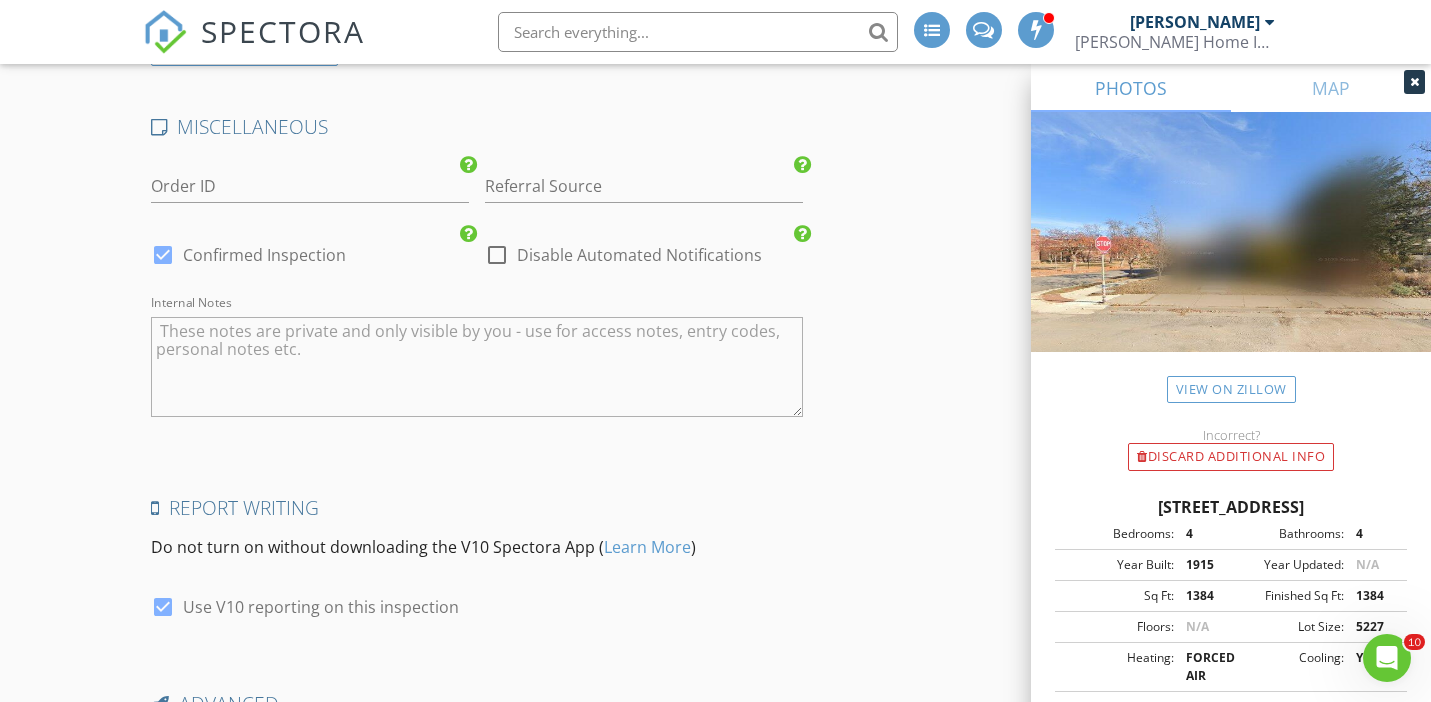 scroll, scrollTop: 4480, scrollLeft: 0, axis: vertical 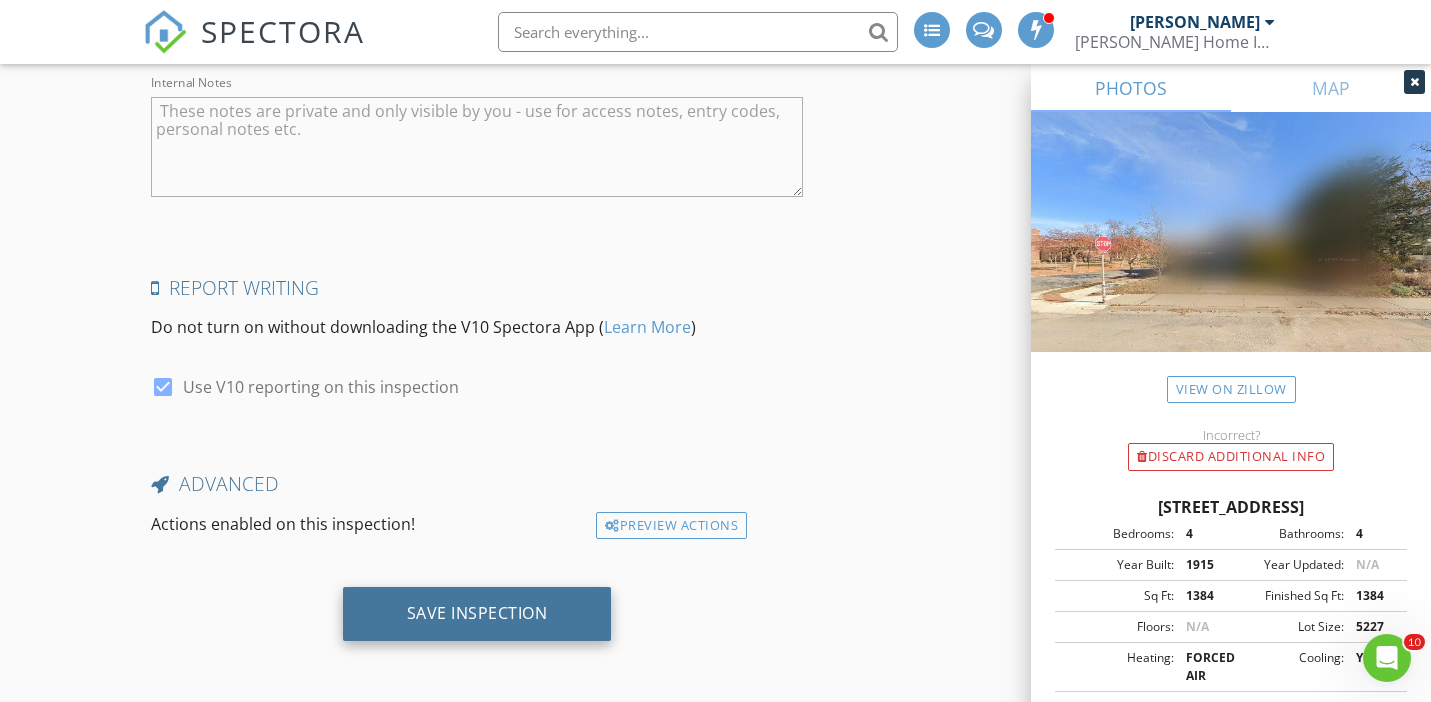 type 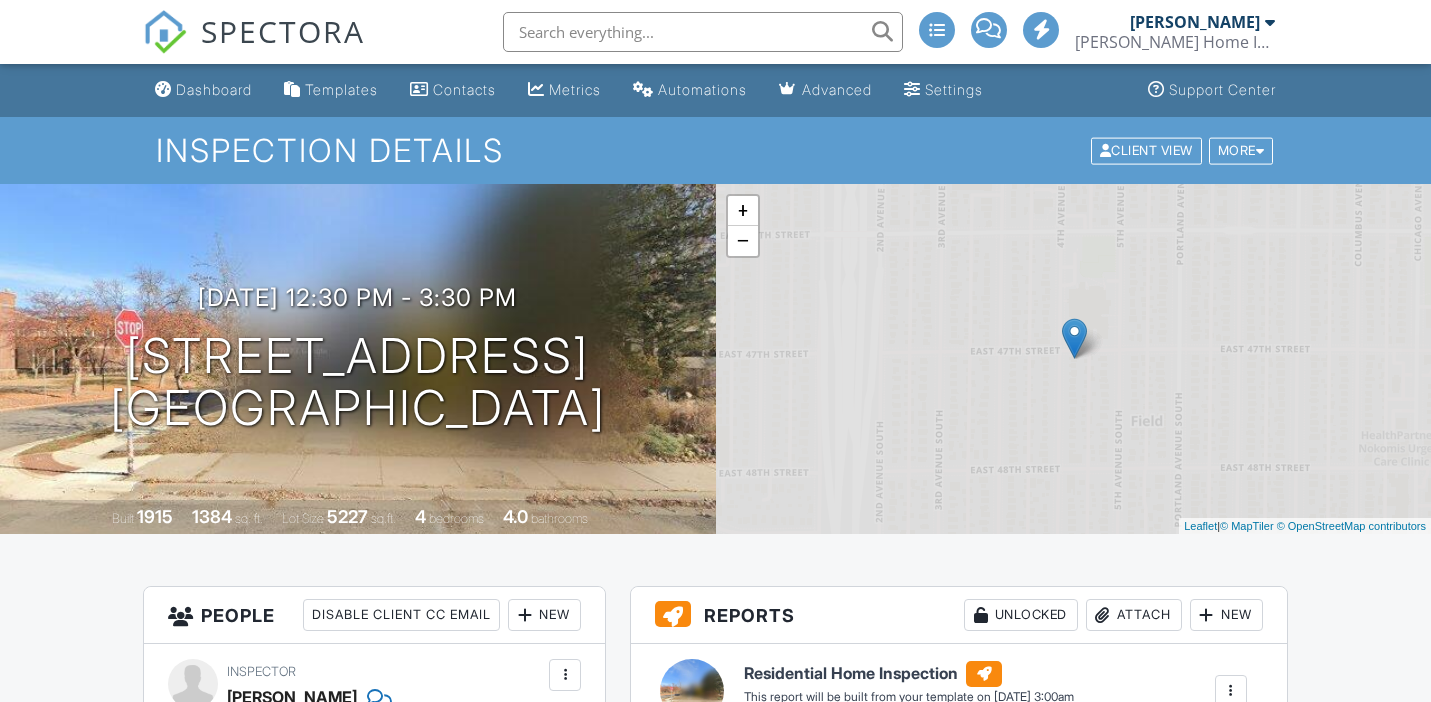 scroll, scrollTop: 0, scrollLeft: 0, axis: both 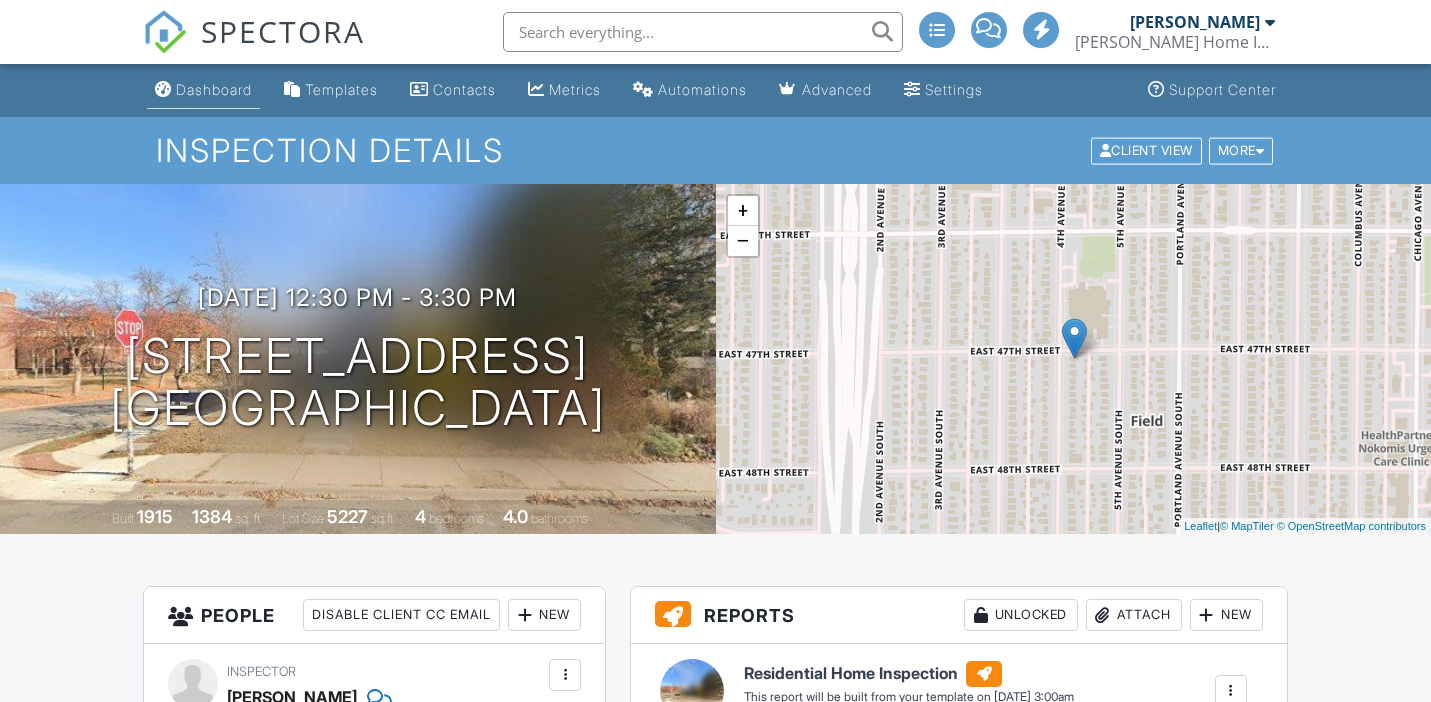 click on "Dashboard" at bounding box center (203, 90) 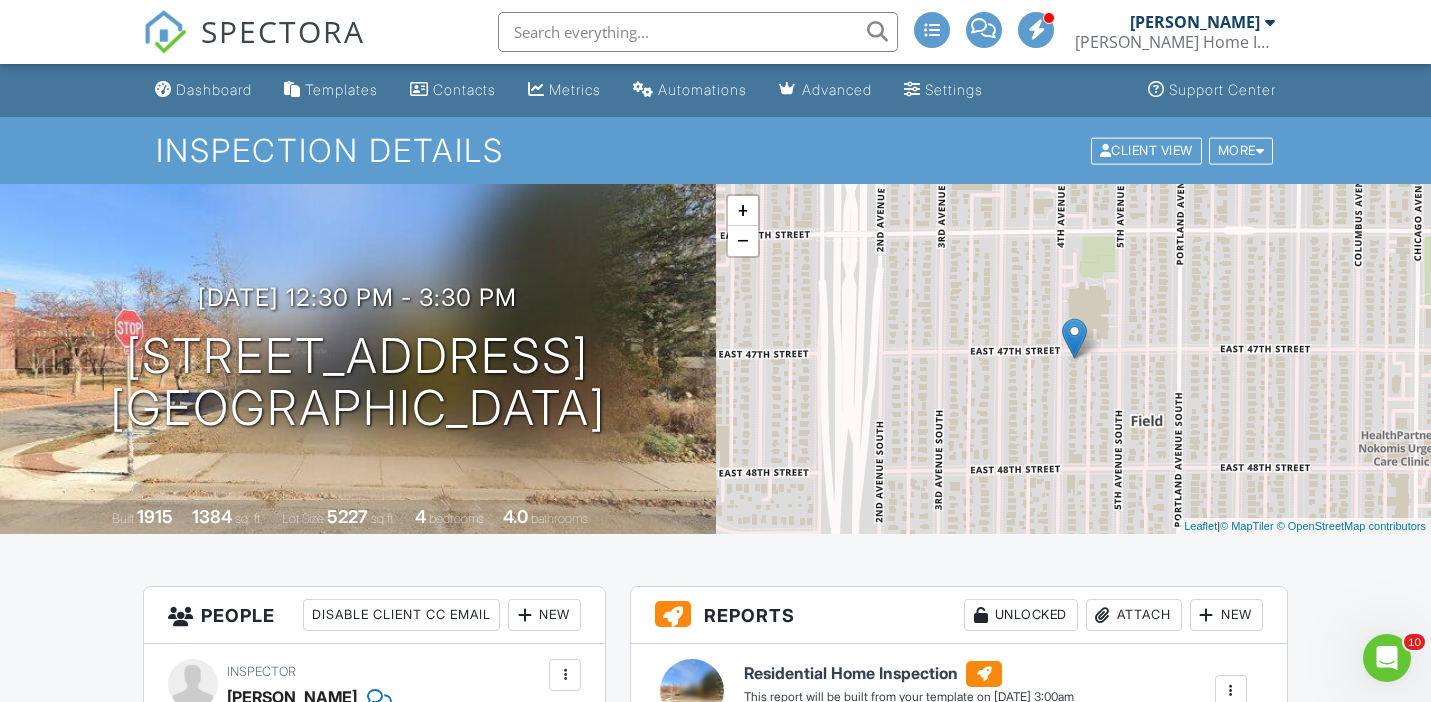 scroll, scrollTop: 0, scrollLeft: 0, axis: both 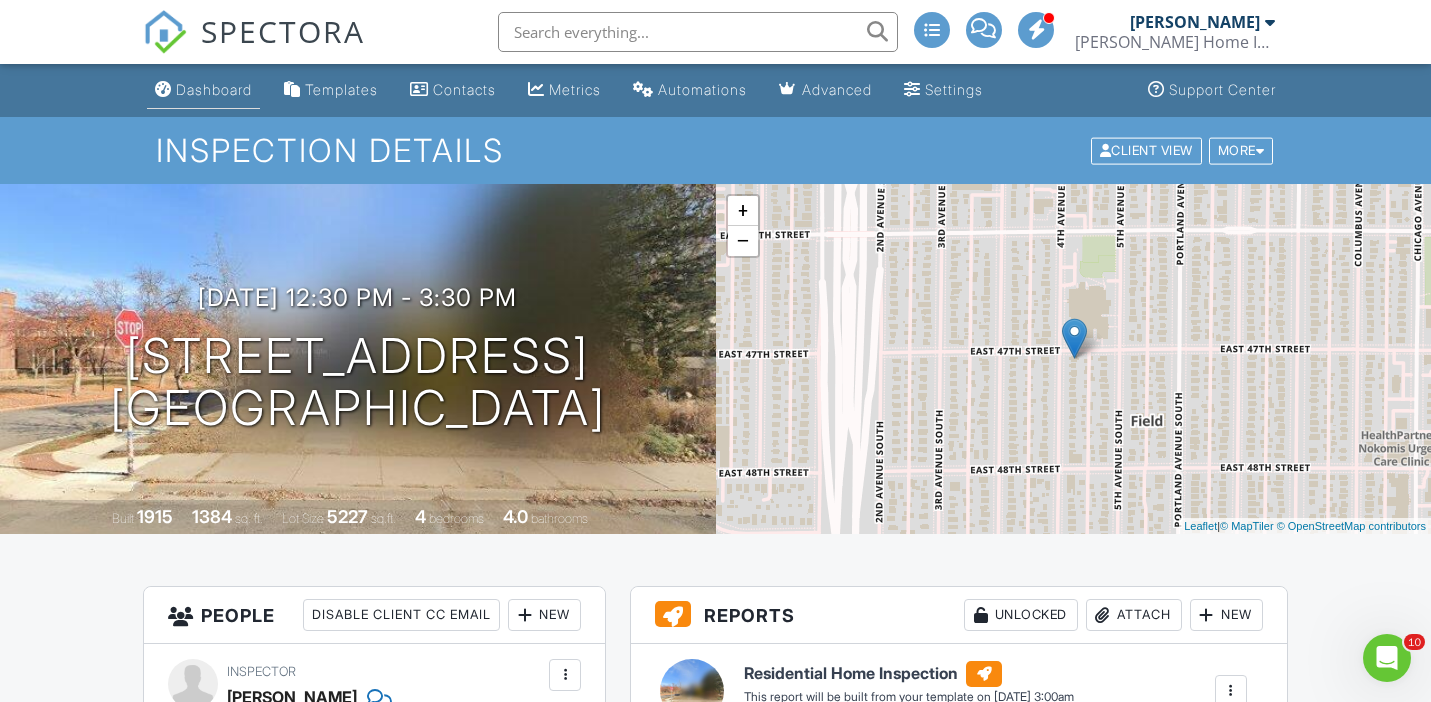 click on "Dashboard" at bounding box center (214, 89) 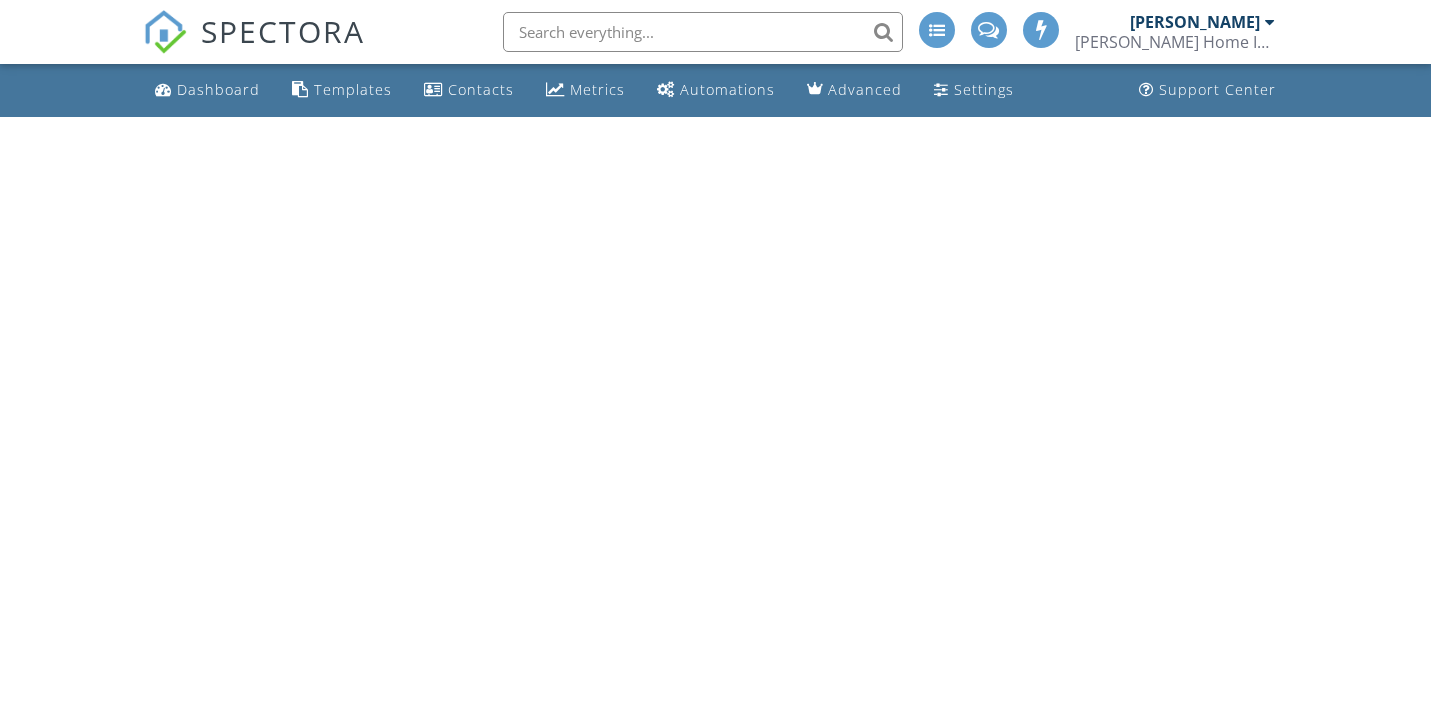 scroll, scrollTop: 0, scrollLeft: 0, axis: both 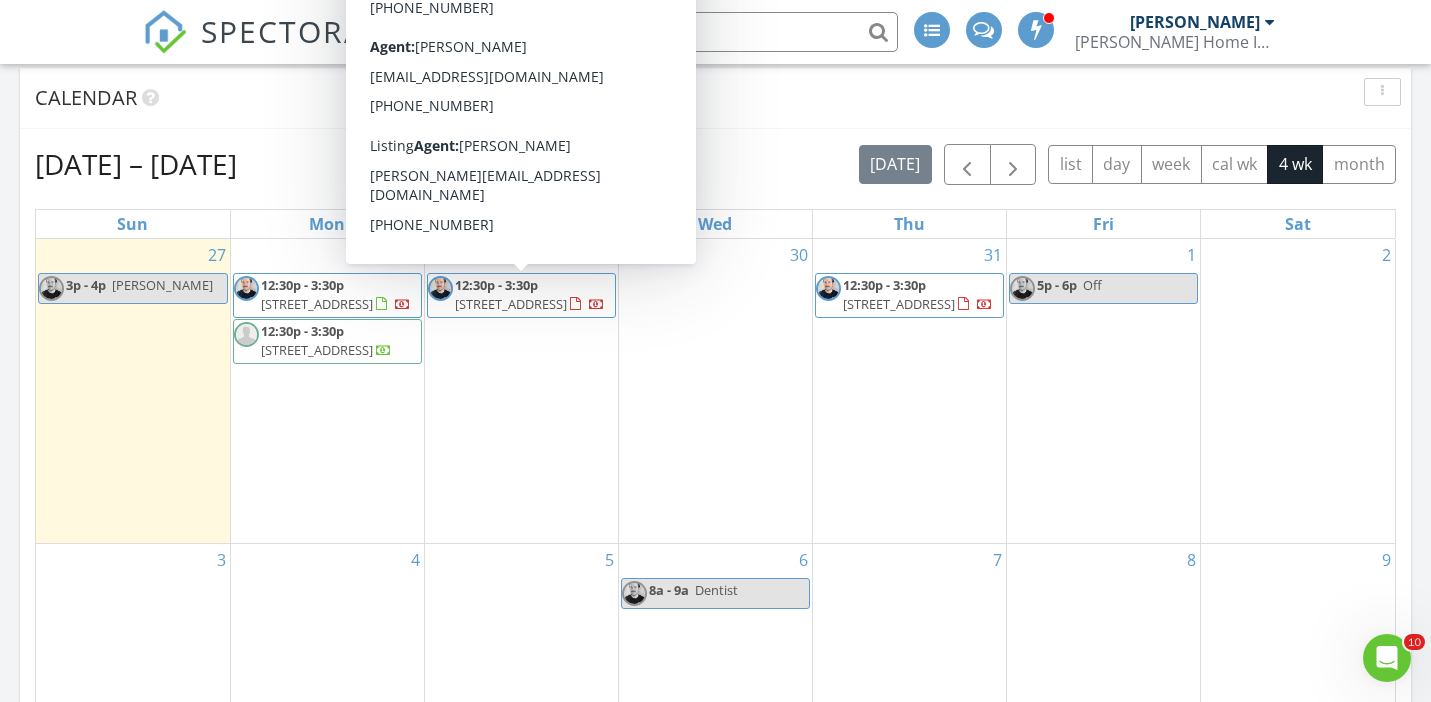 click on "12:30p - 3:30p
3808 43rd Ave S, Minneapolis 55406" at bounding box center [521, 295] 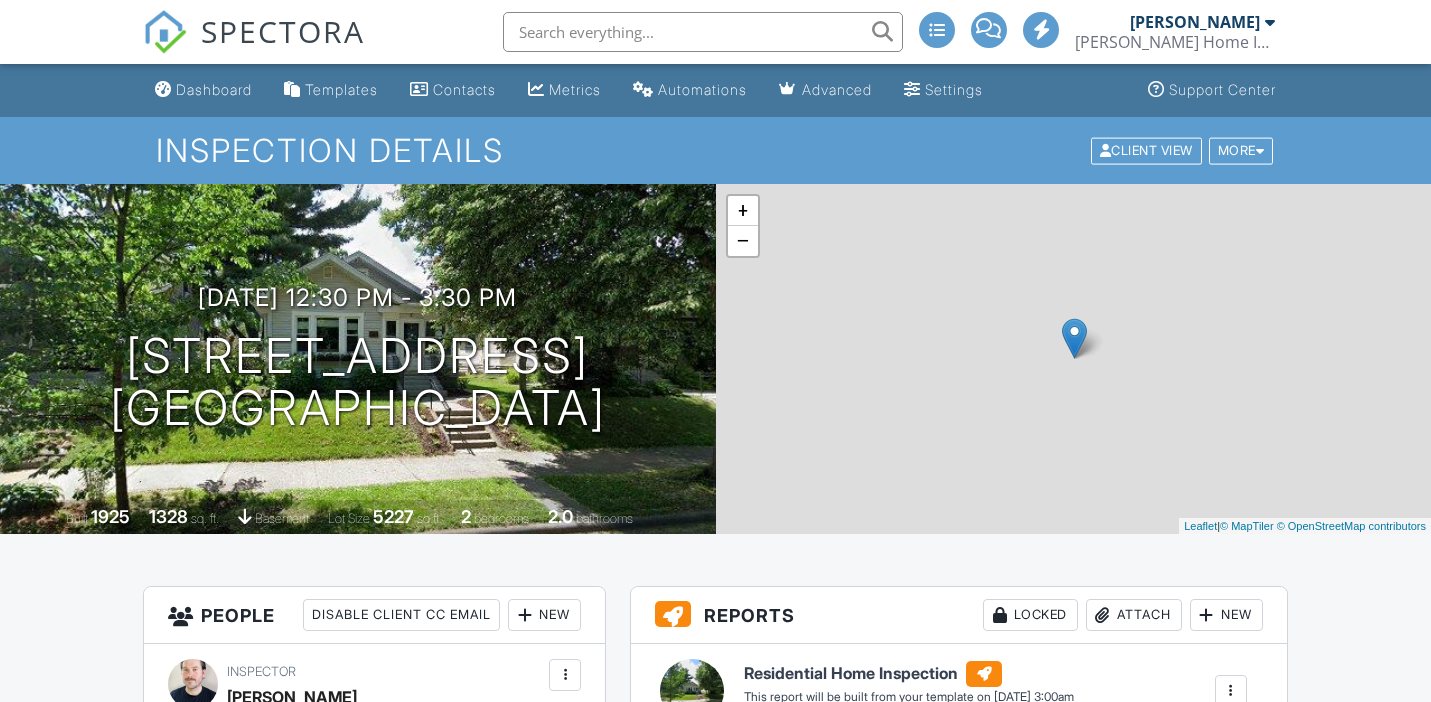 scroll, scrollTop: 230, scrollLeft: 0, axis: vertical 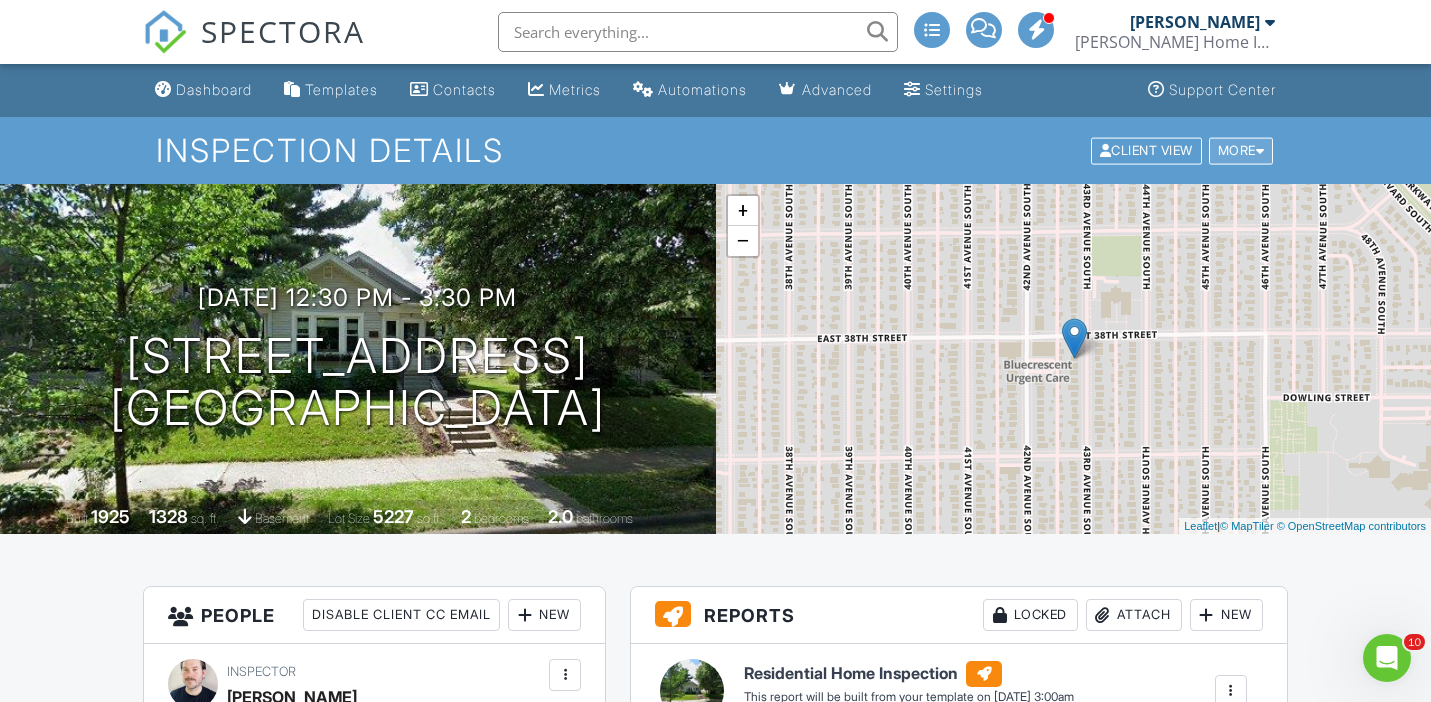click on "More" at bounding box center (1241, 150) 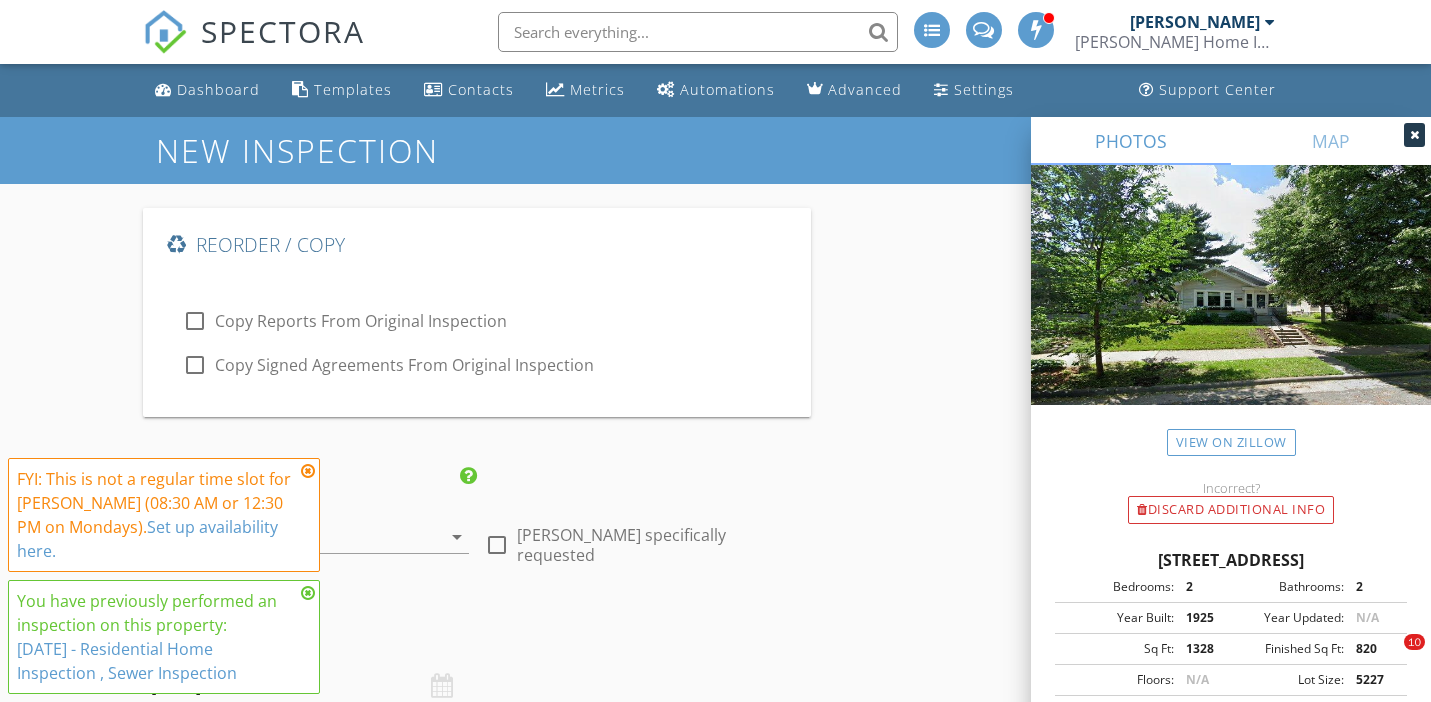 scroll, scrollTop: 0, scrollLeft: 0, axis: both 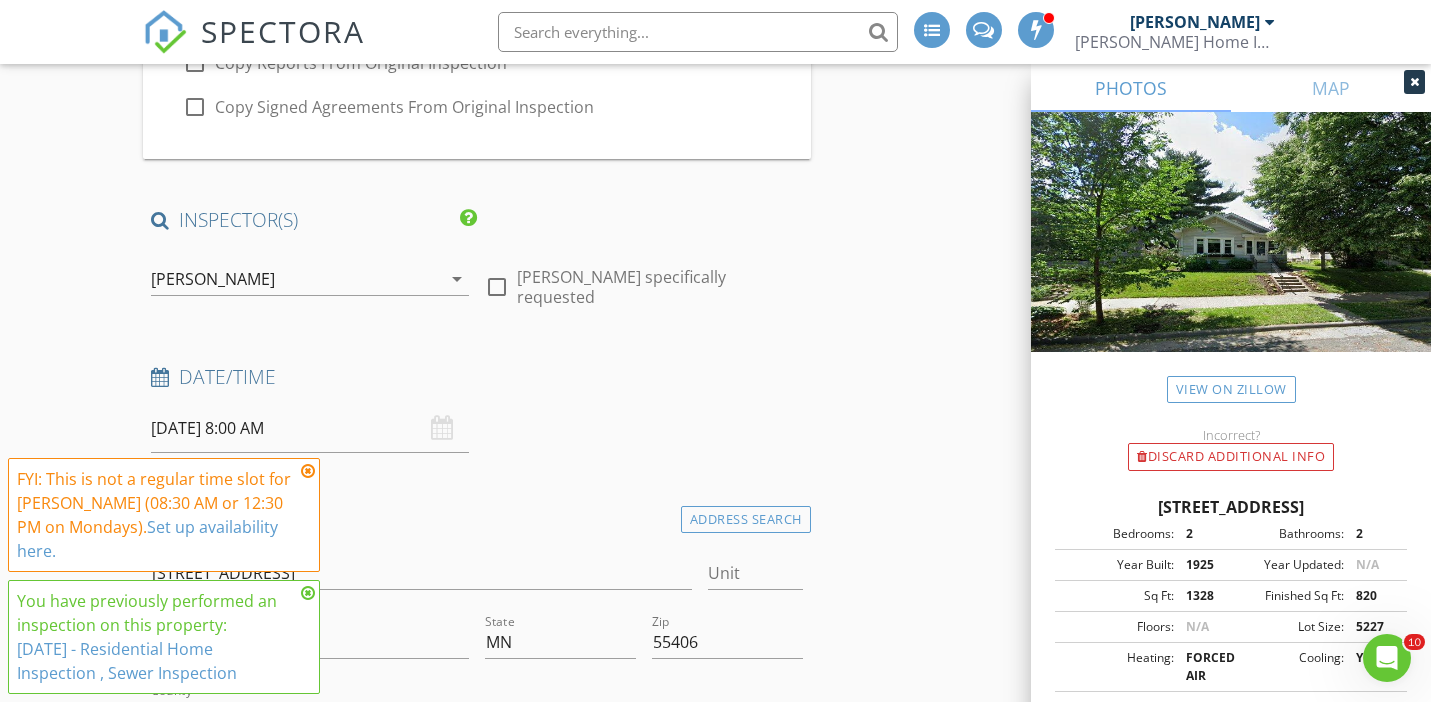 click on "arrow_drop_down" at bounding box center (457, 279) 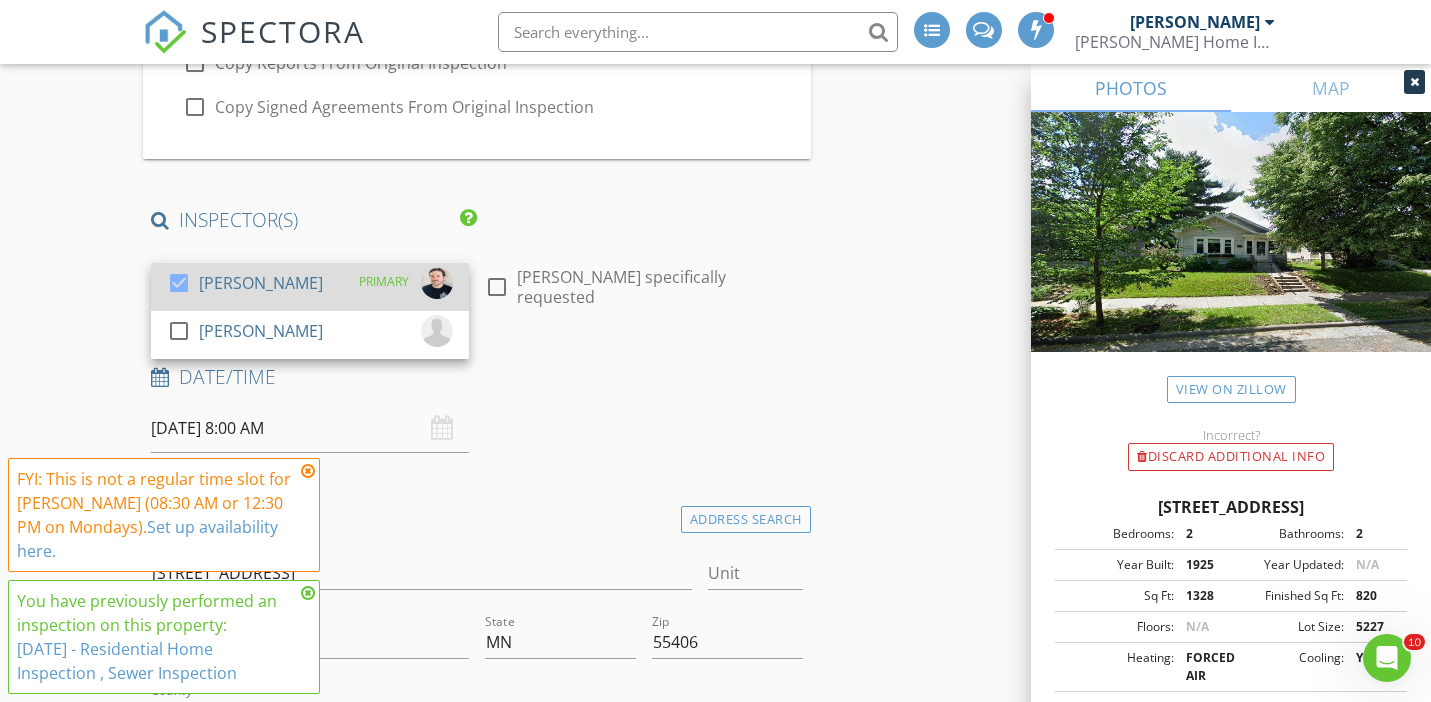 click at bounding box center [179, 283] 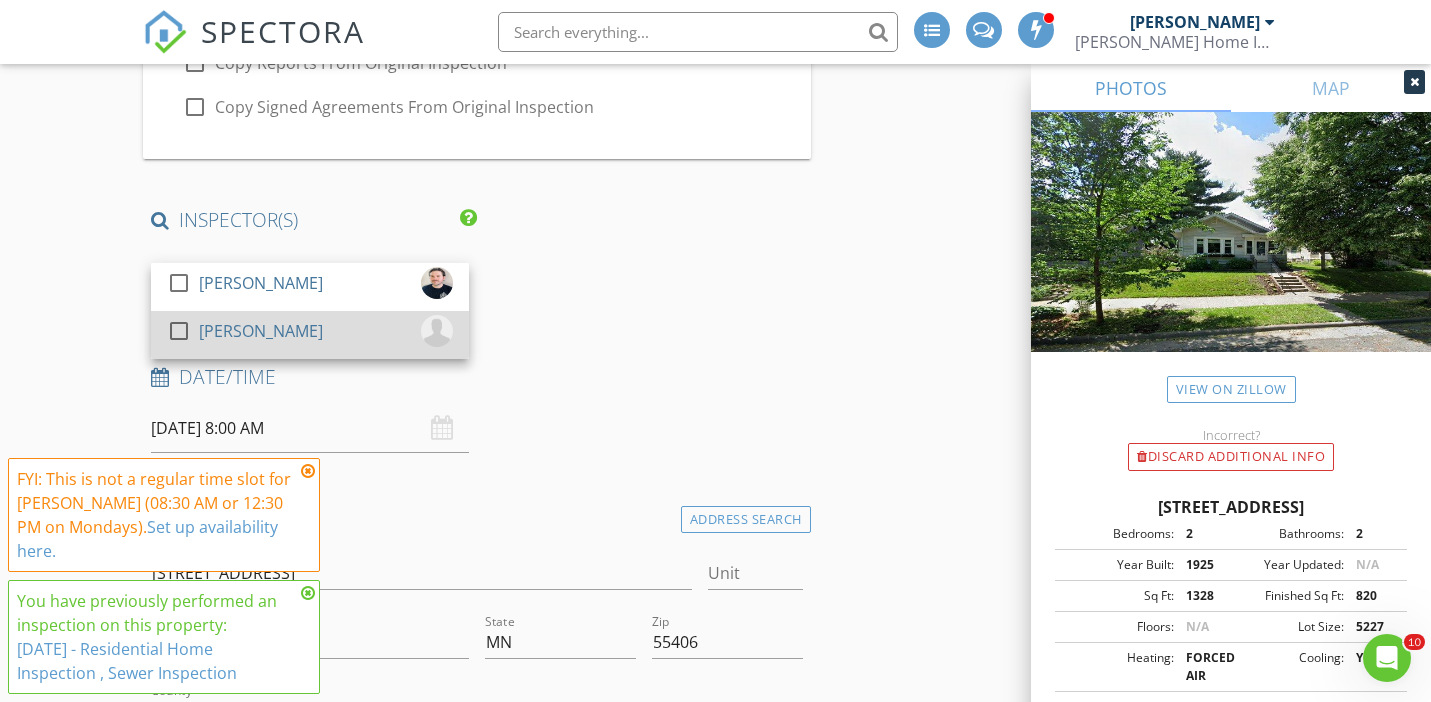 click at bounding box center [179, 331] 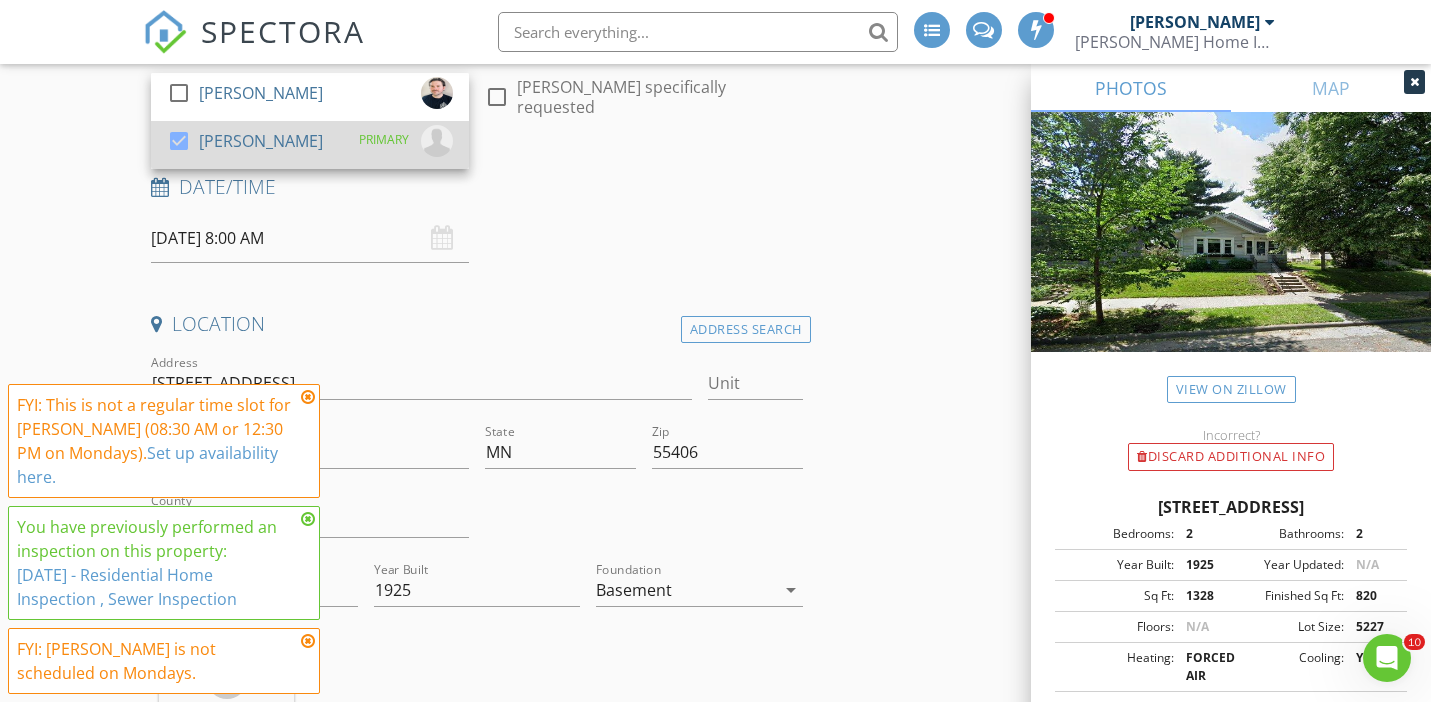 scroll, scrollTop: 463, scrollLeft: 0, axis: vertical 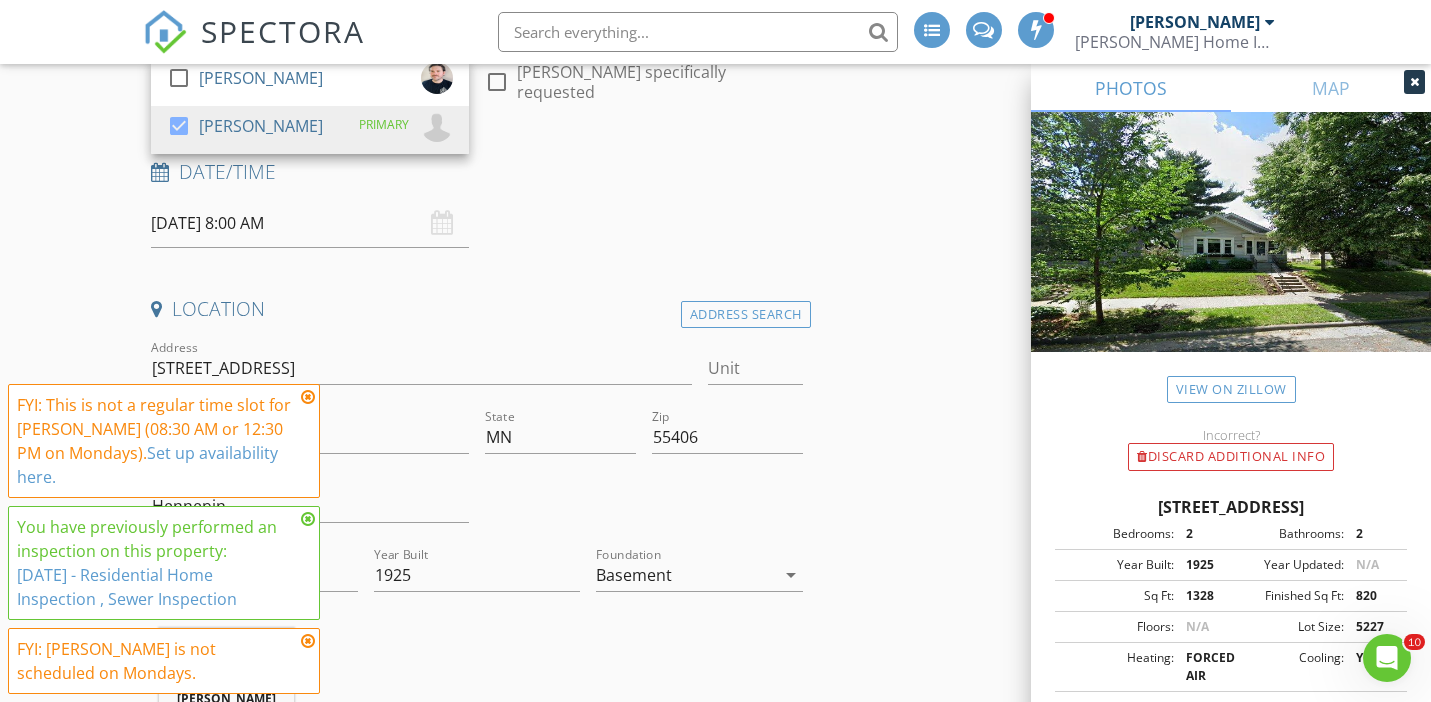 click on "07/28/2025 8:00 AM" at bounding box center [310, 223] 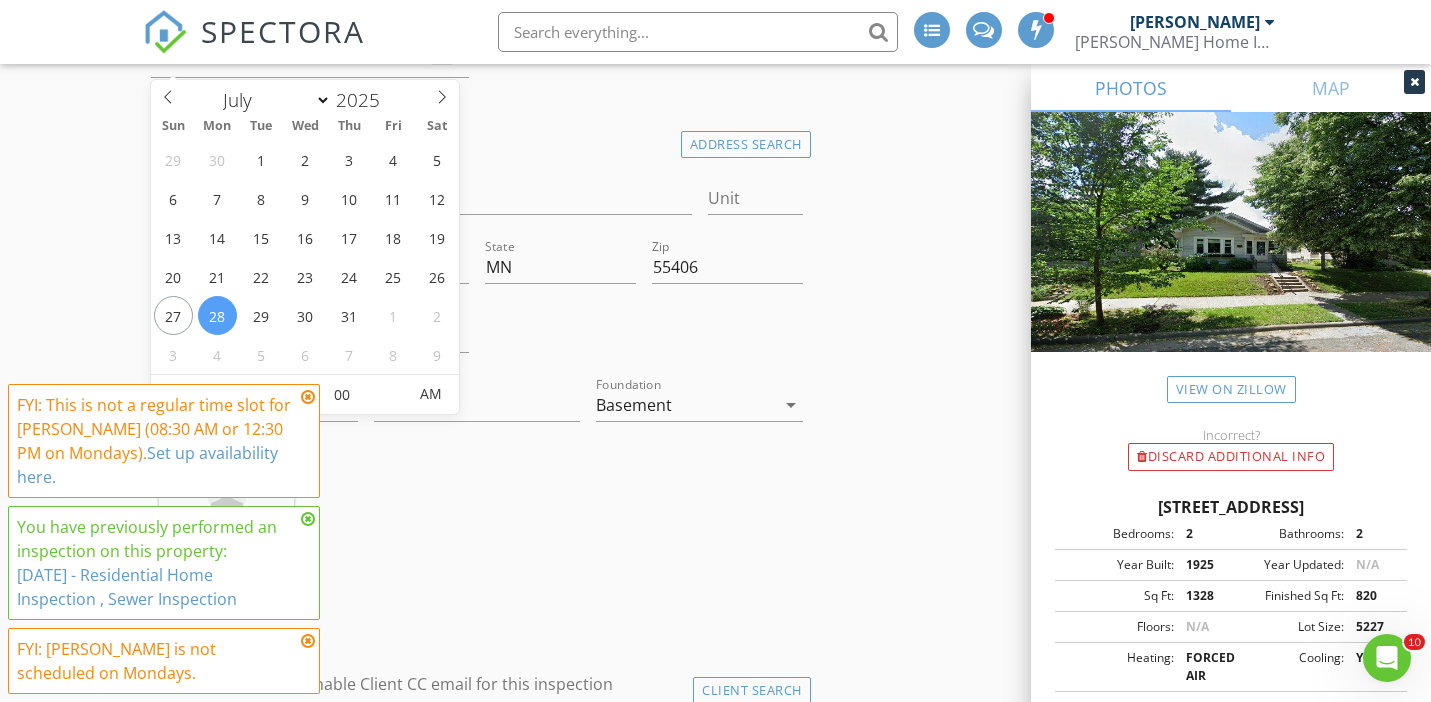 scroll, scrollTop: 652, scrollLeft: 0, axis: vertical 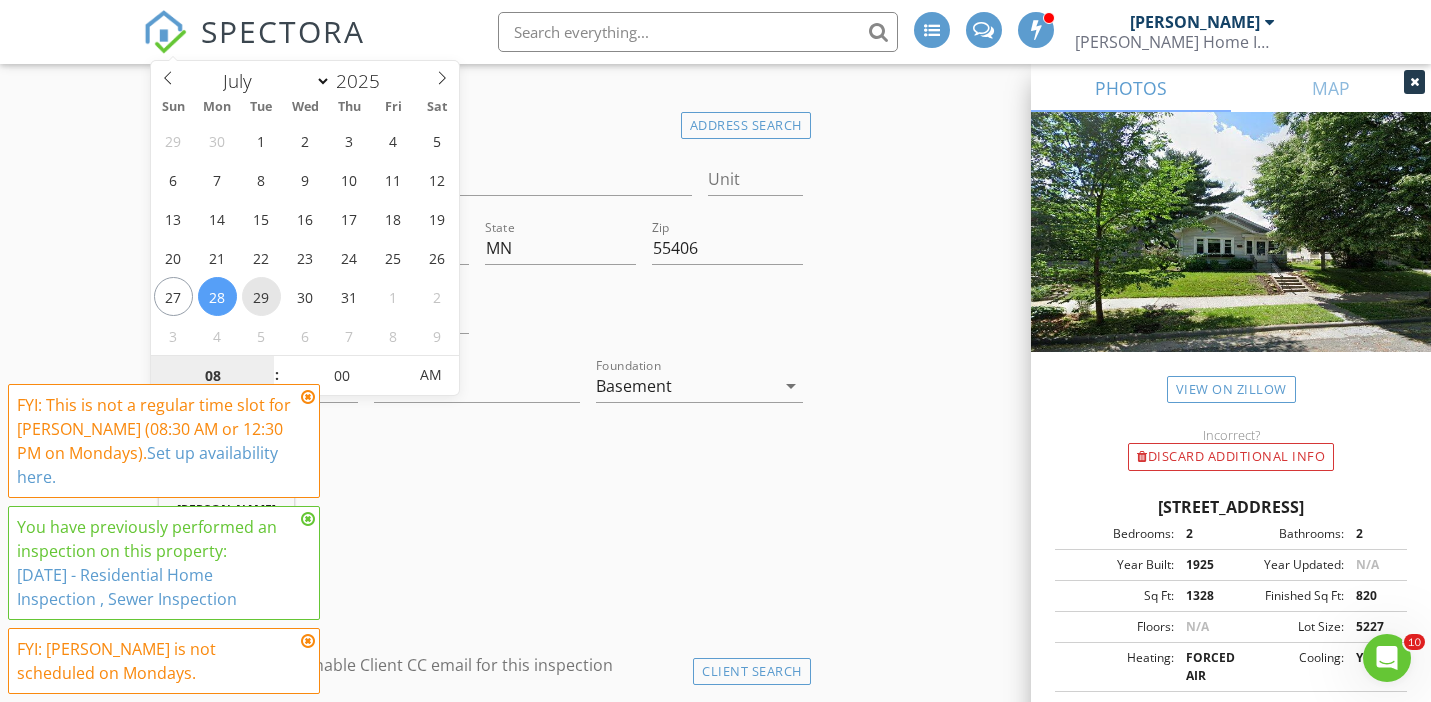 type on "07/29/2025 8:00 AM" 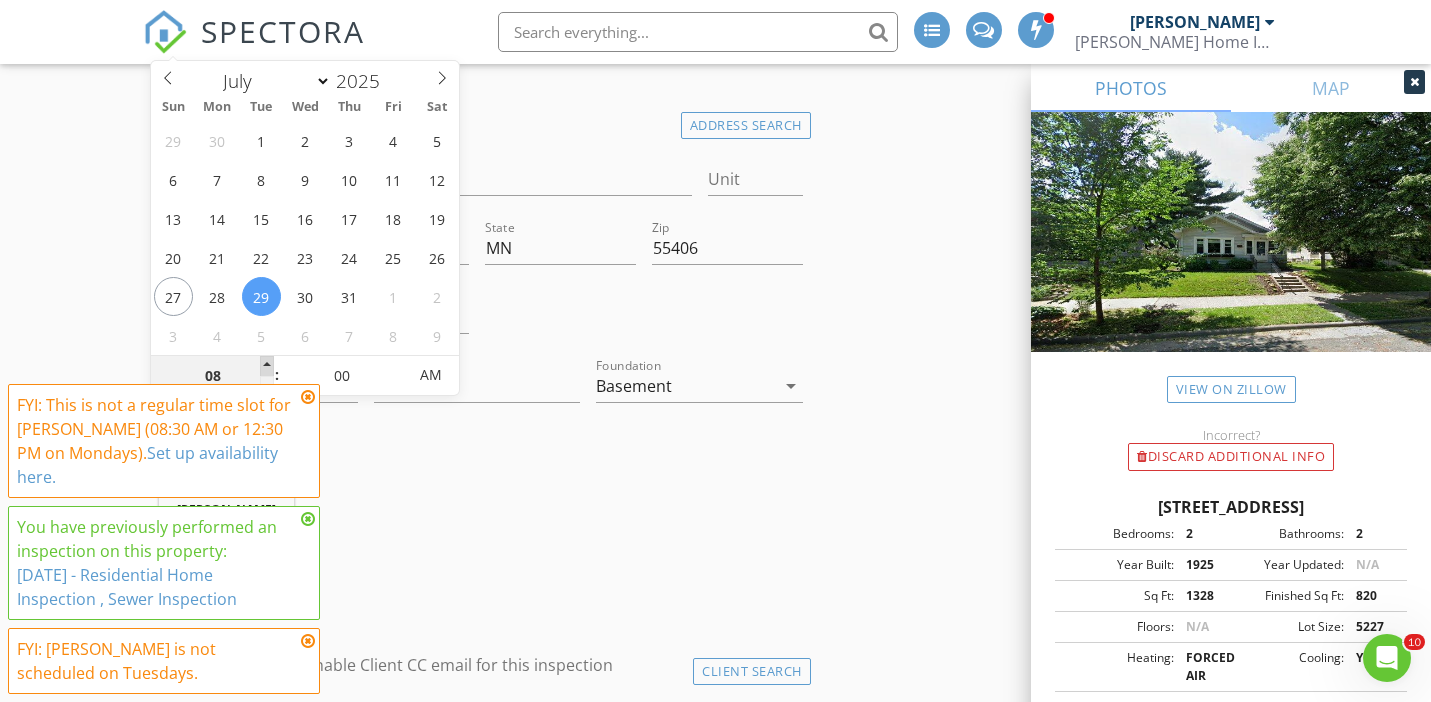 type on "09" 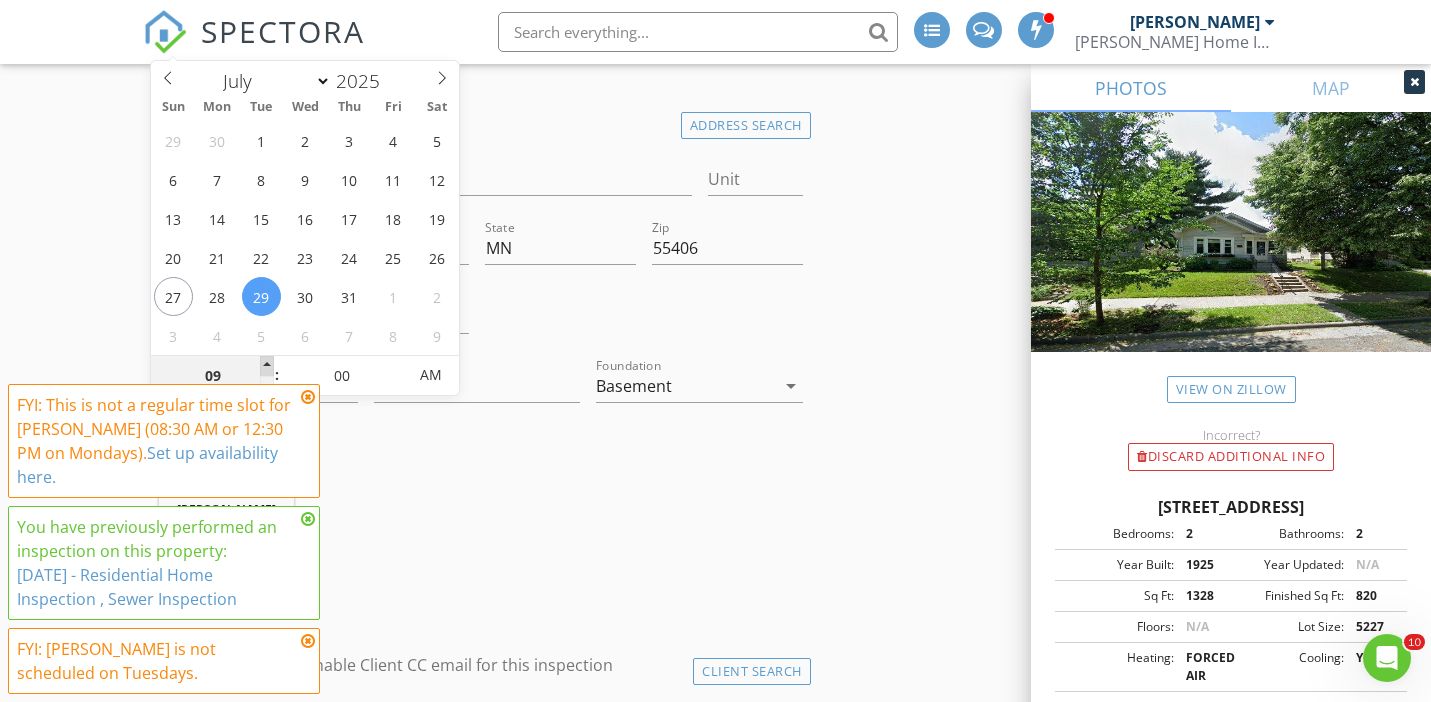 click at bounding box center [267, 366] 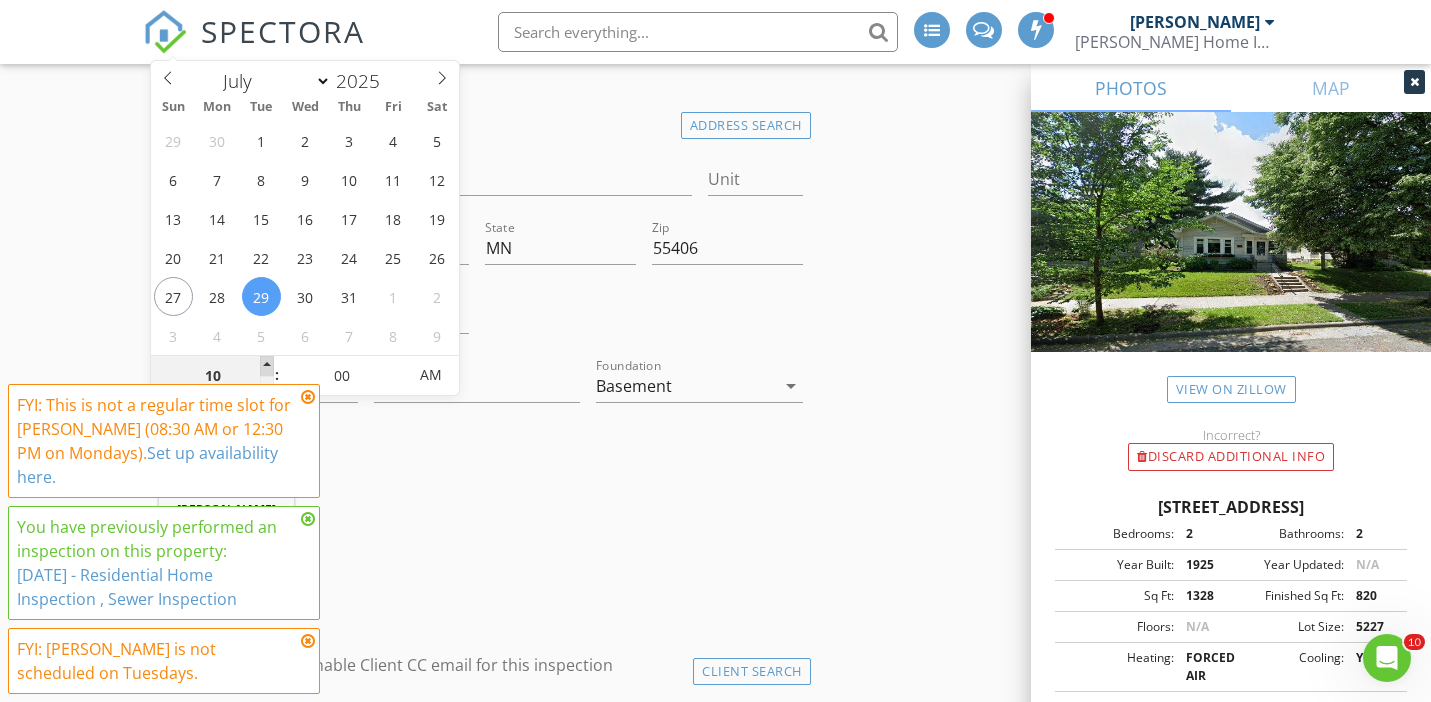 click at bounding box center [267, 366] 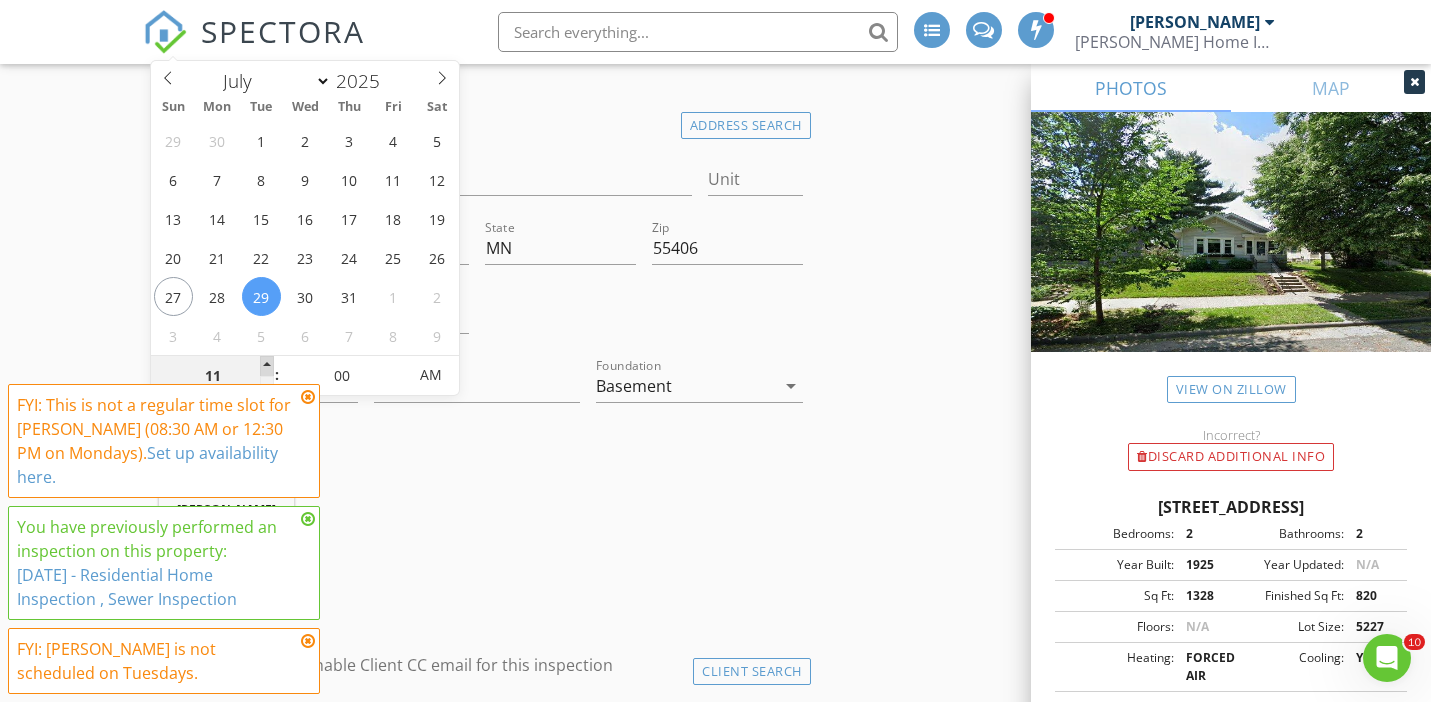 click at bounding box center (267, 366) 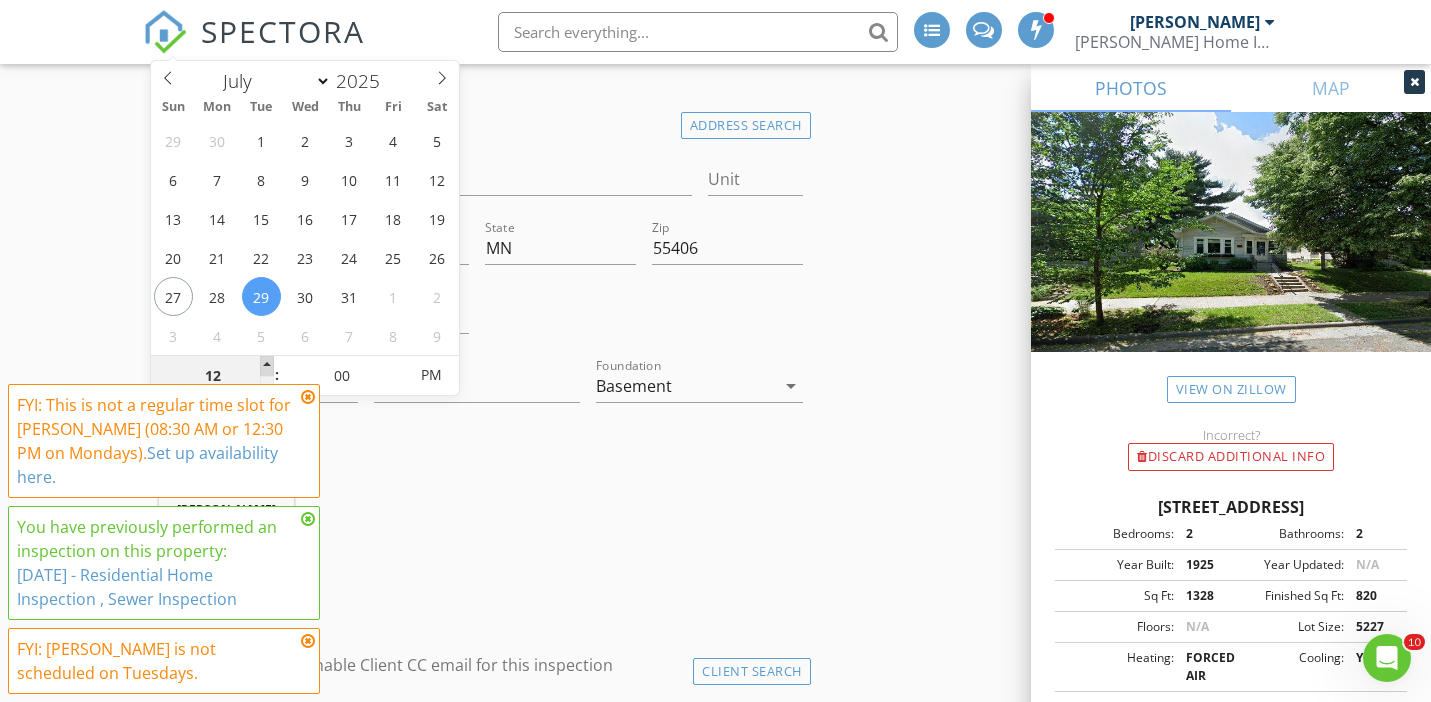 click at bounding box center [267, 366] 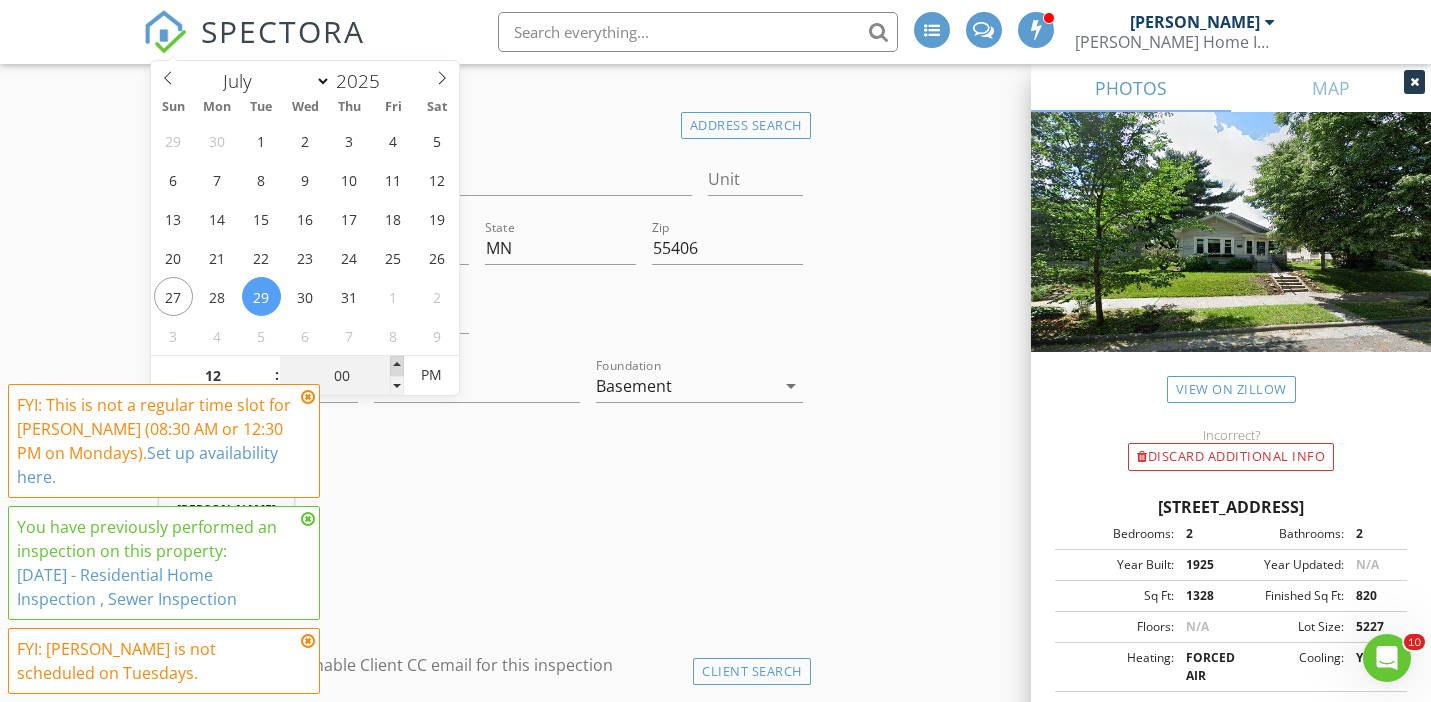 type on "05" 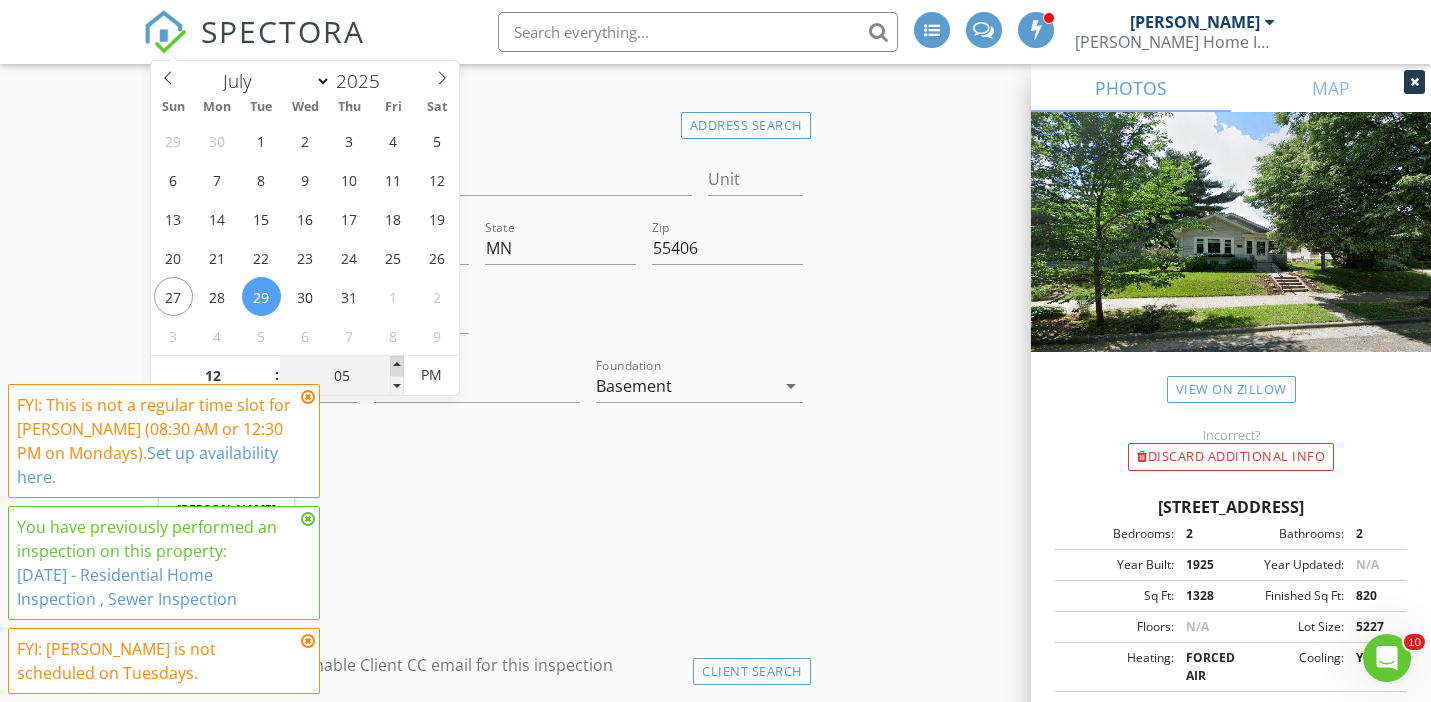 click at bounding box center [397, 366] 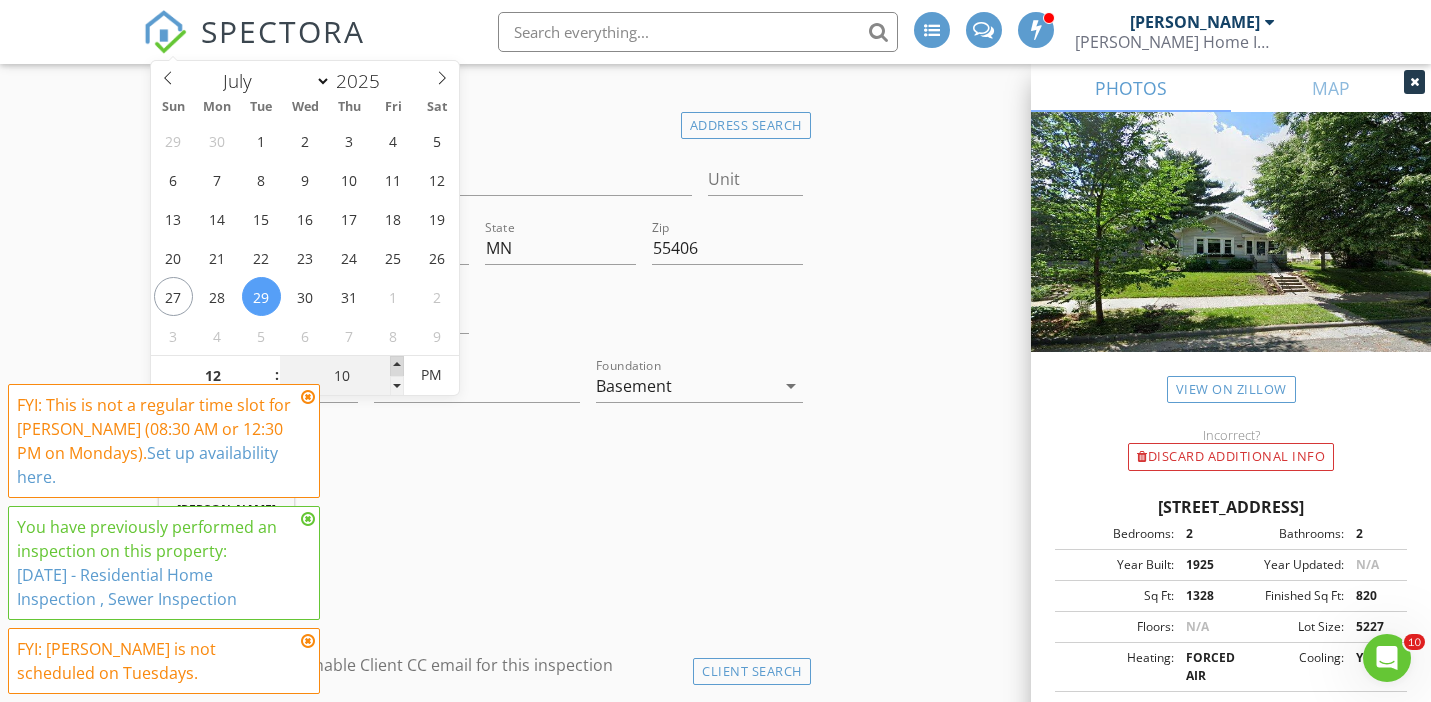 click at bounding box center (397, 366) 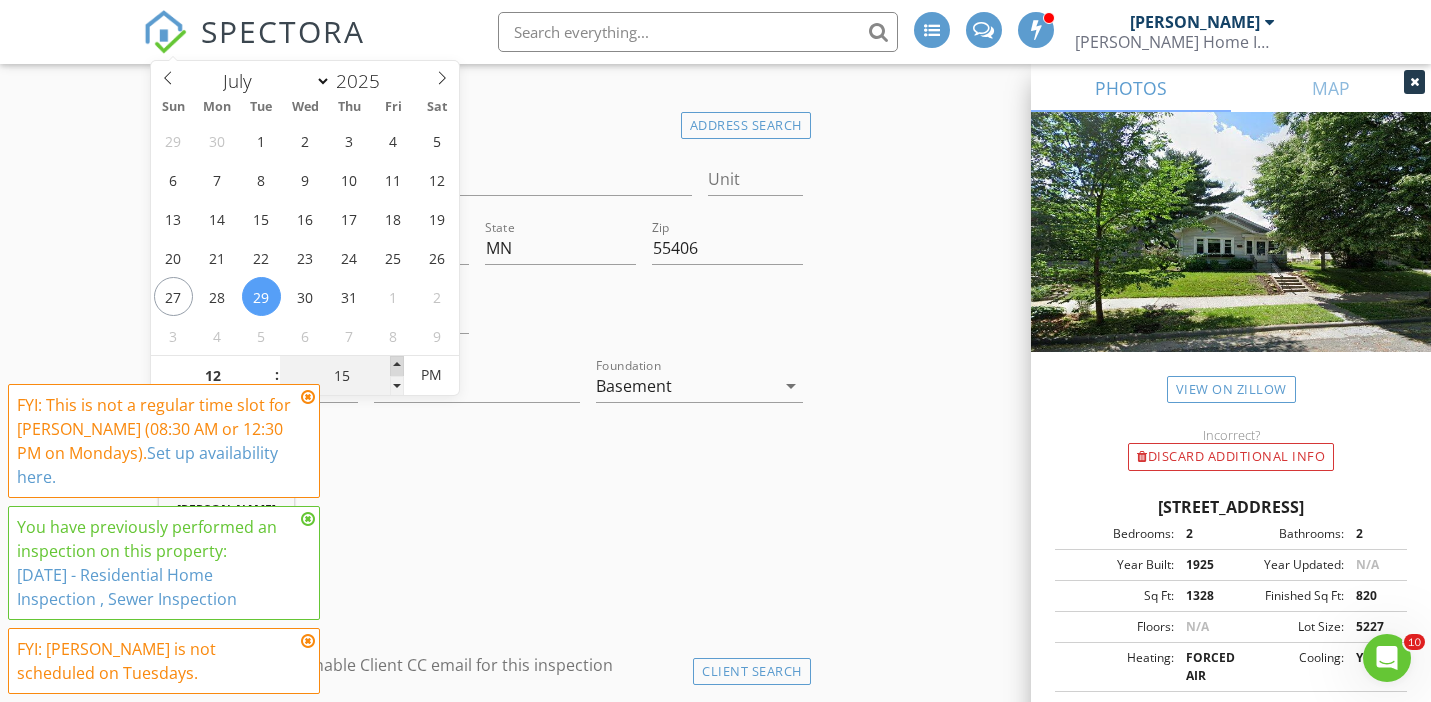 click at bounding box center (397, 366) 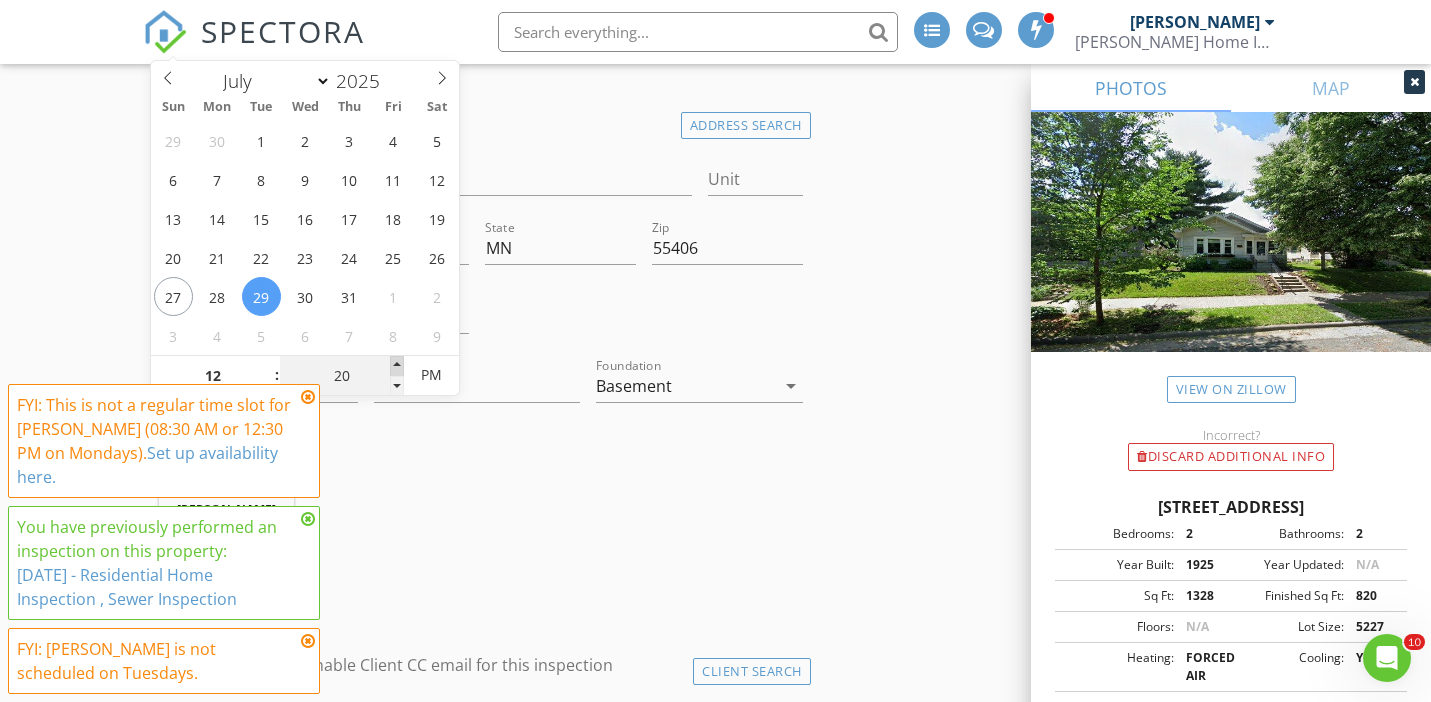 click at bounding box center [397, 366] 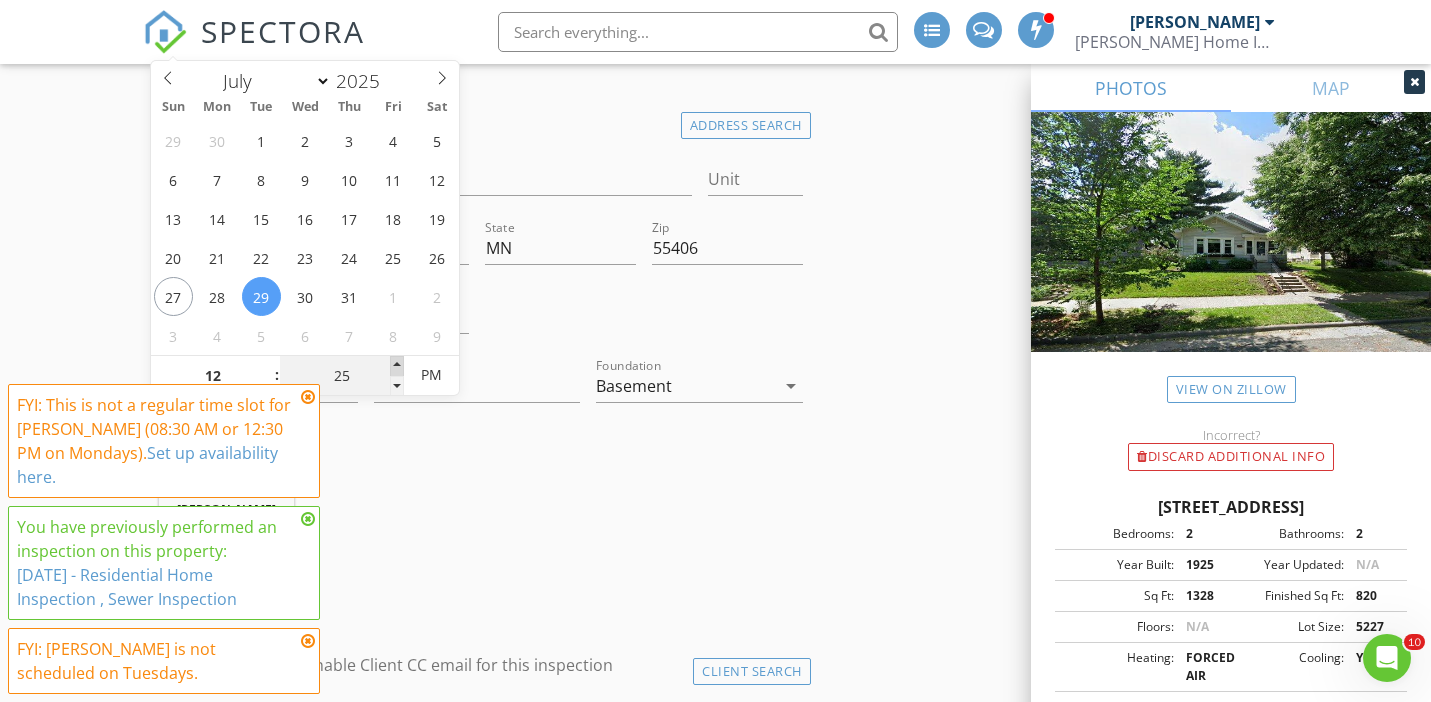 click at bounding box center [397, 366] 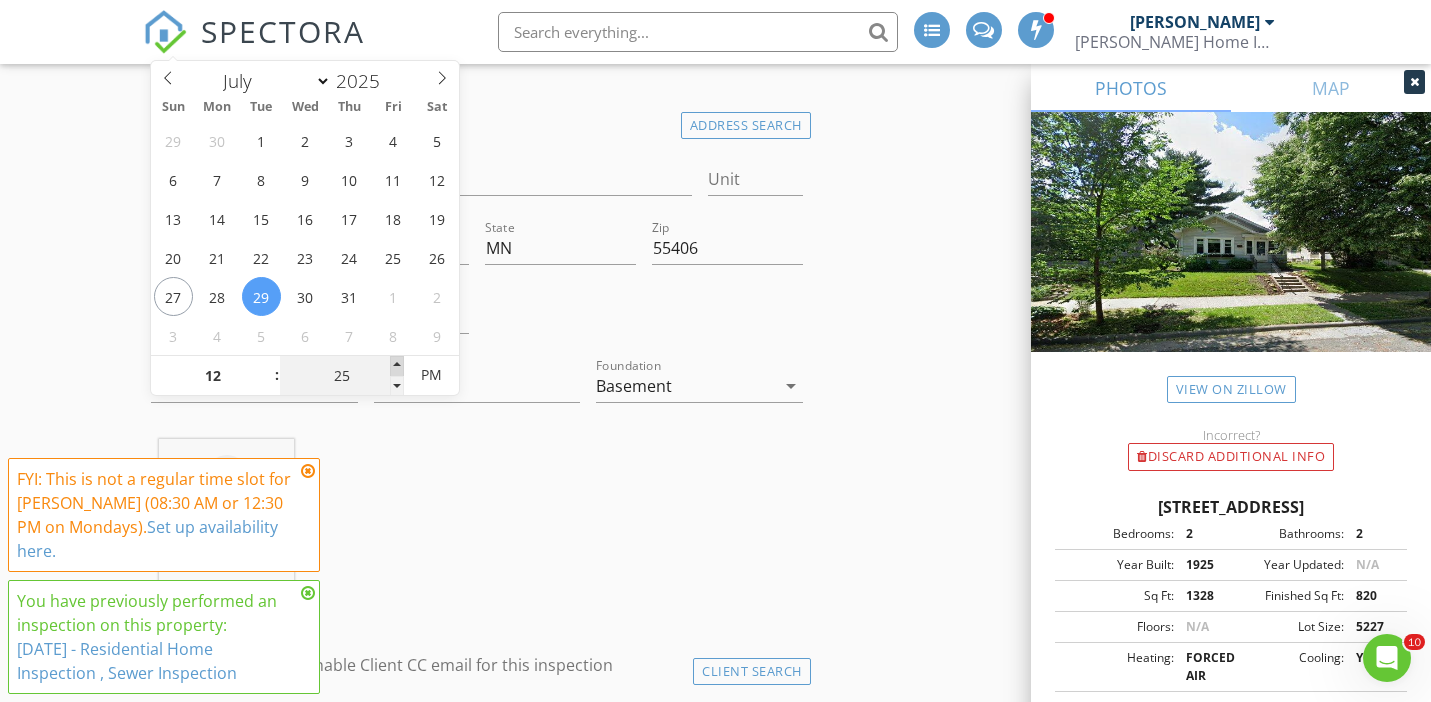 type on "30" 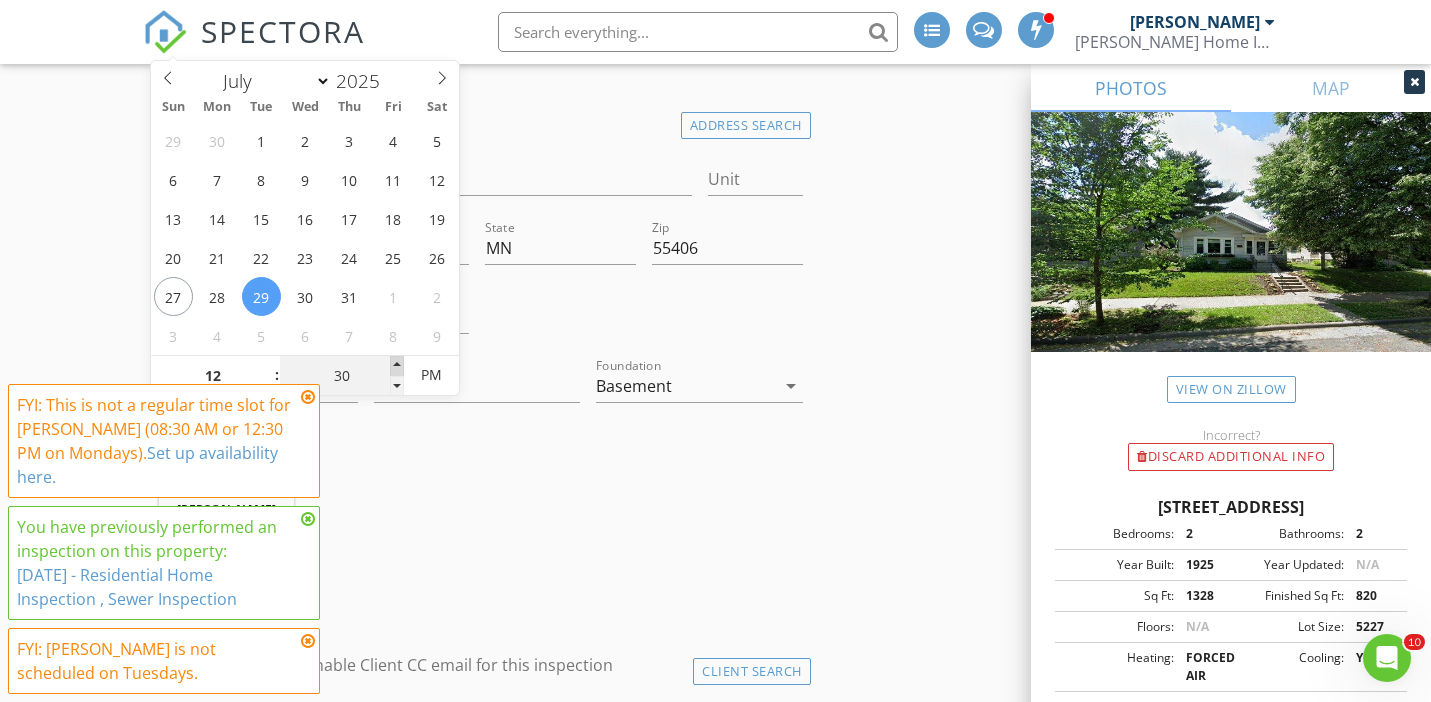 click at bounding box center [397, 366] 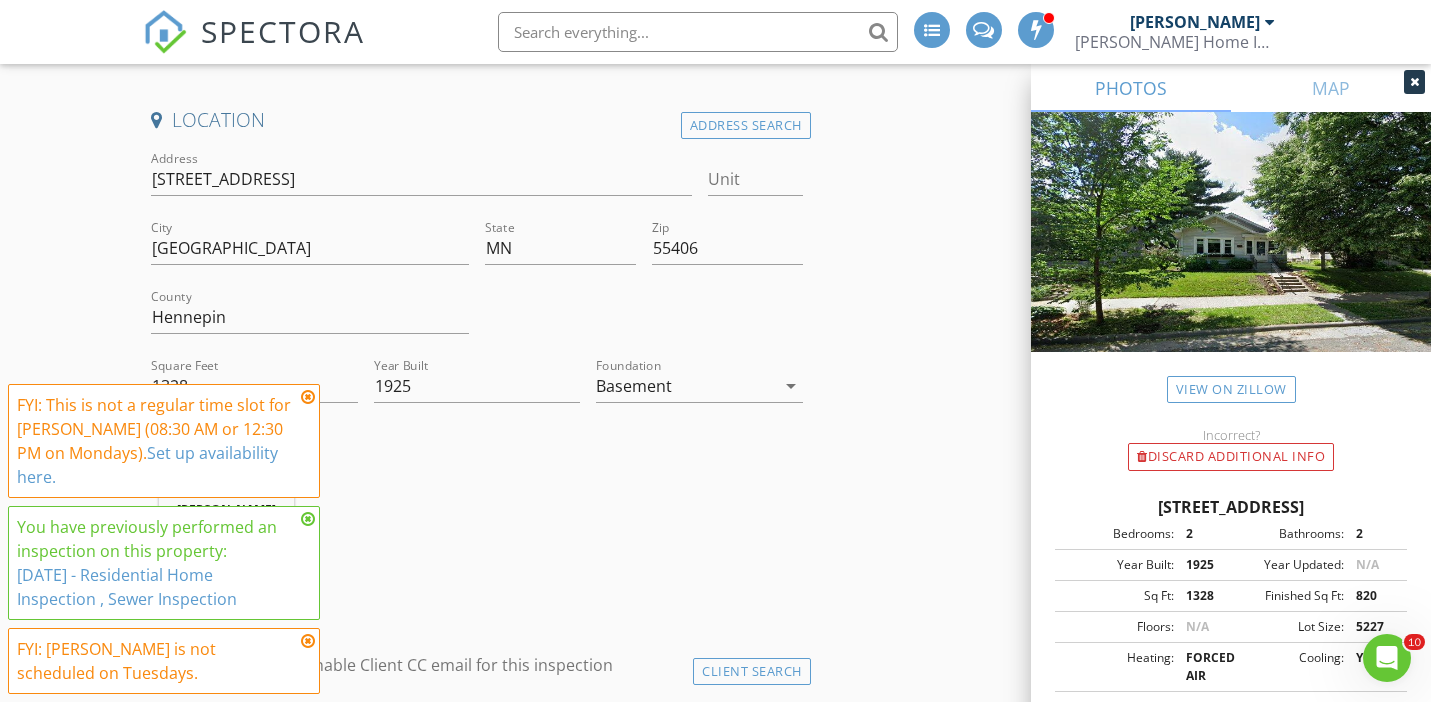 click on "Bret Spottke     8.6 miles     (17 minutes)" at bounding box center (477, 522) 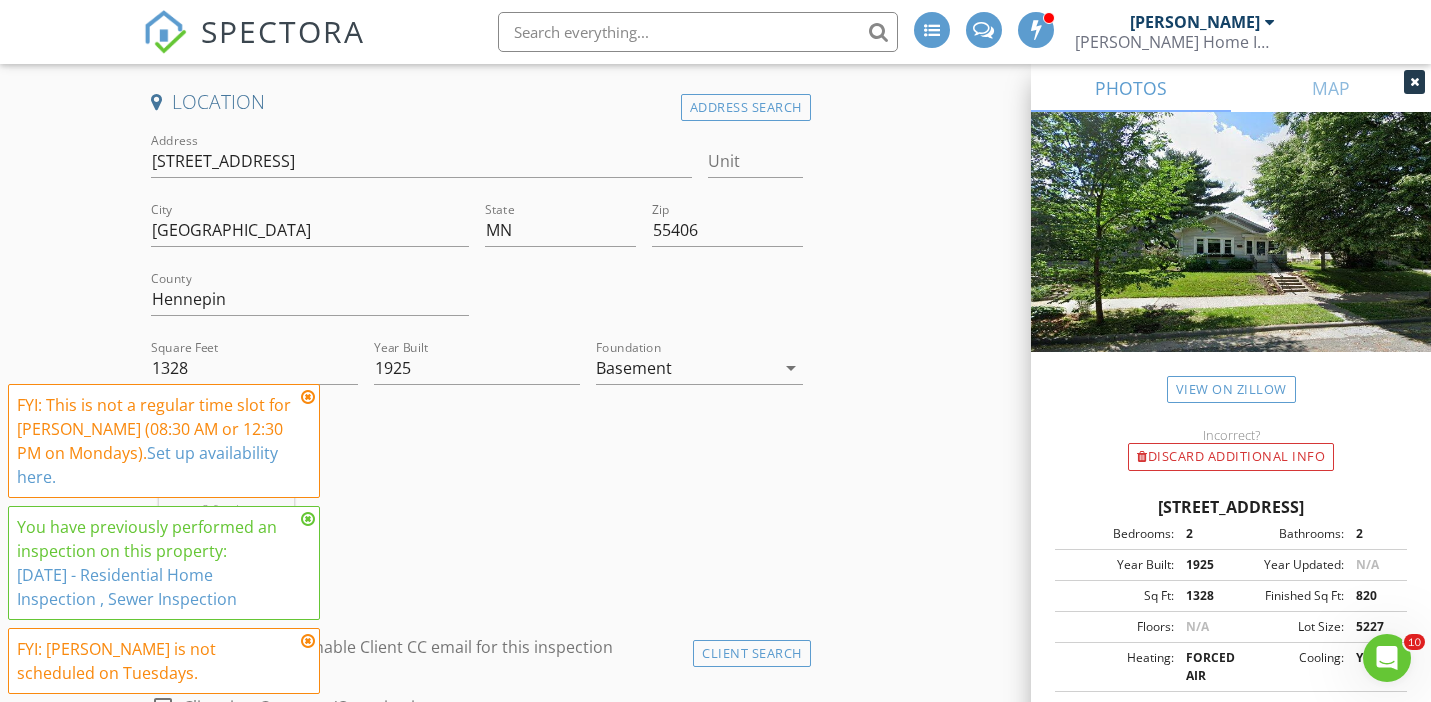 scroll, scrollTop: 671, scrollLeft: 0, axis: vertical 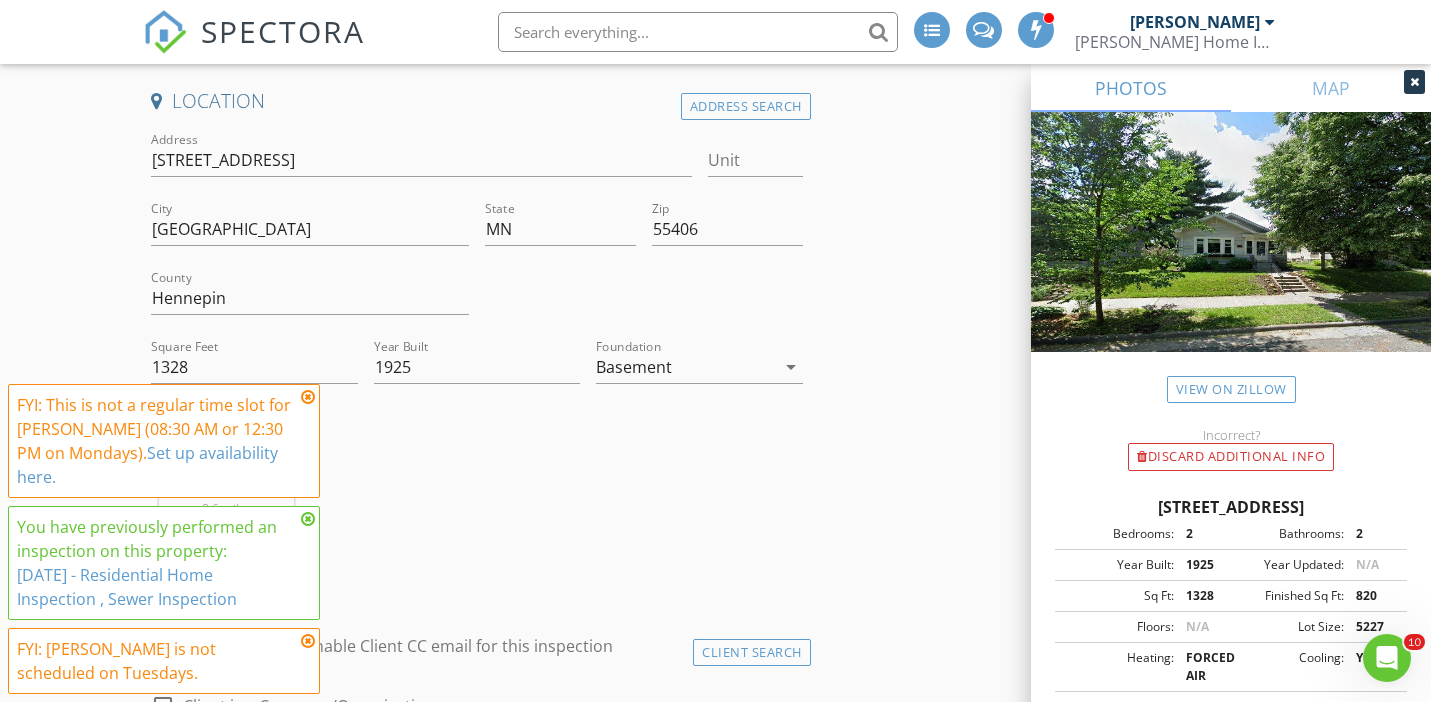 click at bounding box center [308, 397] 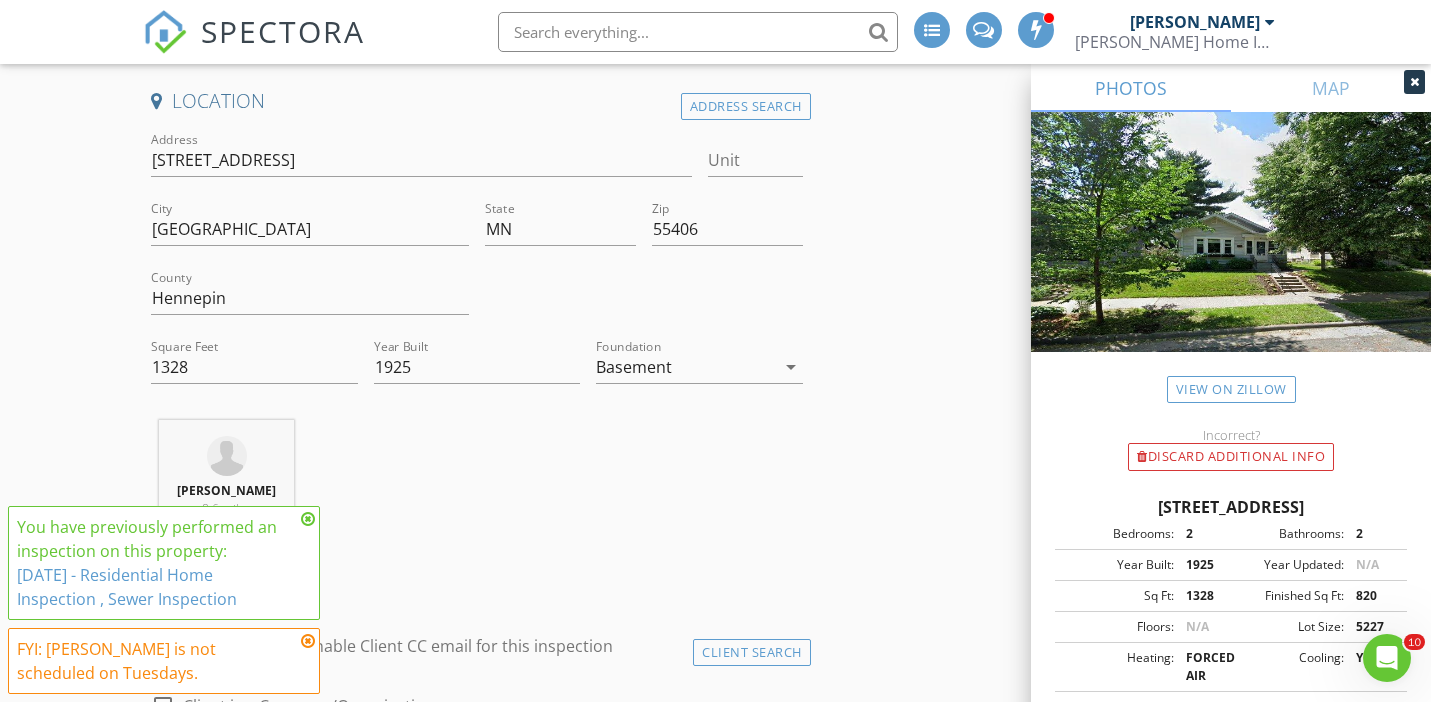 click at bounding box center (308, 519) 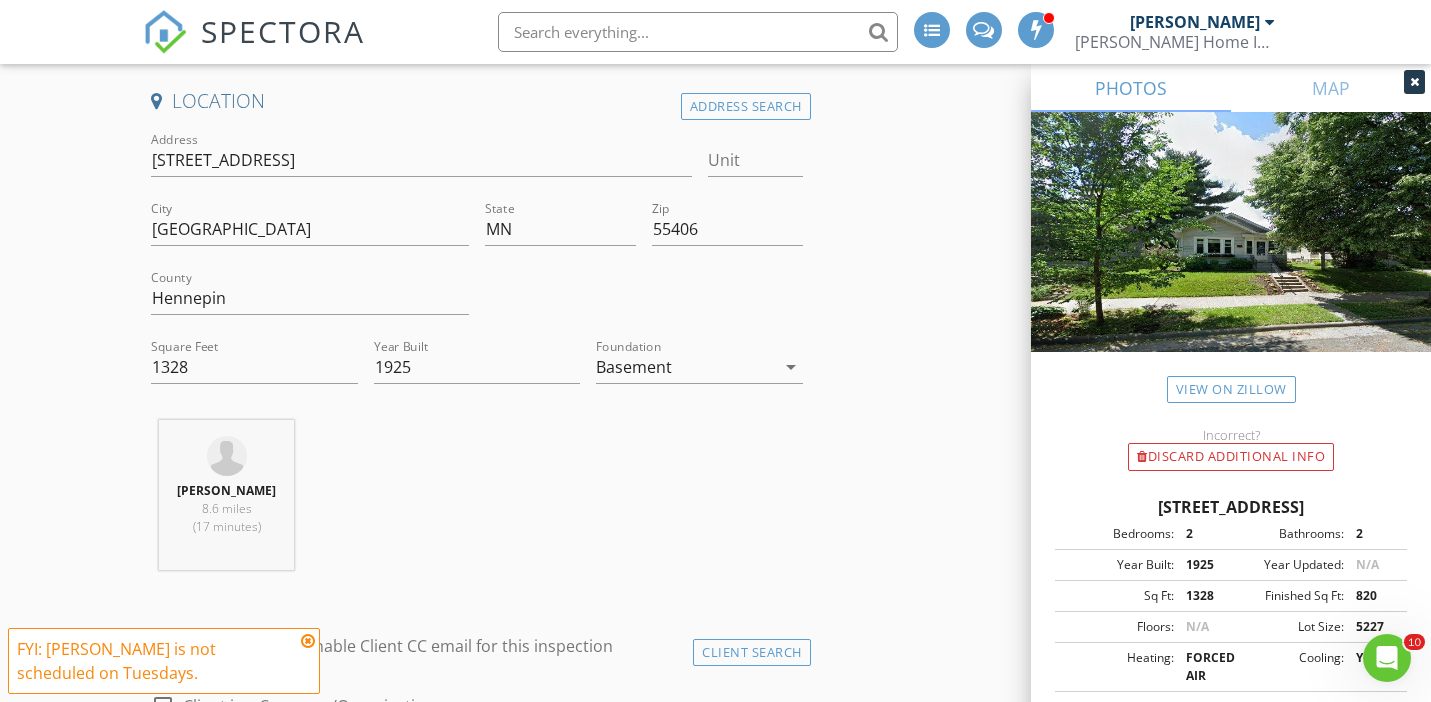 click at bounding box center [308, 641] 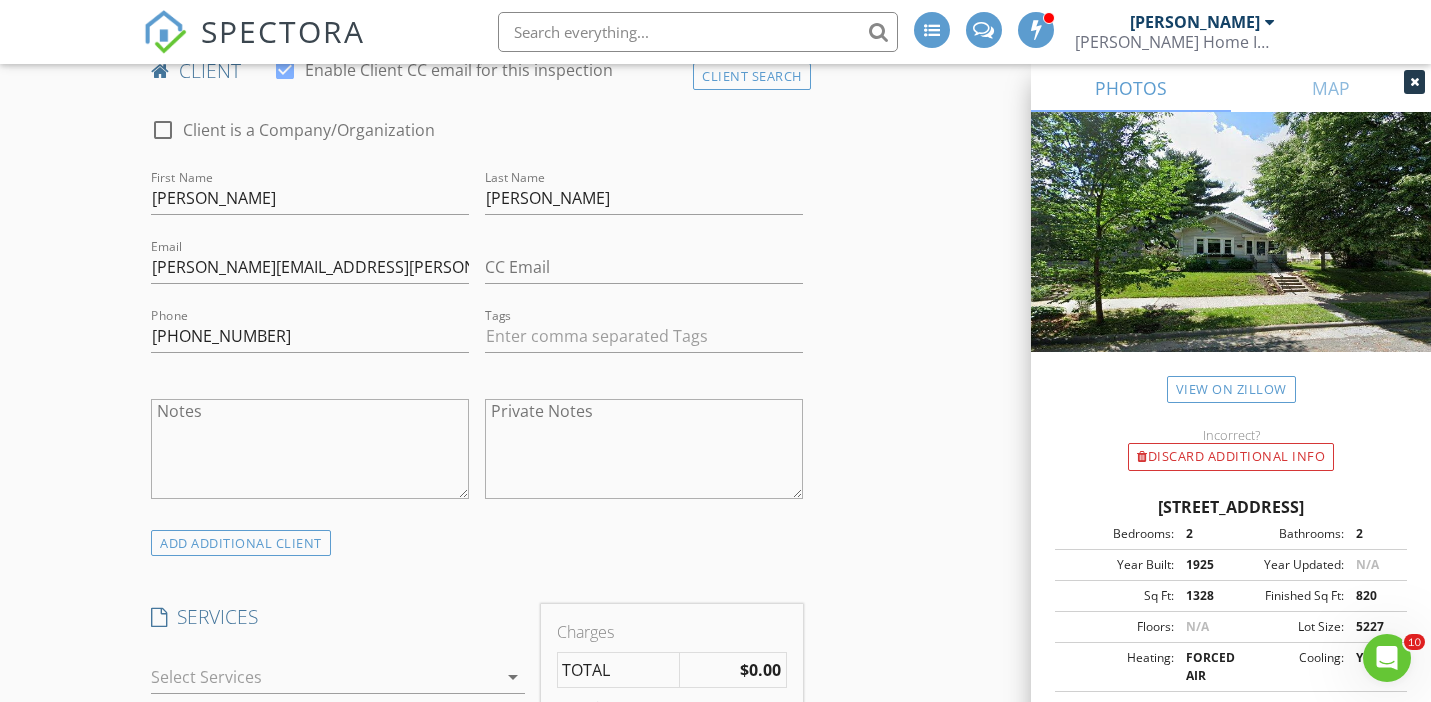 scroll, scrollTop: 1262, scrollLeft: 0, axis: vertical 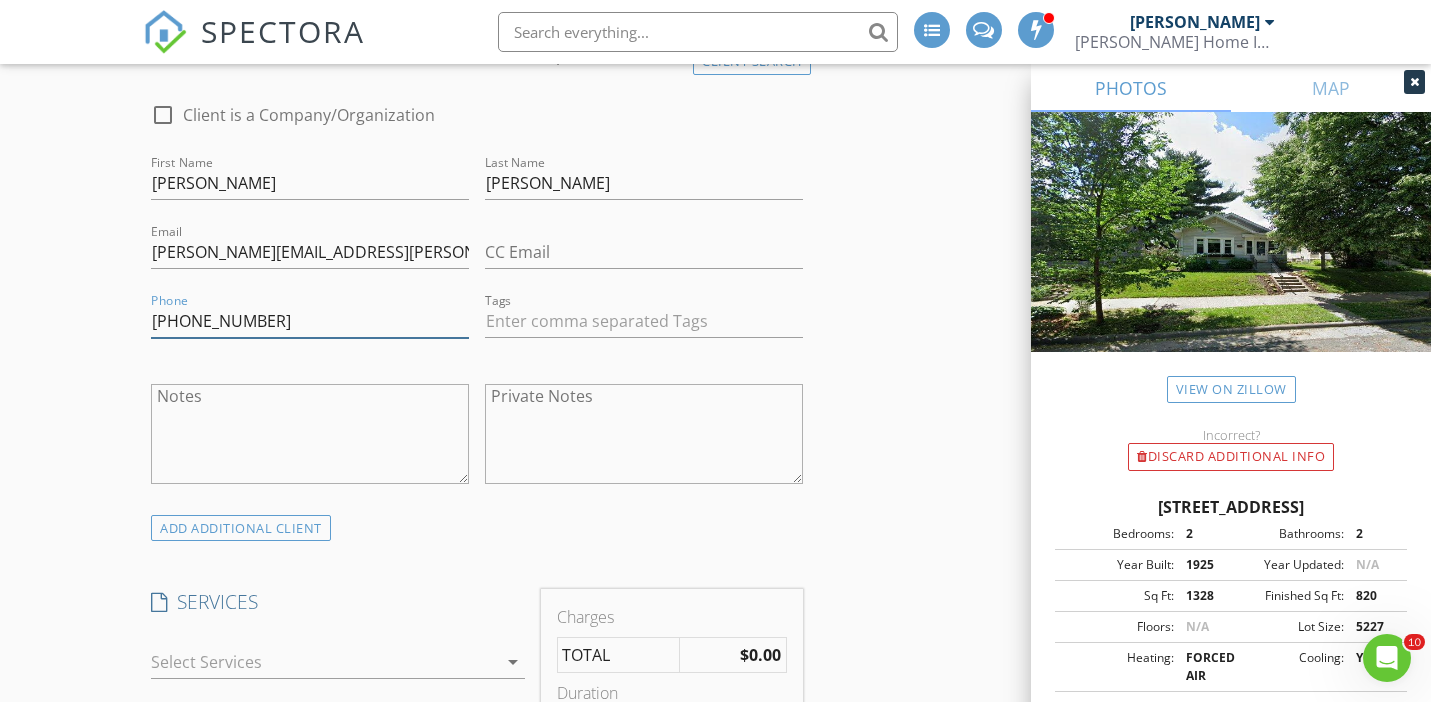 drag, startPoint x: 277, startPoint y: 317, endPoint x: 7, endPoint y: 285, distance: 271.88968 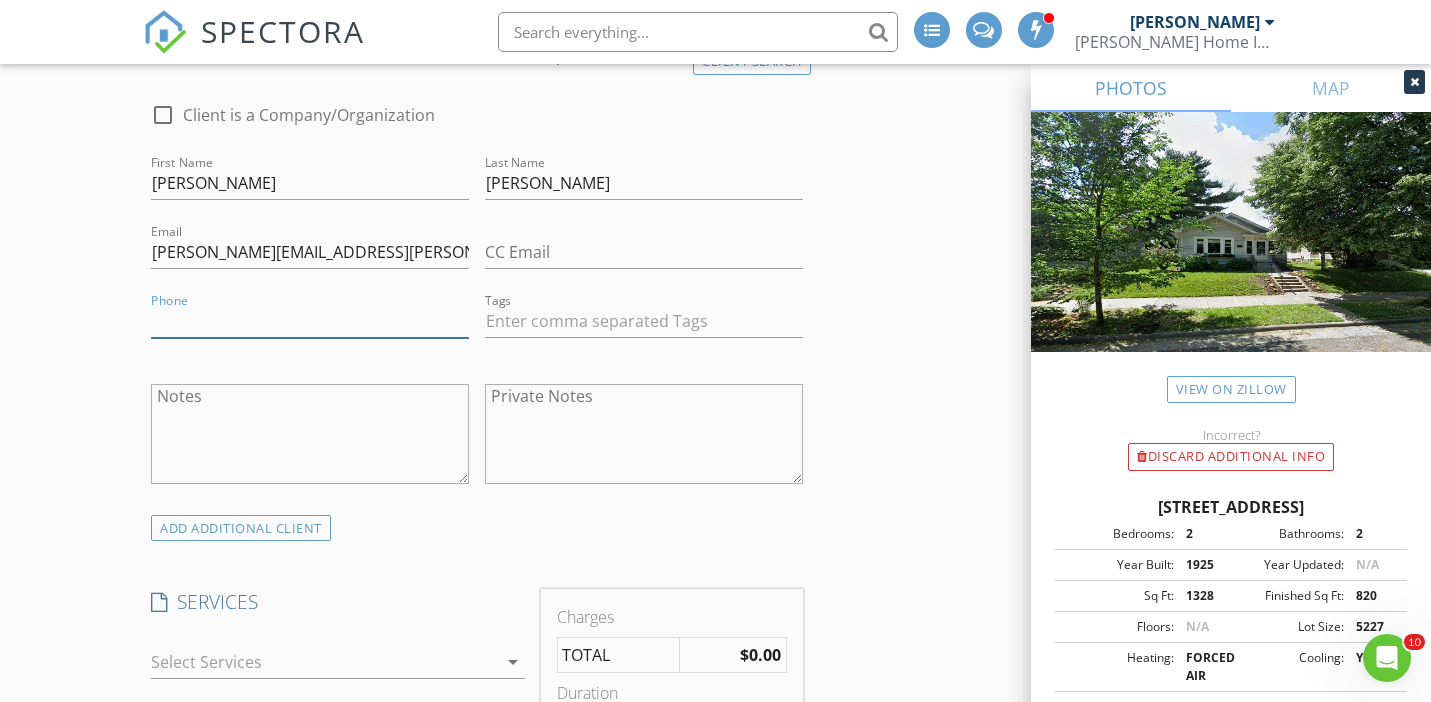 type 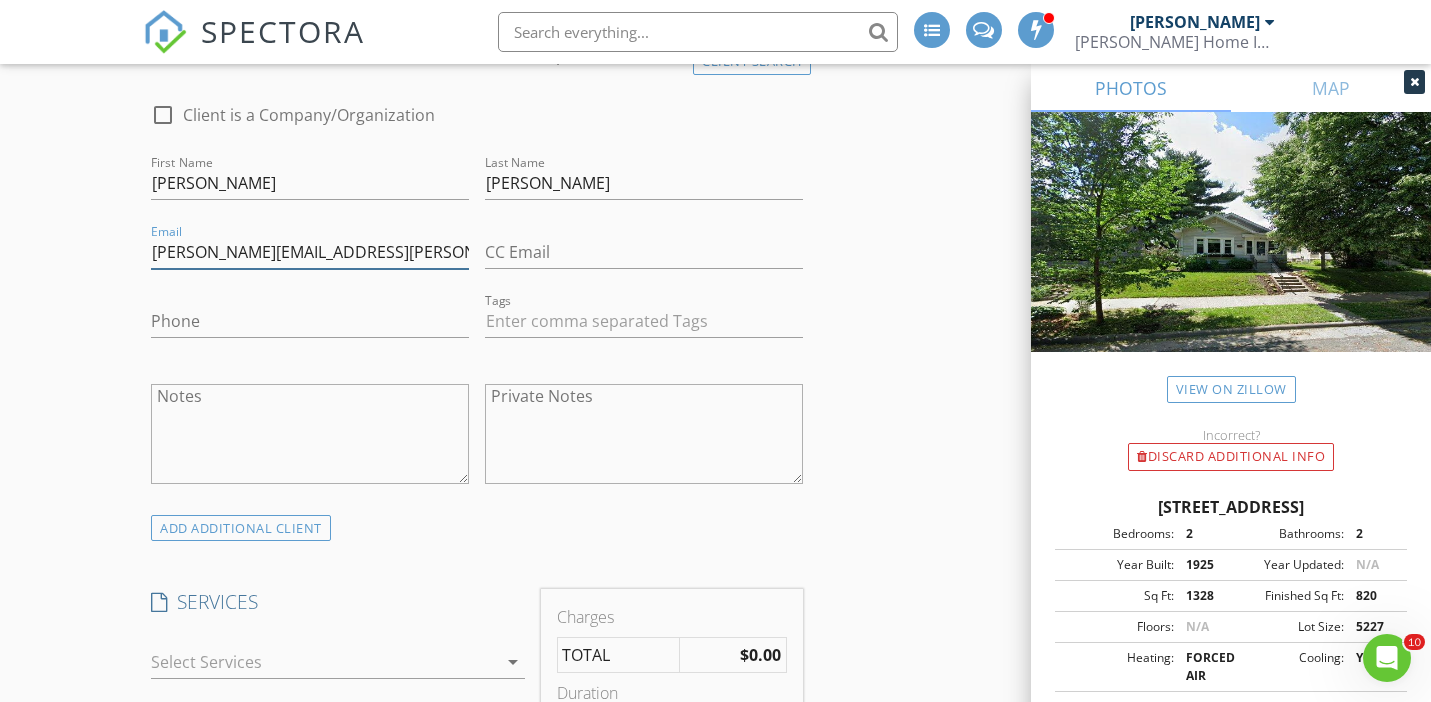 drag, startPoint x: 389, startPoint y: 256, endPoint x: 119, endPoint y: 246, distance: 270.18512 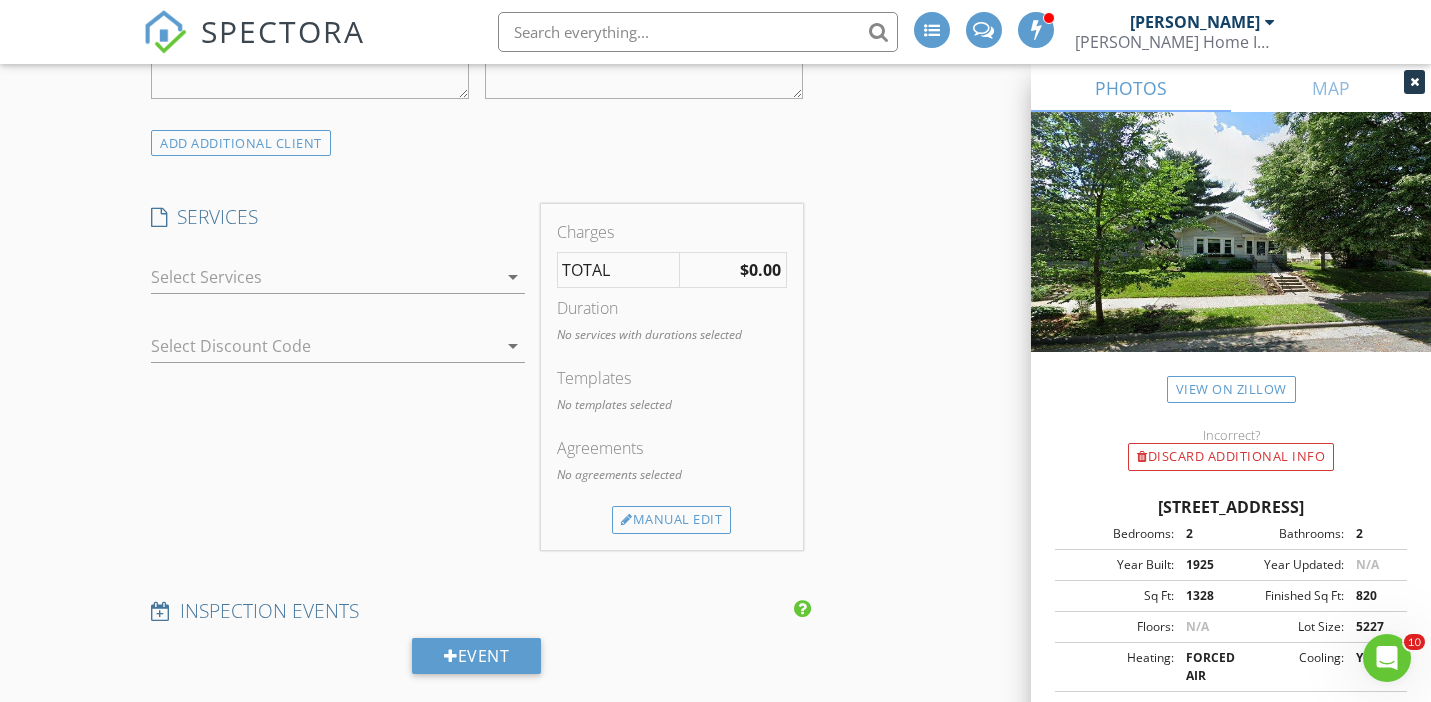scroll, scrollTop: 1655, scrollLeft: 0, axis: vertical 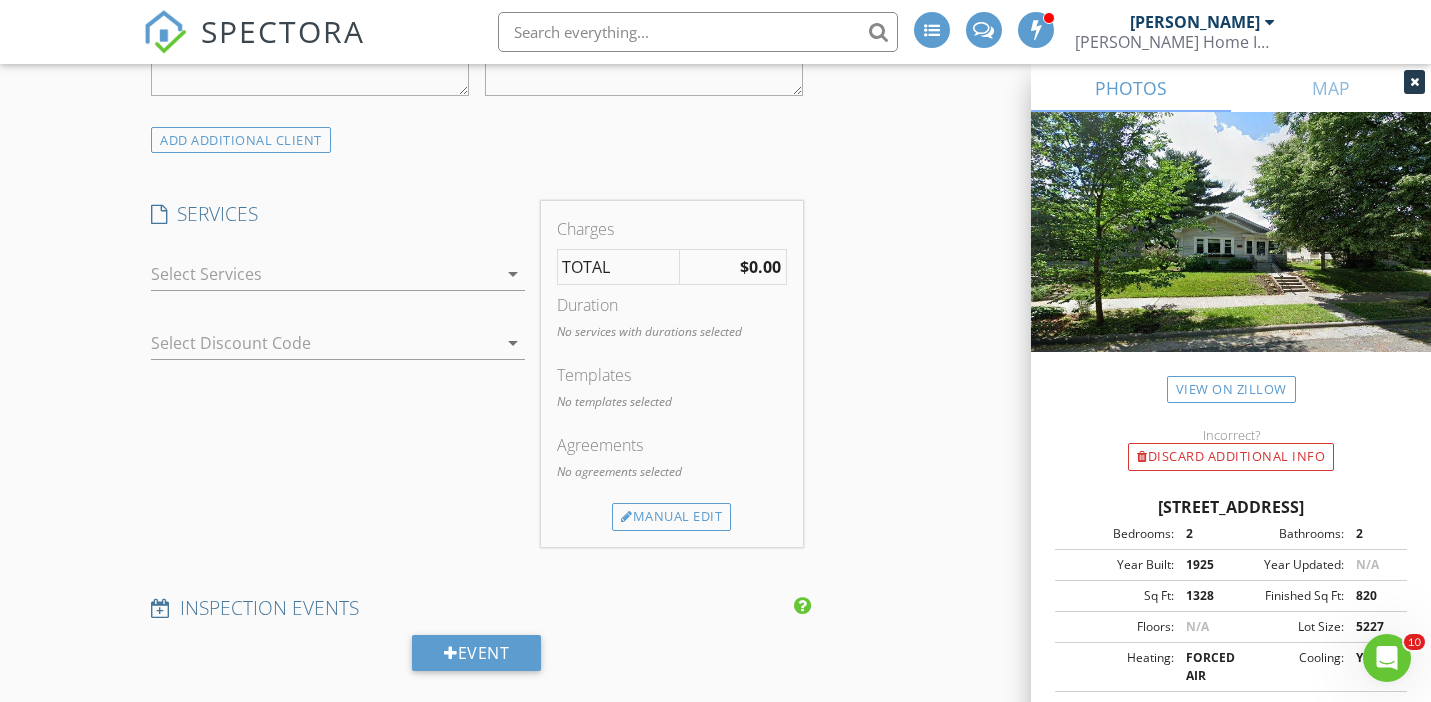 type 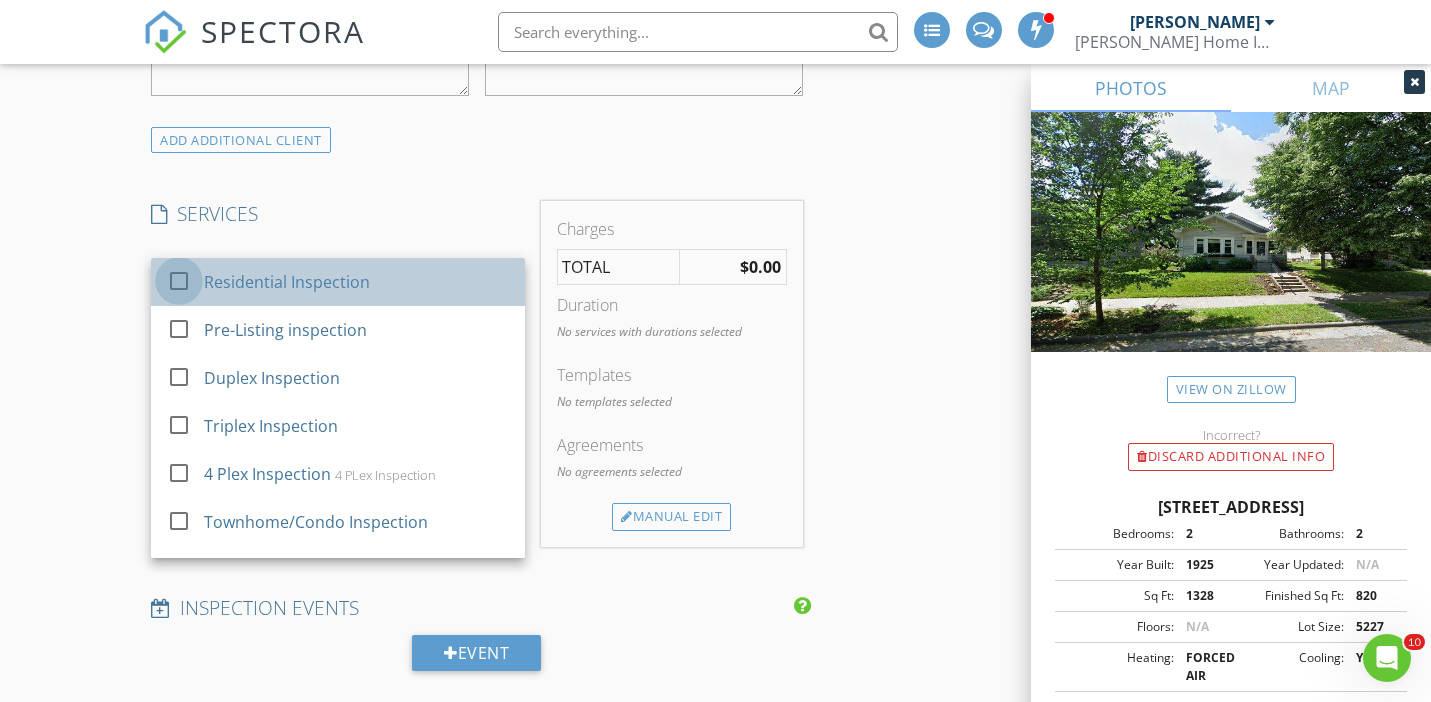 click at bounding box center (179, 280) 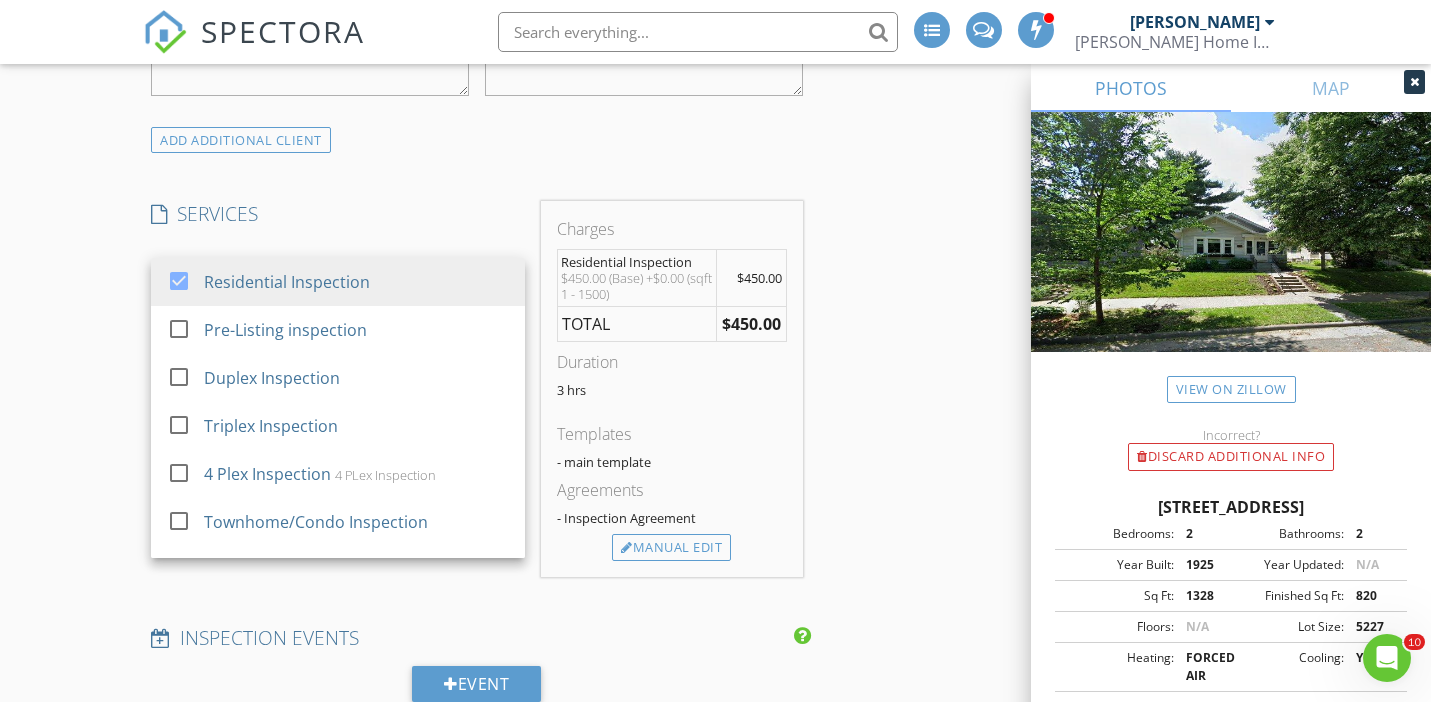 click on "New Inspection
Reorder / Copy
check_box_outline_blank Copy Reports From Original Inspection   check_box_outline_blank Copy Signed Agreements From Original Inspection
INSPECTOR(S)
check_box_outline_blank   Cory Jacobs     check_box   Bret Spottke   PRIMARY   Bret Spottke arrow_drop_down   check_box_outline_blank Bret Spottke specifically requested
Date/Time
07/29/2025 12:30 PM
Location
Address Search       Address 3808 43rd Ave S   Unit   City Minneapolis   State MN   Zip 55406   County Hennepin     Square Feet 1328   Year Built 1925   Foundation Basement arrow_drop_down     Bret Spottke     8.6 miles     (17 minutes)
client
check_box Enable Client CC email for this inspection   Client Search     check_box_outline_blank Client is a Company/Organization     First Name Leslie   Last Name Stanley   Email This email is invalid" at bounding box center [715, 814] 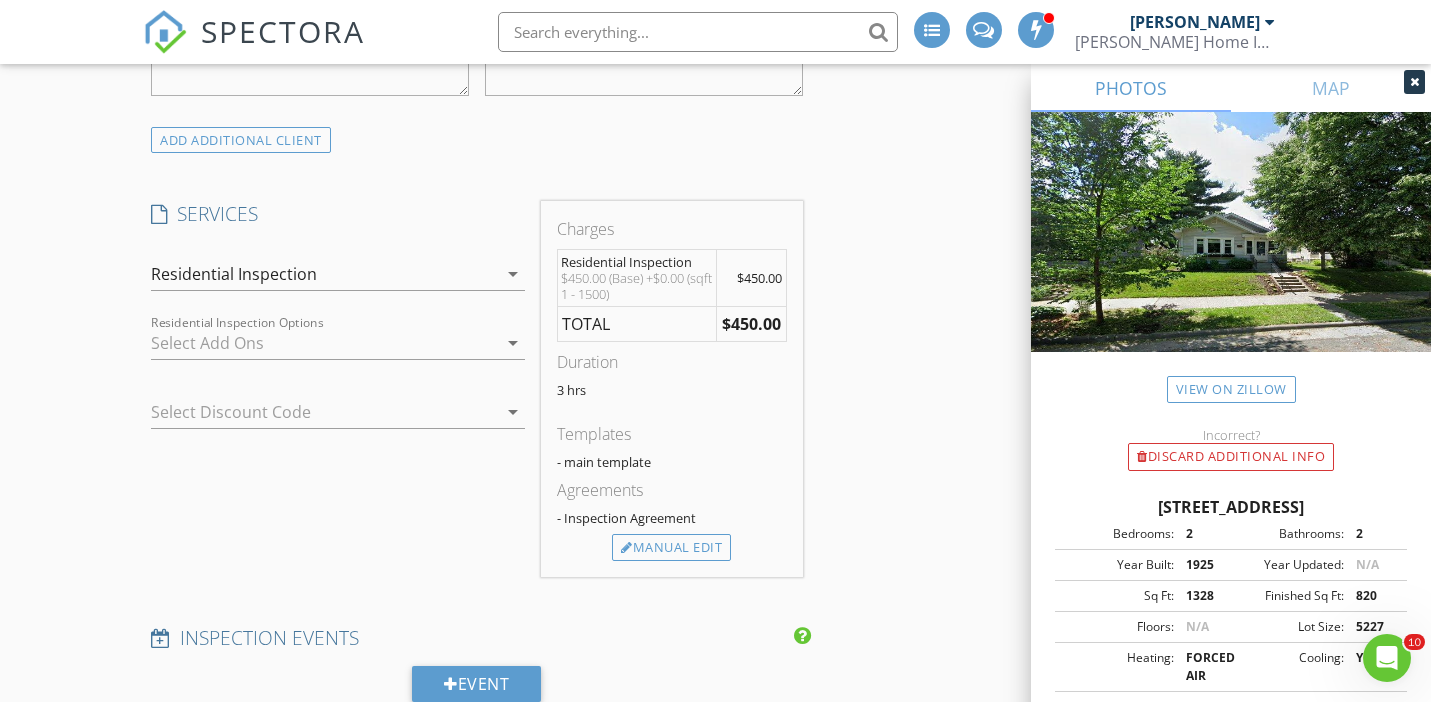 click at bounding box center (324, 343) 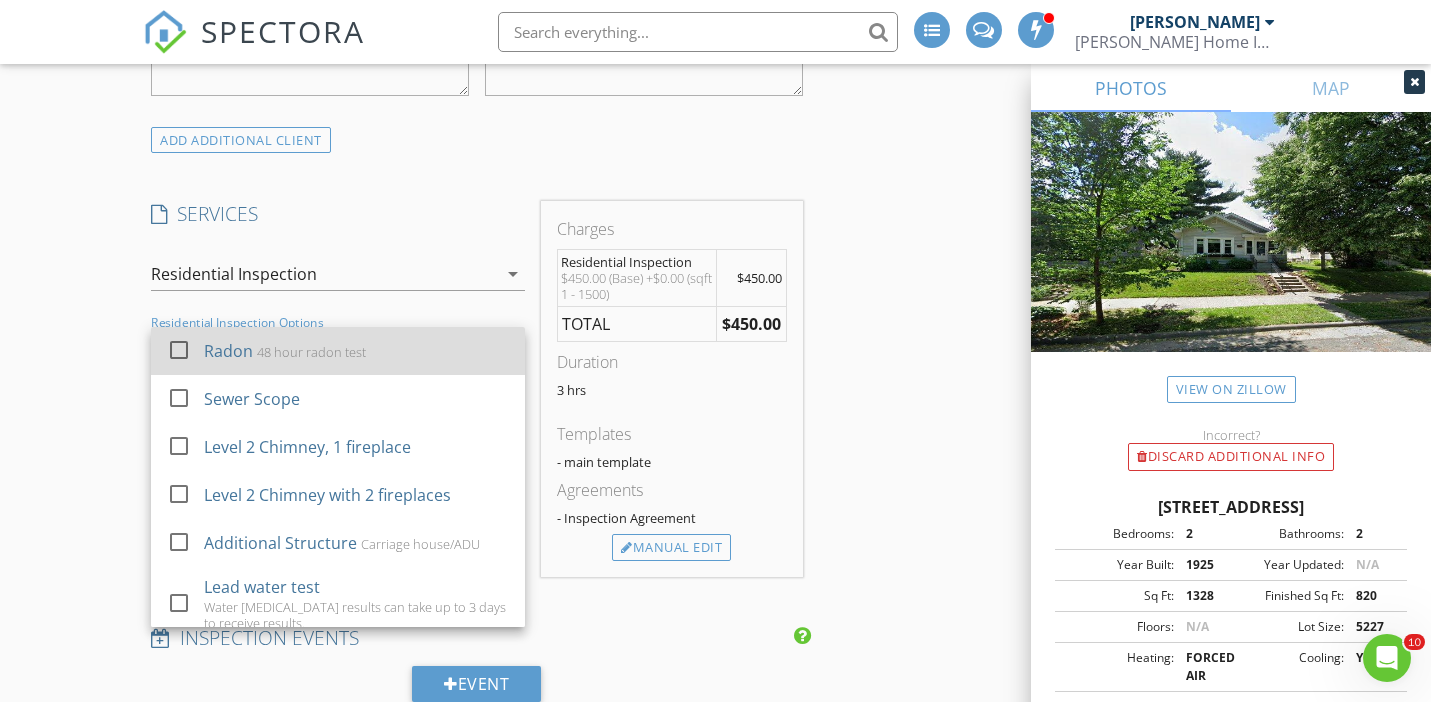 click at bounding box center [179, 349] 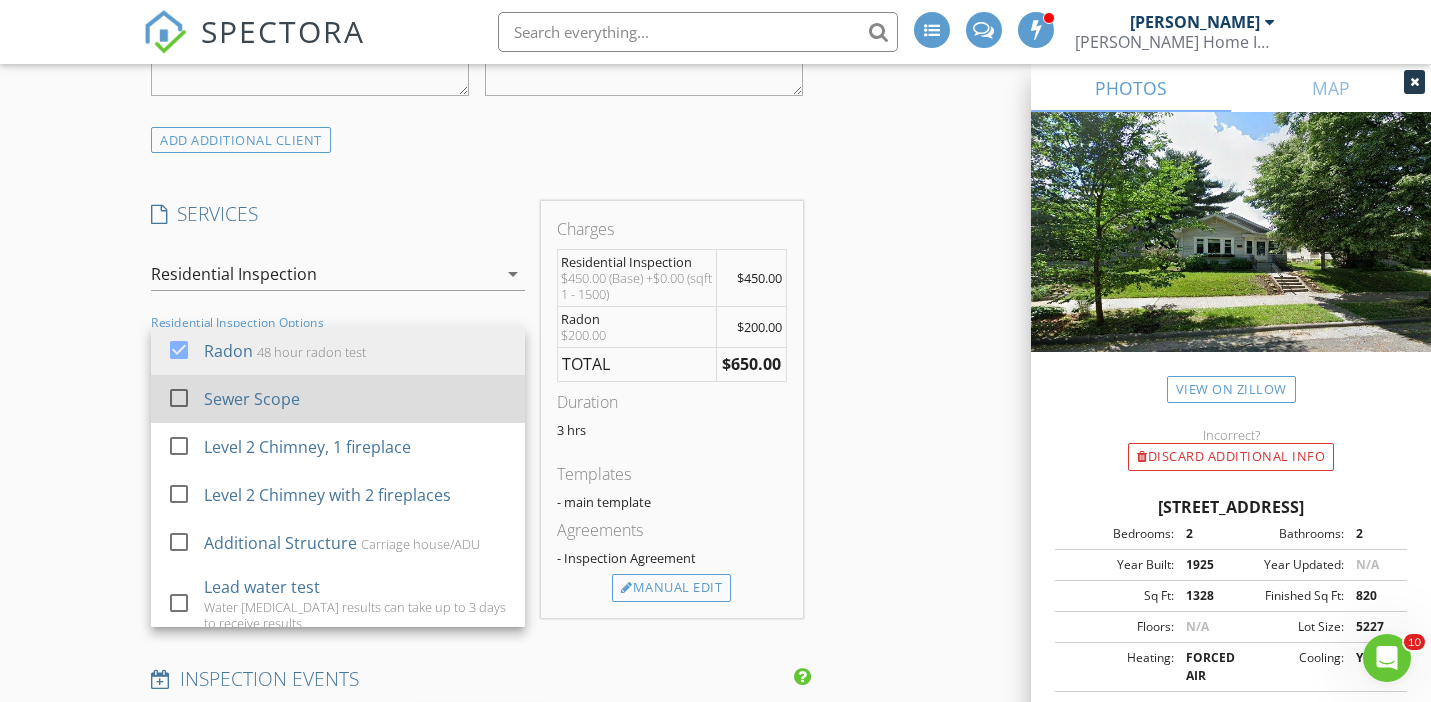 click at bounding box center [179, 397] 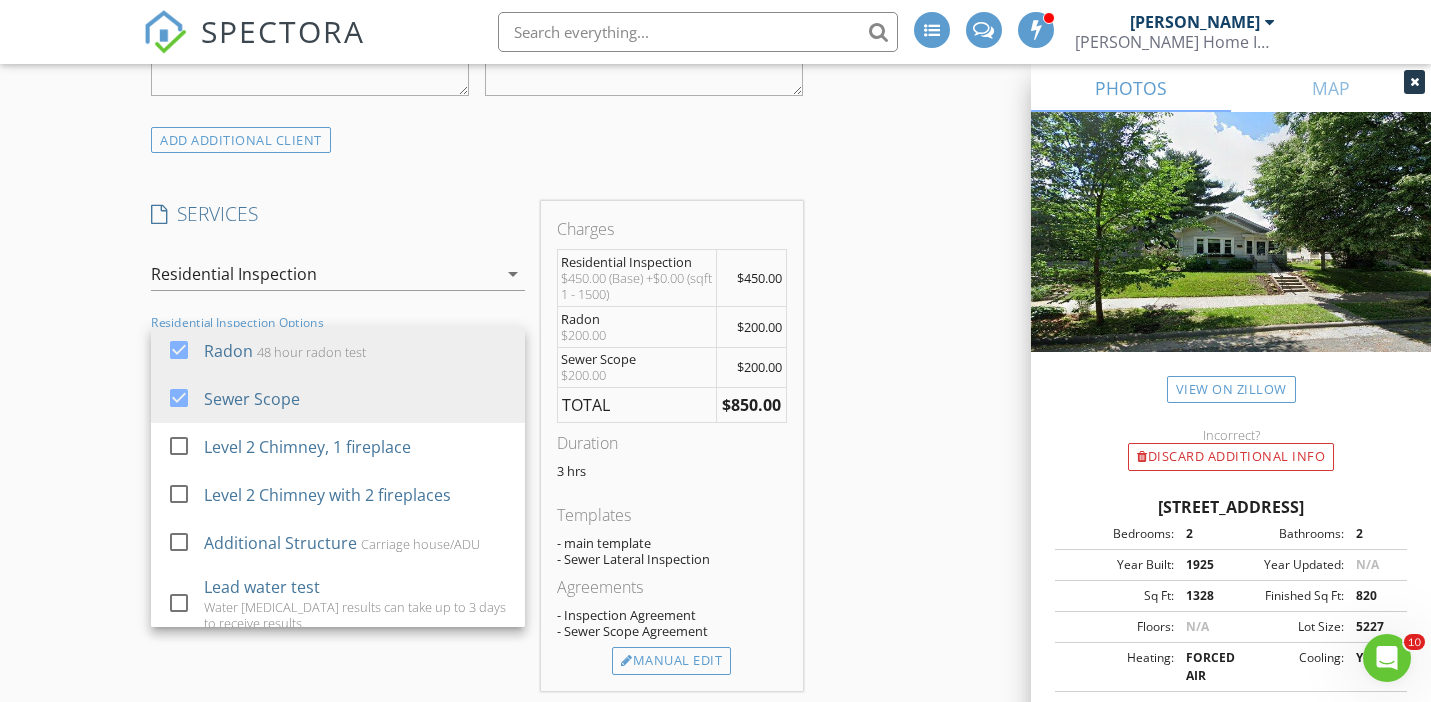 click on "New Inspection
Reorder / Copy
check_box_outline_blank Copy Reports From Original Inspection   check_box_outline_blank Copy Signed Agreements From Original Inspection
INSPECTOR(S)
check_box_outline_blank   Cory Jacobs     check_box   Bret Spottke   PRIMARY   Bret Spottke arrow_drop_down   check_box_outline_blank Bret Spottke specifically requested
Date/Time
07/29/2025 12:30 PM
Location
Address Search       Address 3808 43rd Ave S   Unit   City Minneapolis   State MN   Zip 55406   County Hennepin     Square Feet 1328   Year Built 1925   Foundation Basement arrow_drop_down     Bret Spottke     8.6 miles     (17 minutes)
client
check_box Enable Client CC email for this inspection   Client Search     check_box_outline_blank Client is a Company/Organization     First Name Leslie   Last Name Stanley   Email This email is invalid" at bounding box center (715, 870) 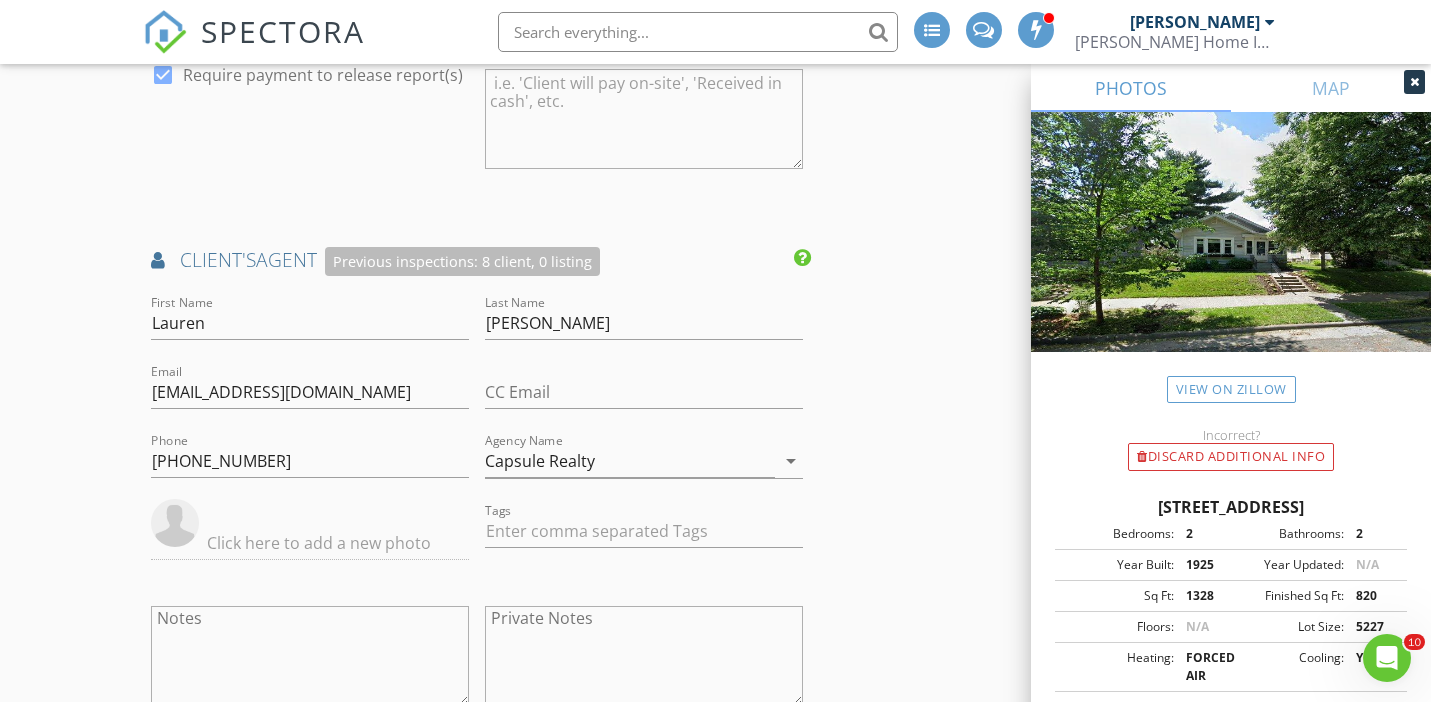 scroll, scrollTop: 2553, scrollLeft: 0, axis: vertical 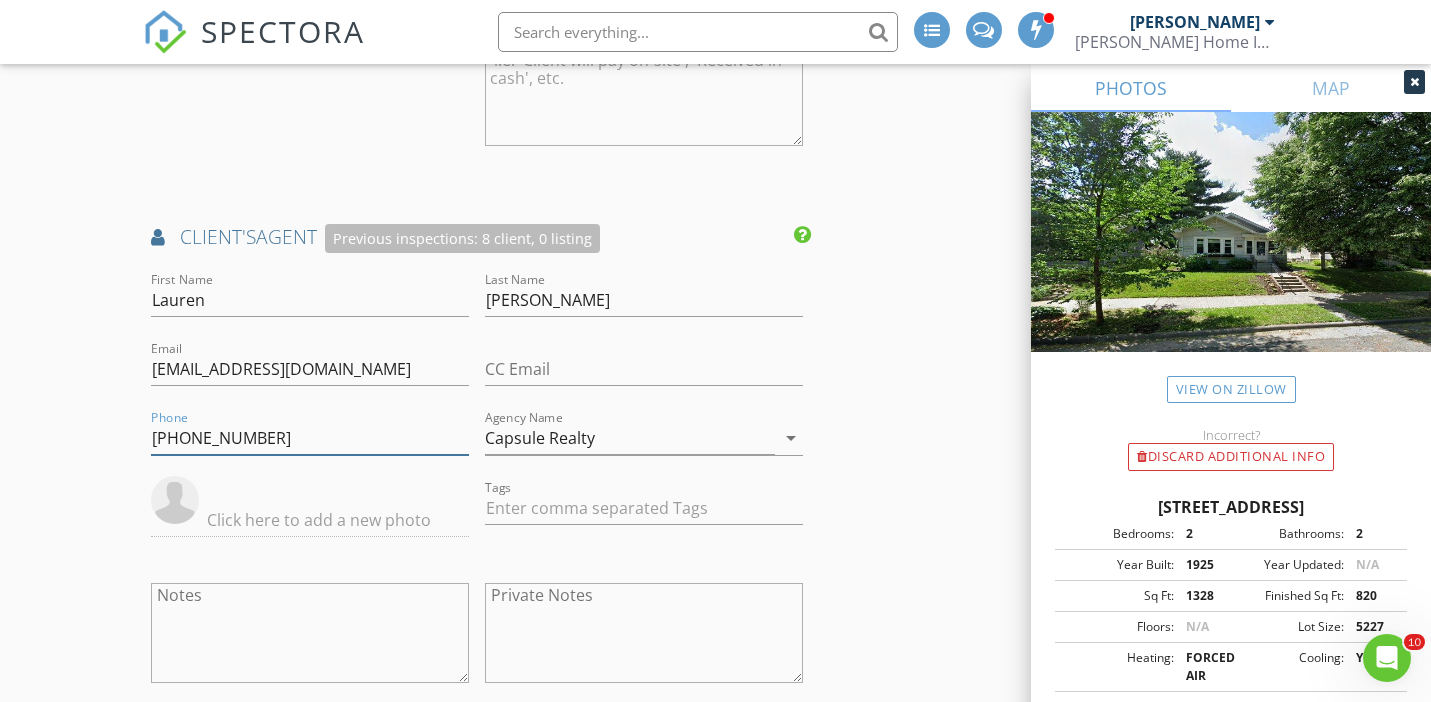 drag, startPoint x: 274, startPoint y: 452, endPoint x: 76, endPoint y: 425, distance: 199.83243 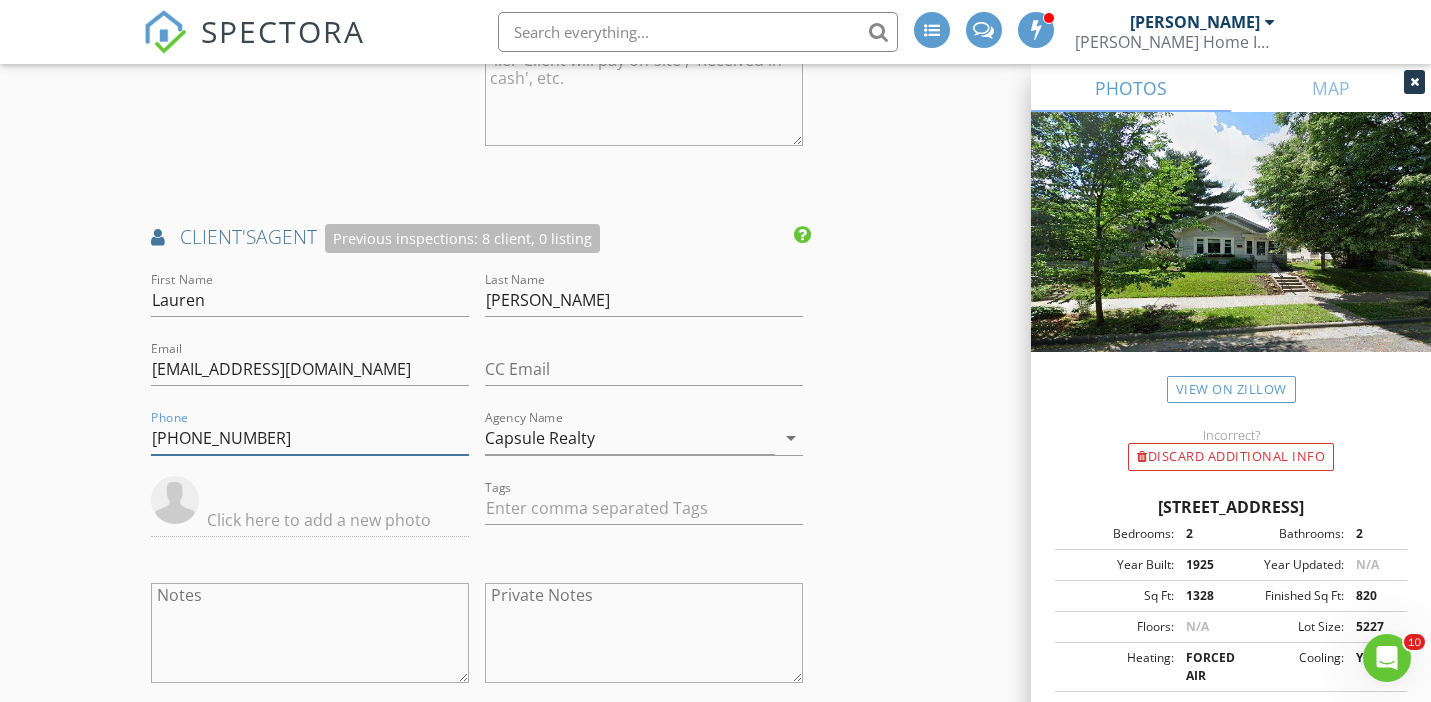click on "New Inspection
Reorder / Copy
check_box_outline_blank Copy Reports From Original Inspection   check_box_outline_blank Copy Signed Agreements From Original Inspection
INSPECTOR(S)
check_box_outline_blank   Cory Jacobs     check_box   Bret Spottke   PRIMARY   Bret Spottke arrow_drop_down   check_box_outline_blank Bret Spottke specifically requested
Date/Time
07/29/2025 12:30 PM
Location
Address Search       Address 3808 43rd Ave S   Unit   City Minneapolis   State MN   Zip 55406   County Hennepin     Square Feet 1328   Year Built 1925   Foundation Basement arrow_drop_down     Bret Spottke     8.6 miles     (17 minutes)
client
check_box Enable Client CC email for this inspection   Client Search     check_box_outline_blank Client is a Company/Organization     First Name Leslie   Last Name Stanley   Email This email is invalid" at bounding box center (715, -28) 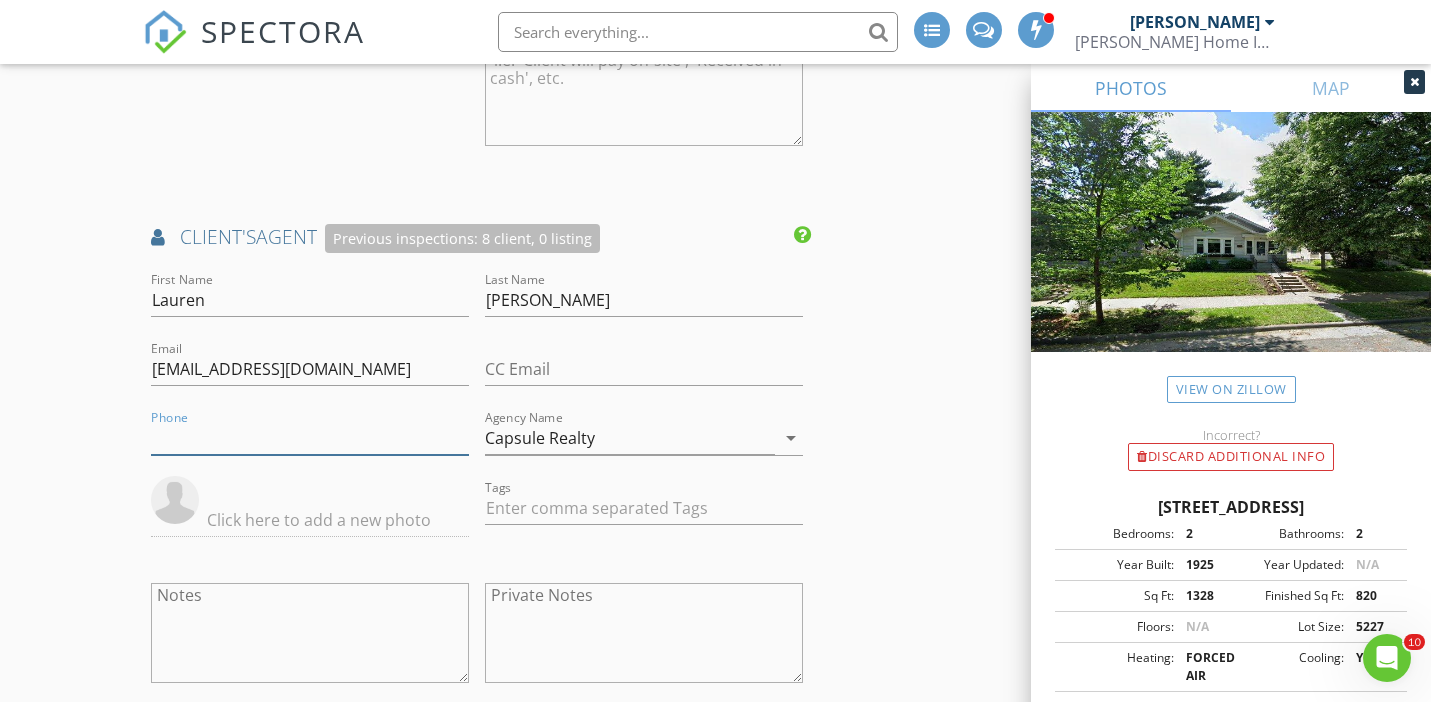 type 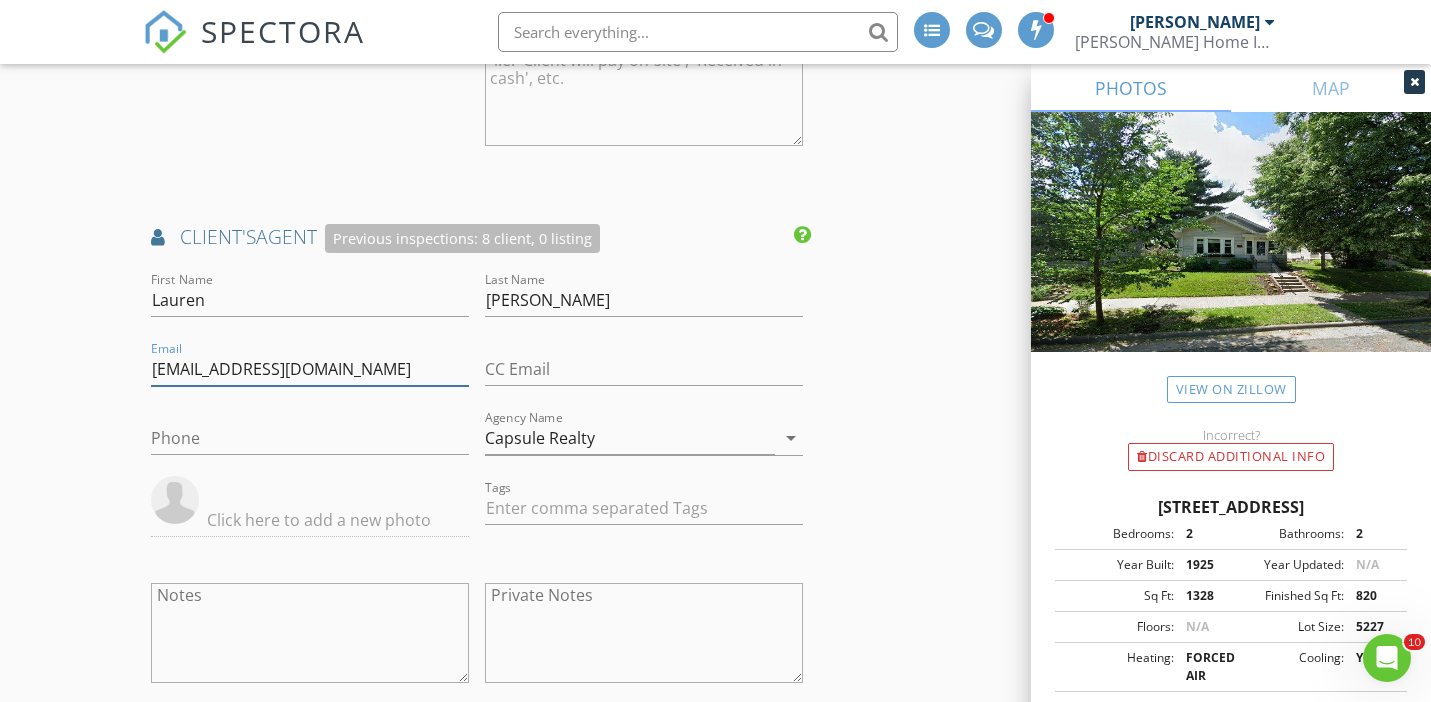 drag, startPoint x: 355, startPoint y: 367, endPoint x: 102, endPoint y: 360, distance: 253.09682 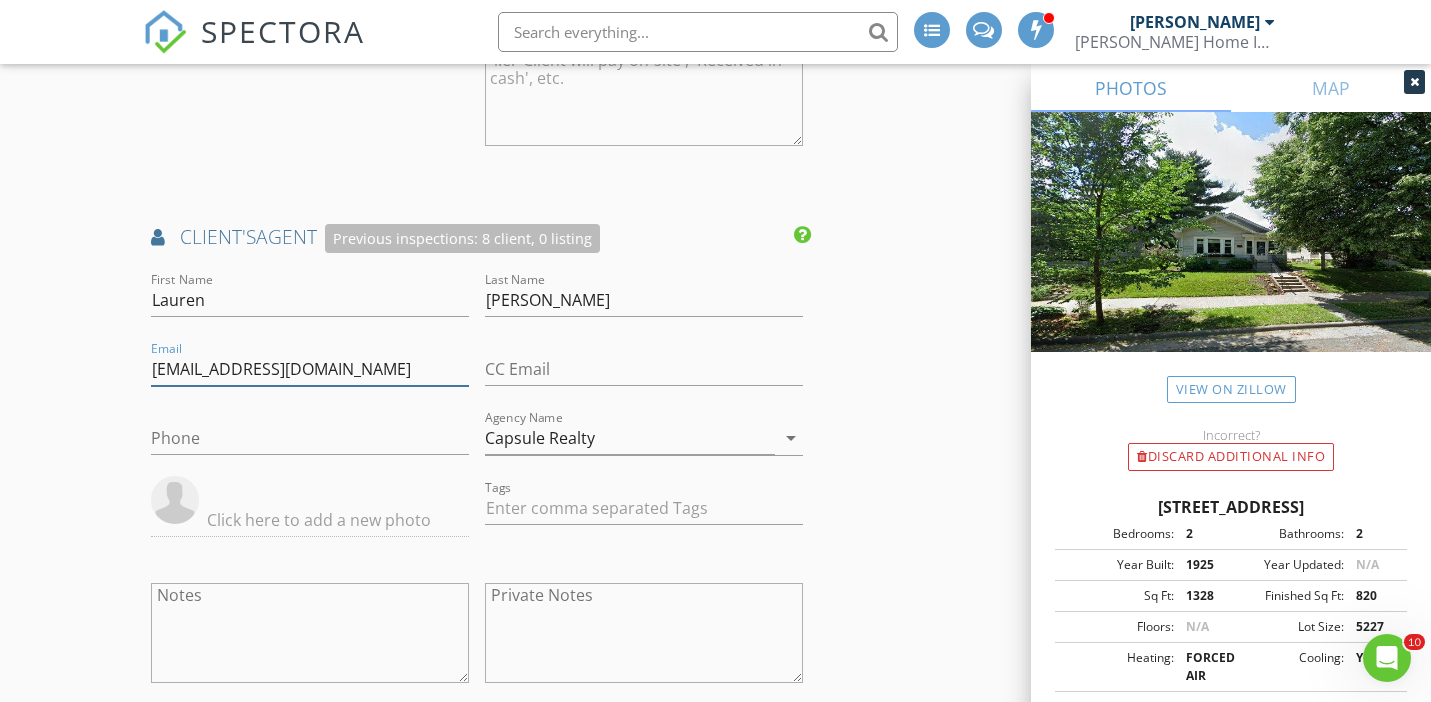 click on "New Inspection
Reorder / Copy
check_box_outline_blank Copy Reports From Original Inspection   check_box_outline_blank Copy Signed Agreements From Original Inspection
INSPECTOR(S)
check_box_outline_blank   Cory Jacobs     check_box   Bret Spottke   PRIMARY   Bret Spottke arrow_drop_down   check_box_outline_blank Bret Spottke specifically requested
Date/Time
07/29/2025 12:30 PM
Location
Address Search       Address 3808 43rd Ave S   Unit   City Minneapolis   State MN   Zip 55406   County Hennepin     Square Feet 1328   Year Built 1925   Foundation Basement arrow_drop_down     Bret Spottke     8.6 miles     (17 minutes)
client
check_box Enable Client CC email for this inspection   Client Search     check_box_outline_blank Client is a Company/Organization     First Name Leslie   Last Name Stanley   Email This email is invalid" at bounding box center [715, -28] 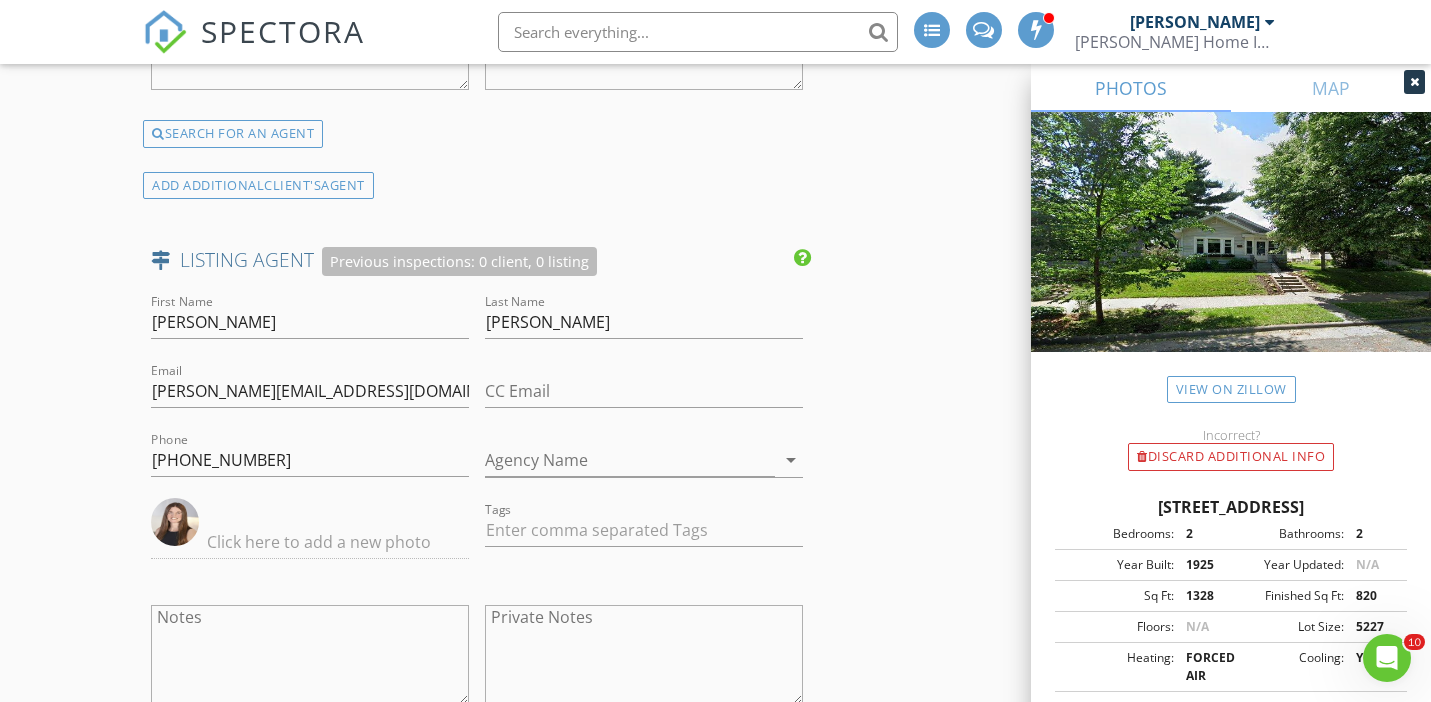 scroll, scrollTop: 3180, scrollLeft: 0, axis: vertical 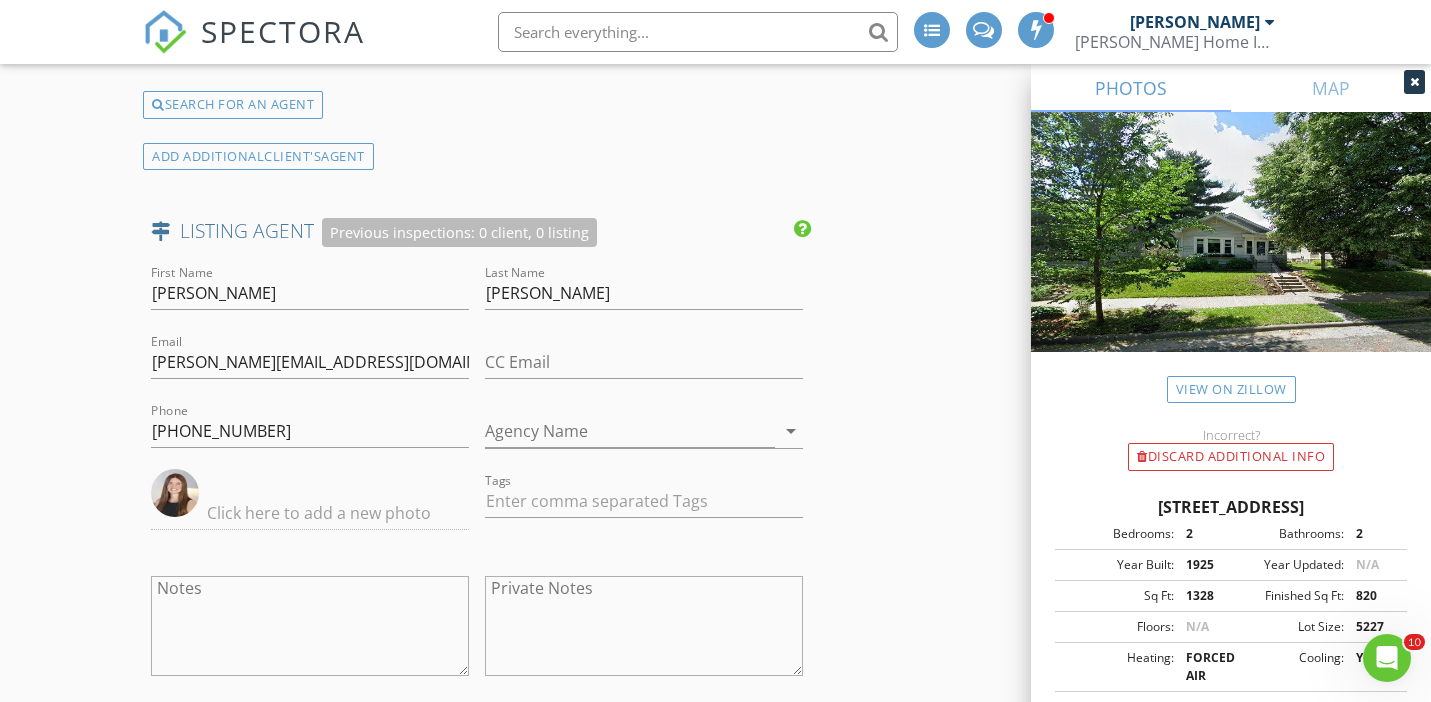 type 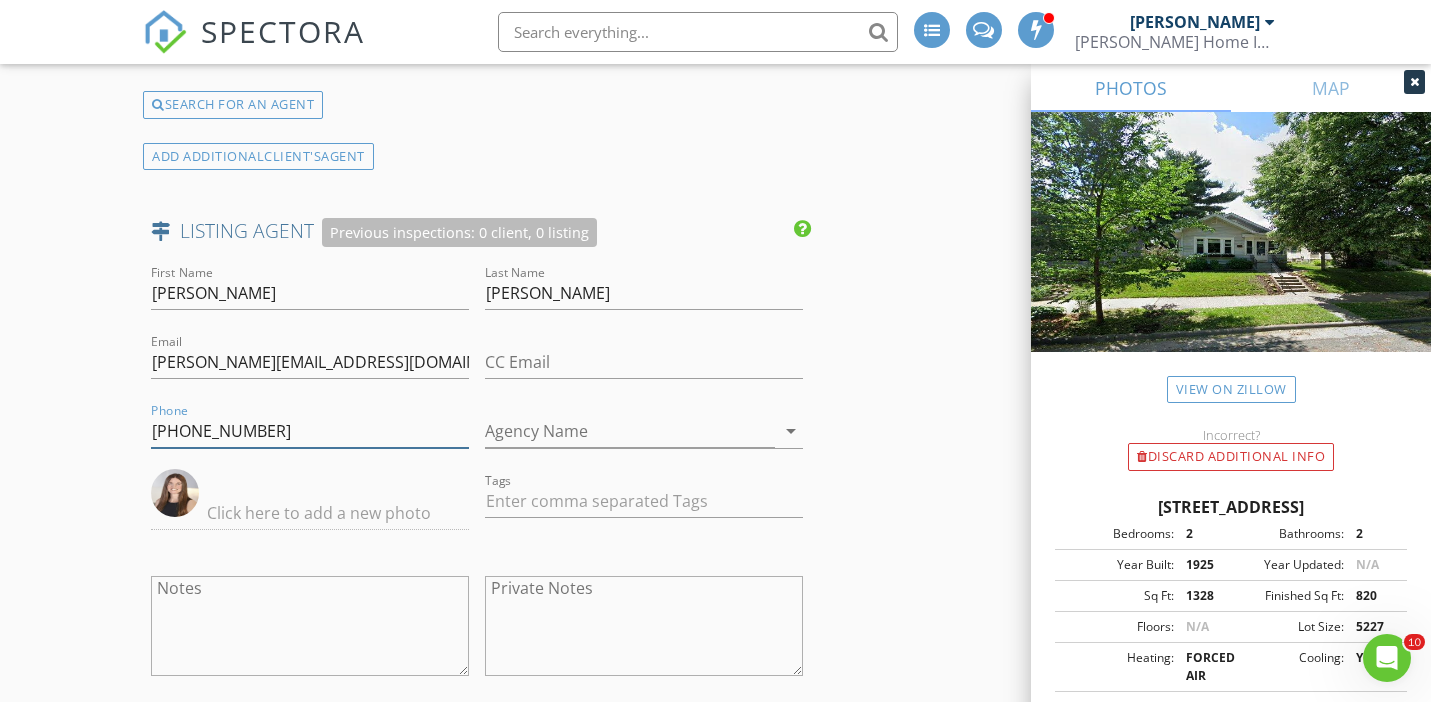 drag, startPoint x: 267, startPoint y: 428, endPoint x: 115, endPoint y: 419, distance: 152.26622 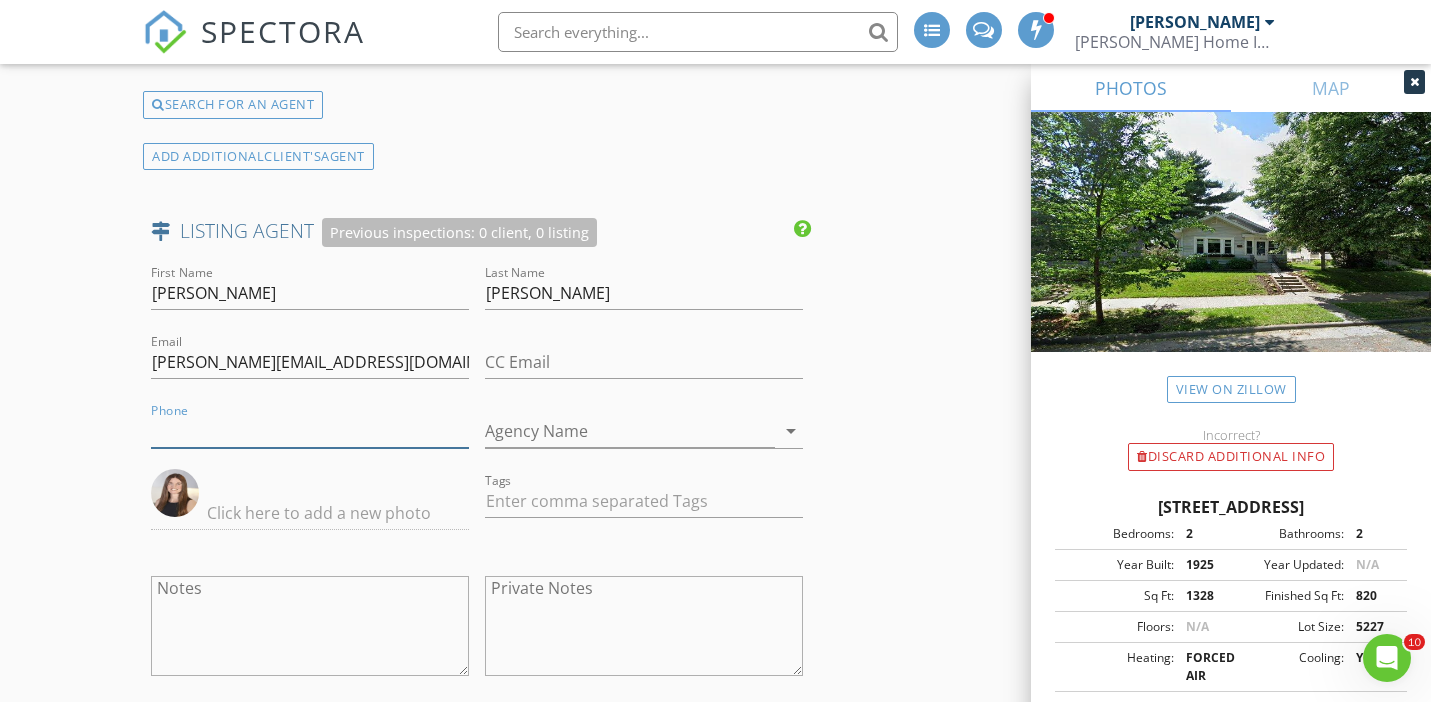 type 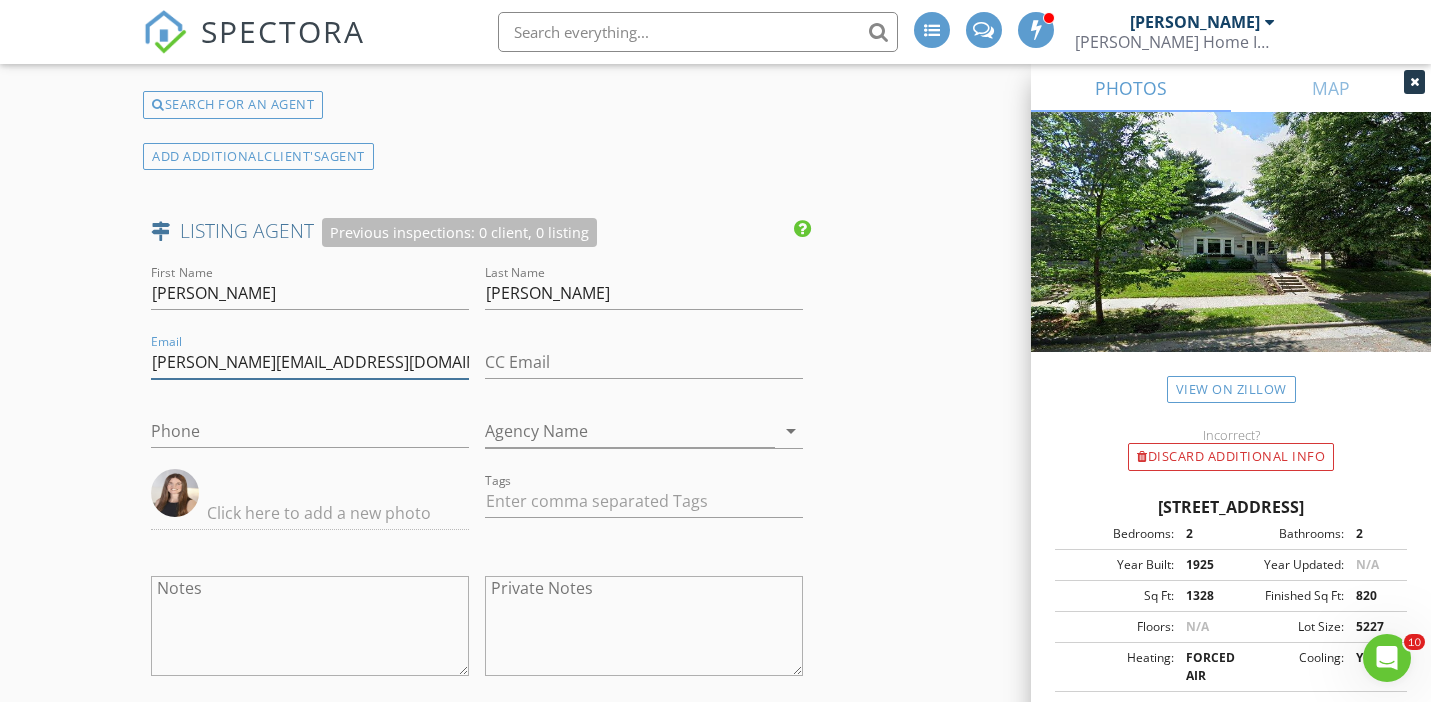 drag, startPoint x: 333, startPoint y: 362, endPoint x: 124, endPoint y: 359, distance: 209.02153 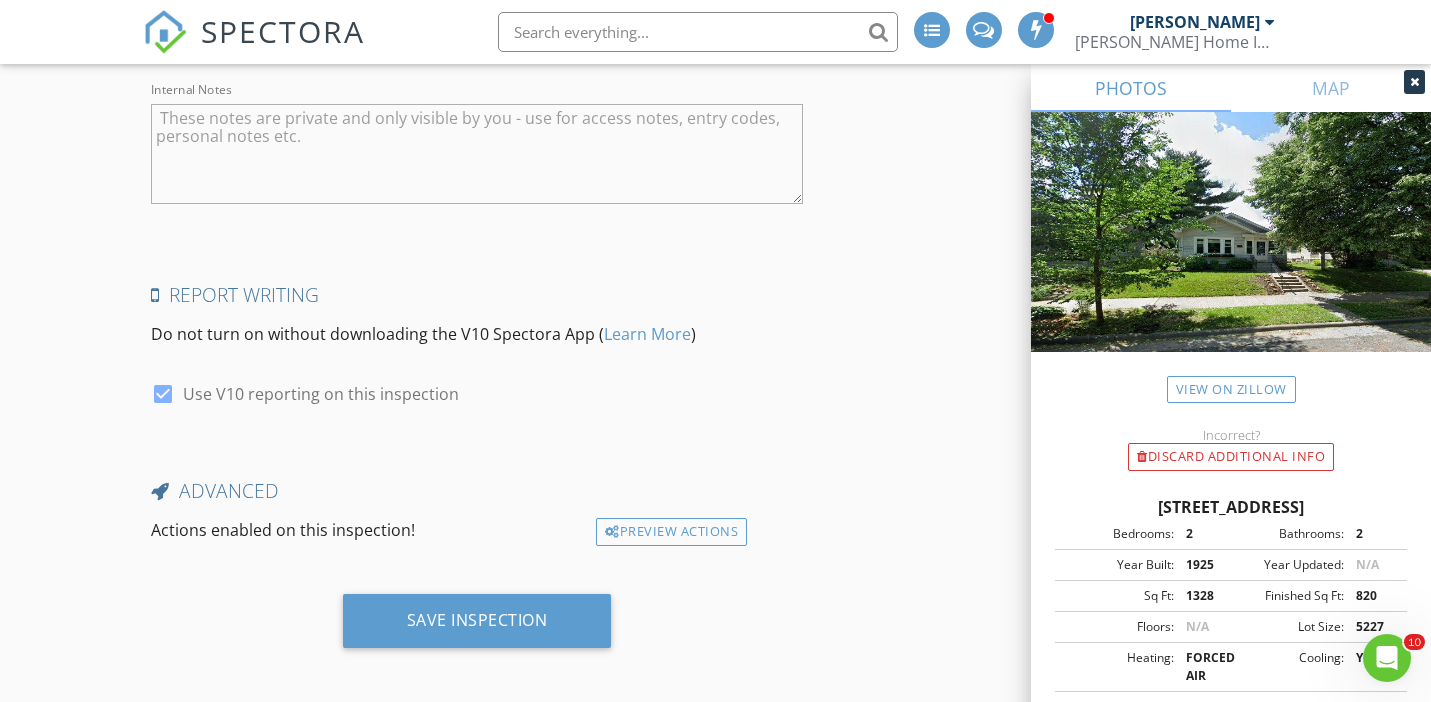 scroll, scrollTop: 4238, scrollLeft: 0, axis: vertical 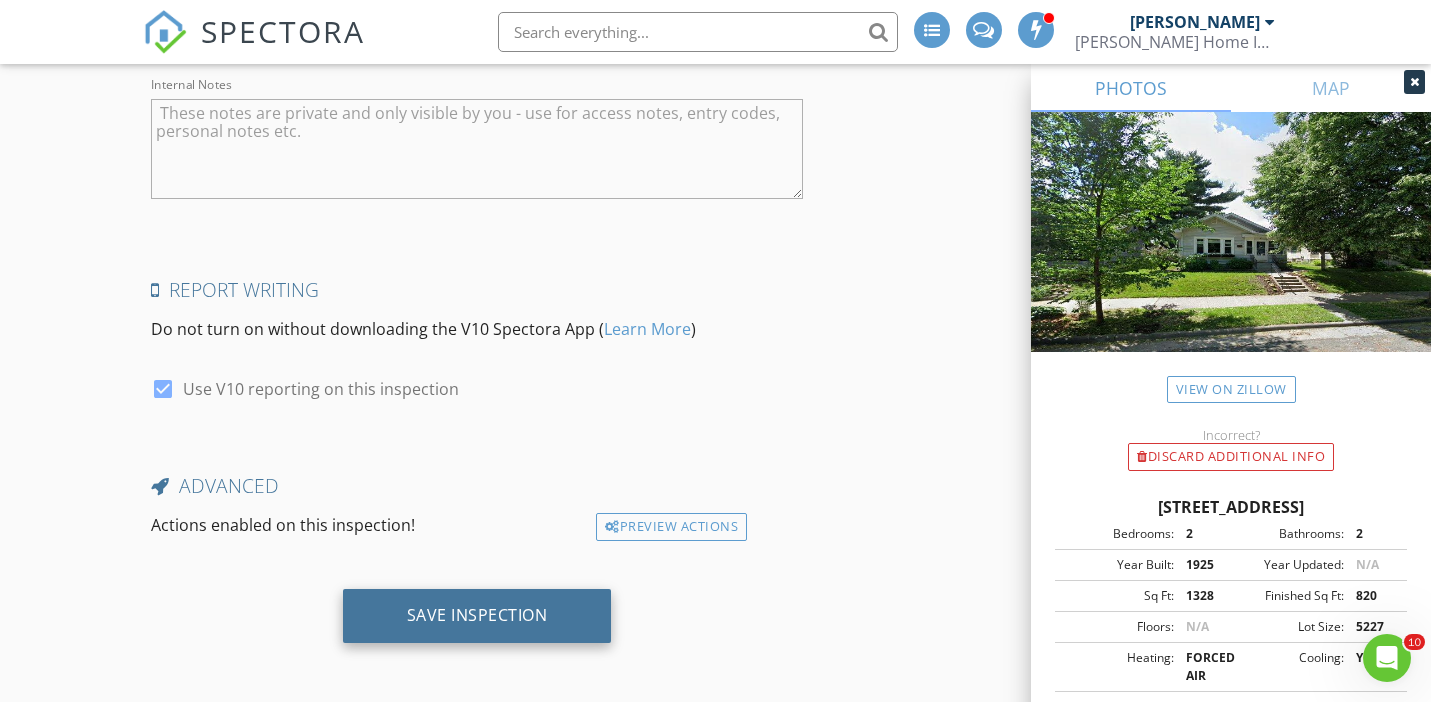 type 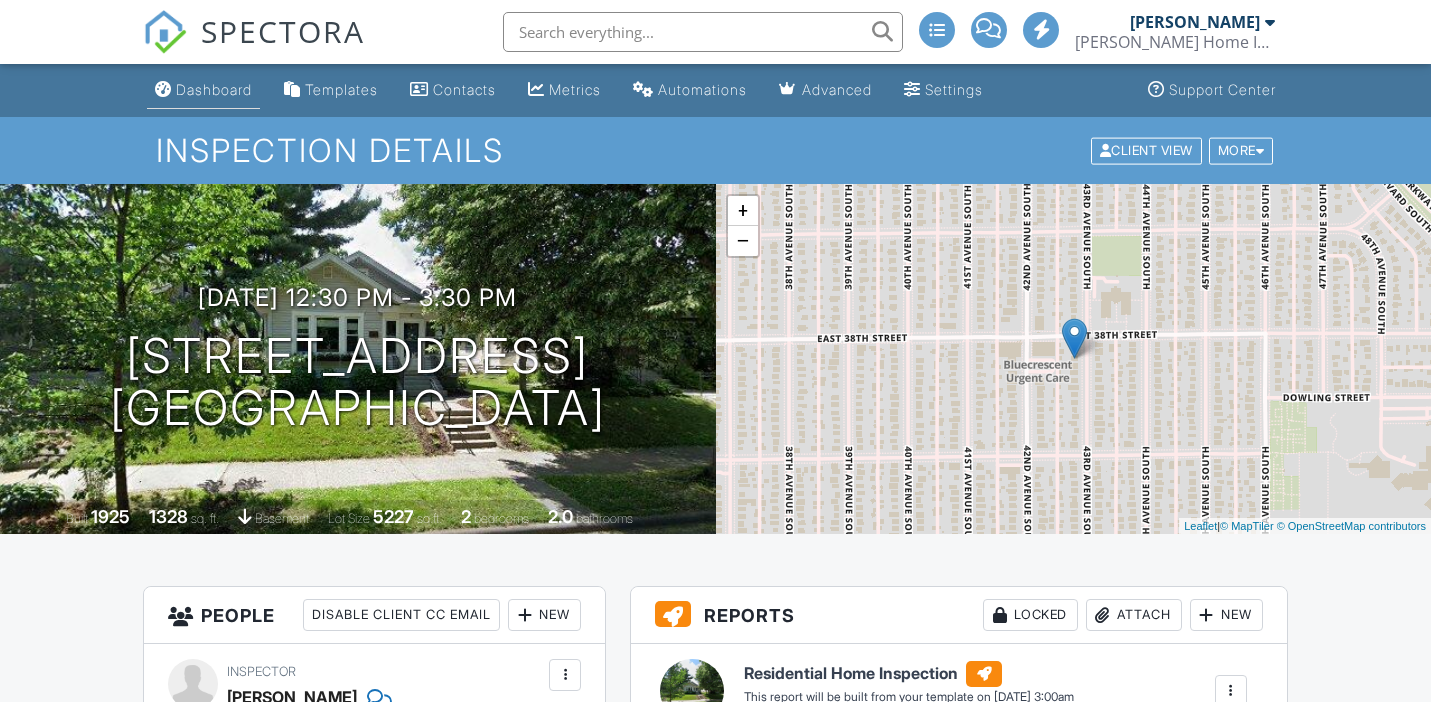 scroll, scrollTop: 0, scrollLeft: 0, axis: both 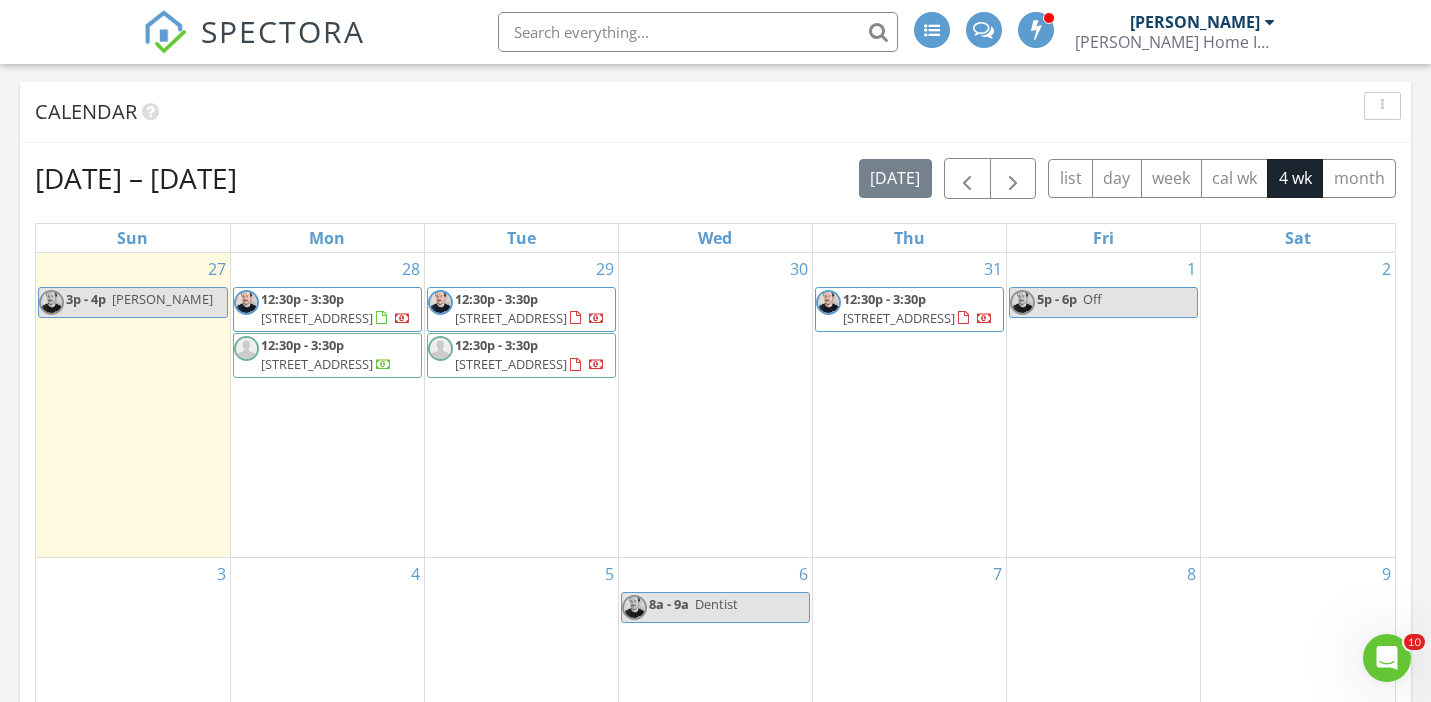 click on "[STREET_ADDRESS]" at bounding box center [899, 318] 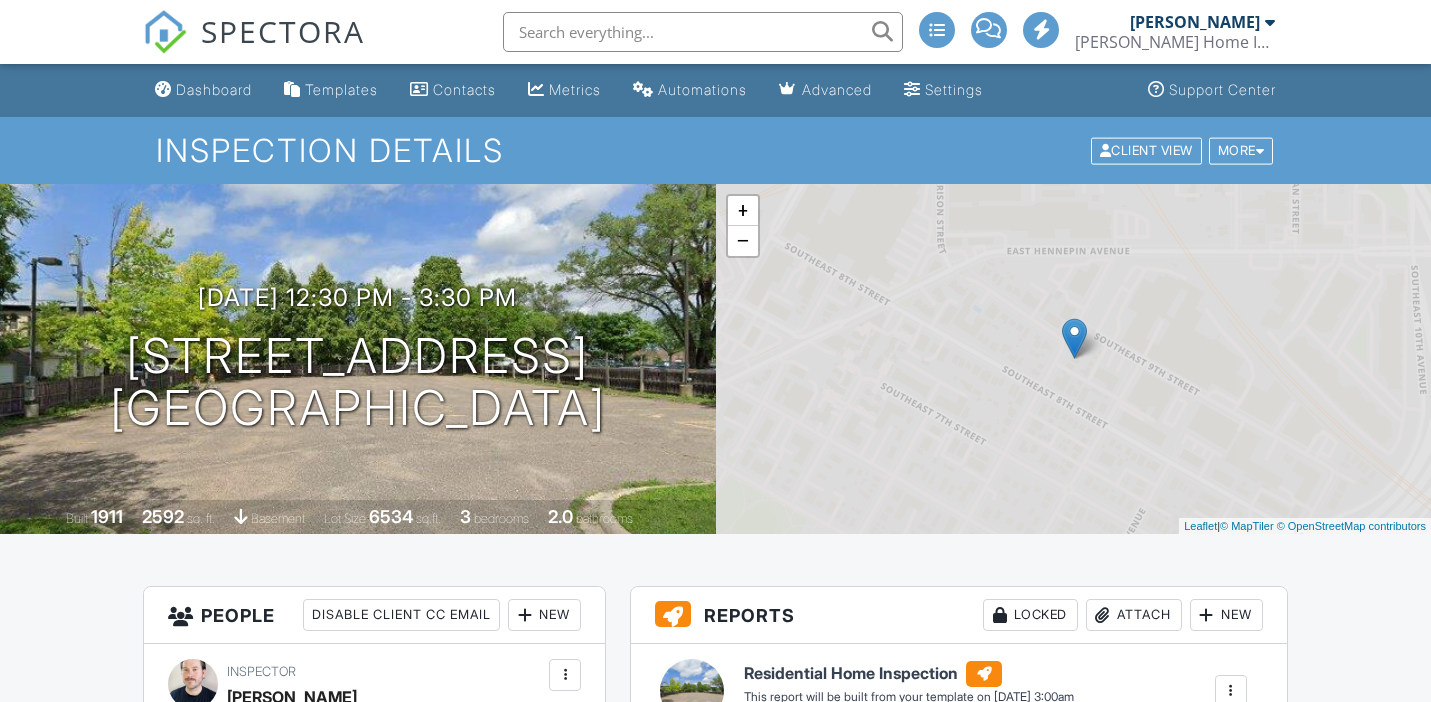 scroll, scrollTop: 0, scrollLeft: 0, axis: both 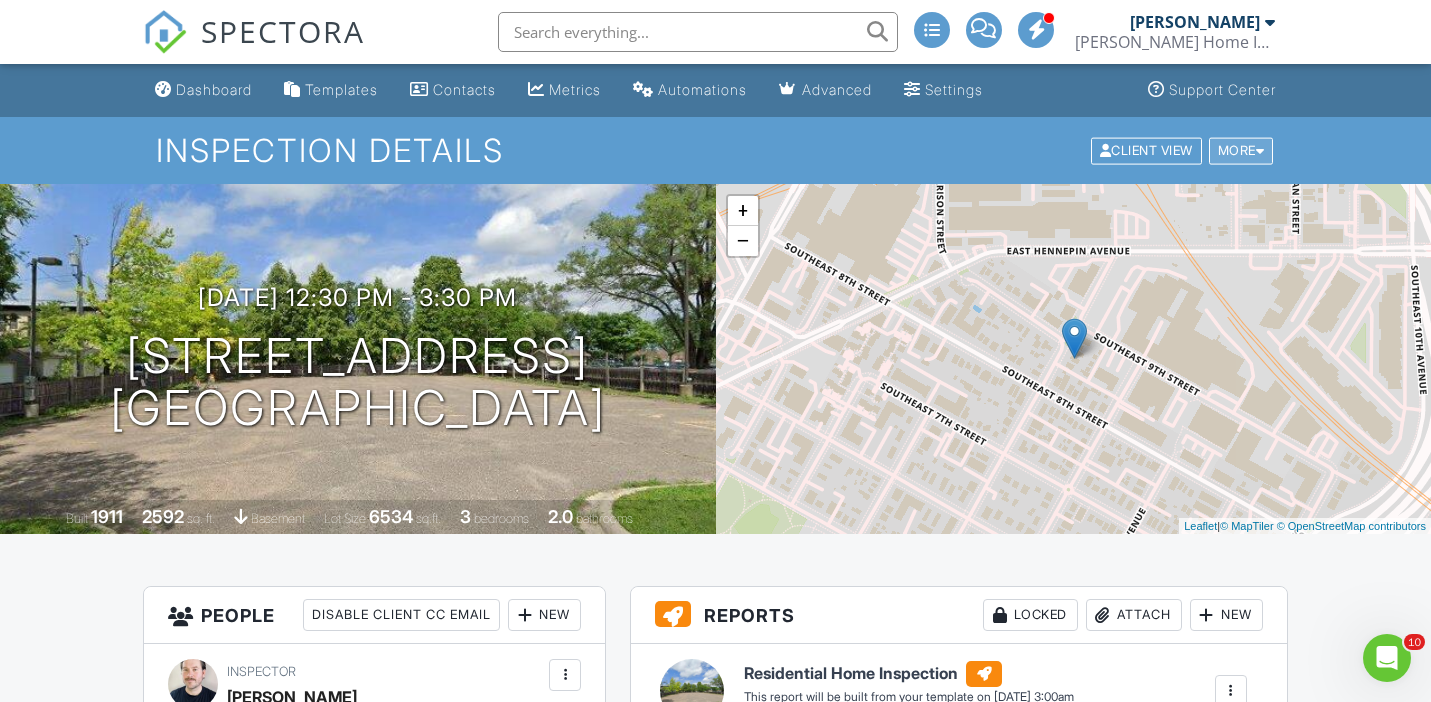 click on "More" at bounding box center (1241, 150) 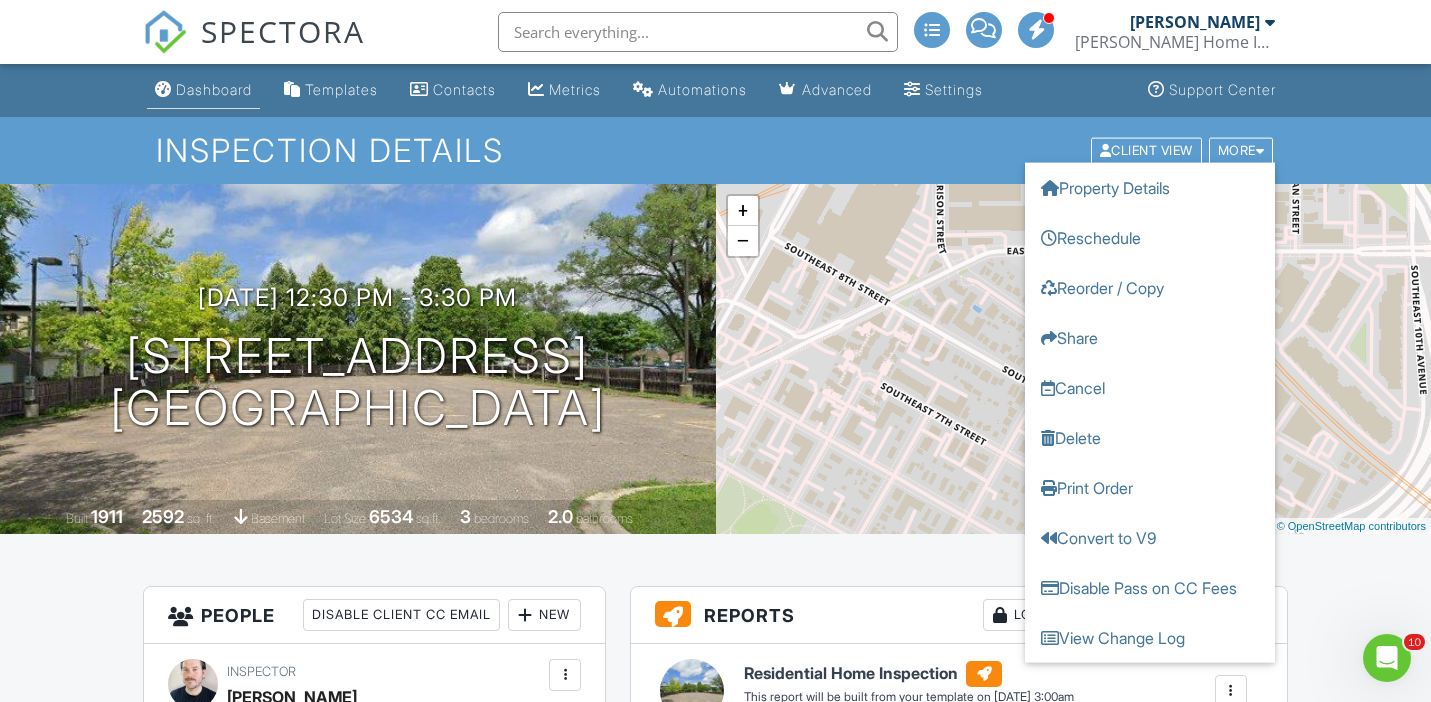 click on "Dashboard" at bounding box center (214, 89) 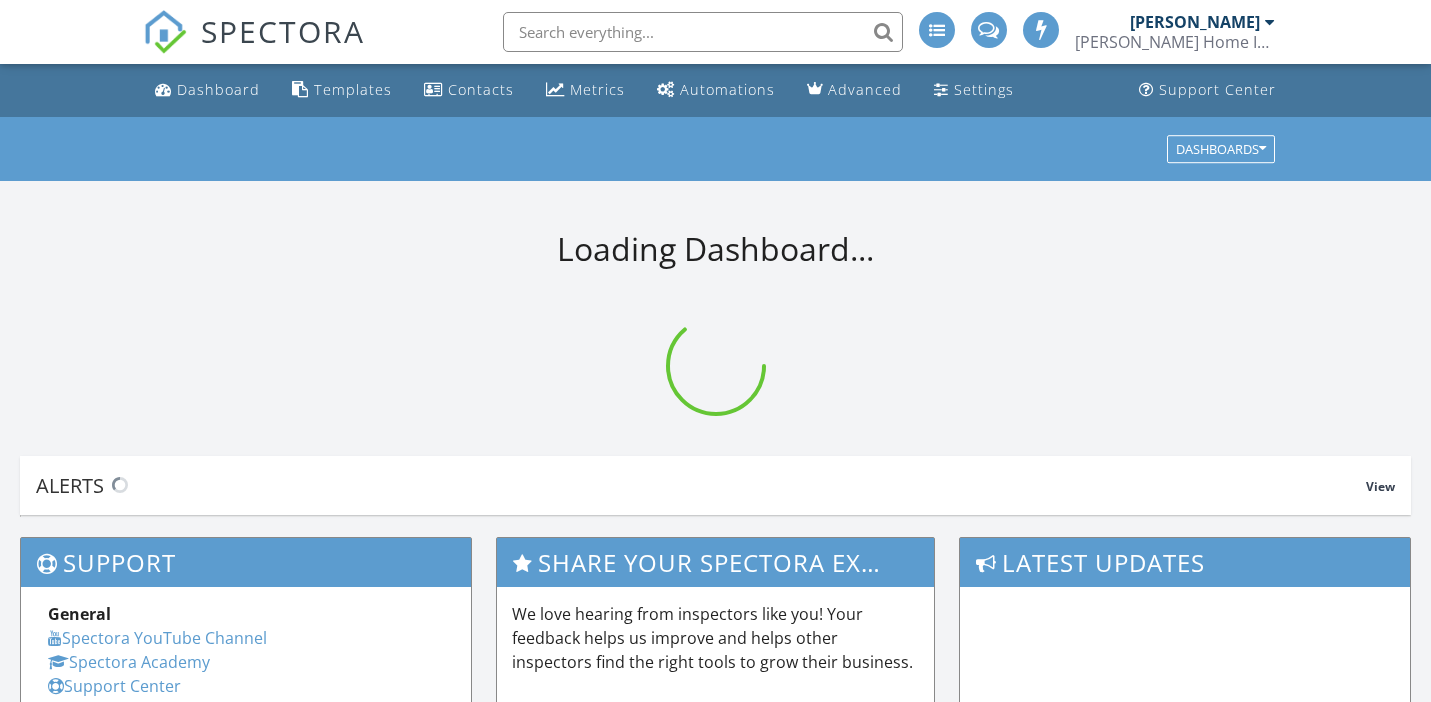 scroll, scrollTop: 0, scrollLeft: 0, axis: both 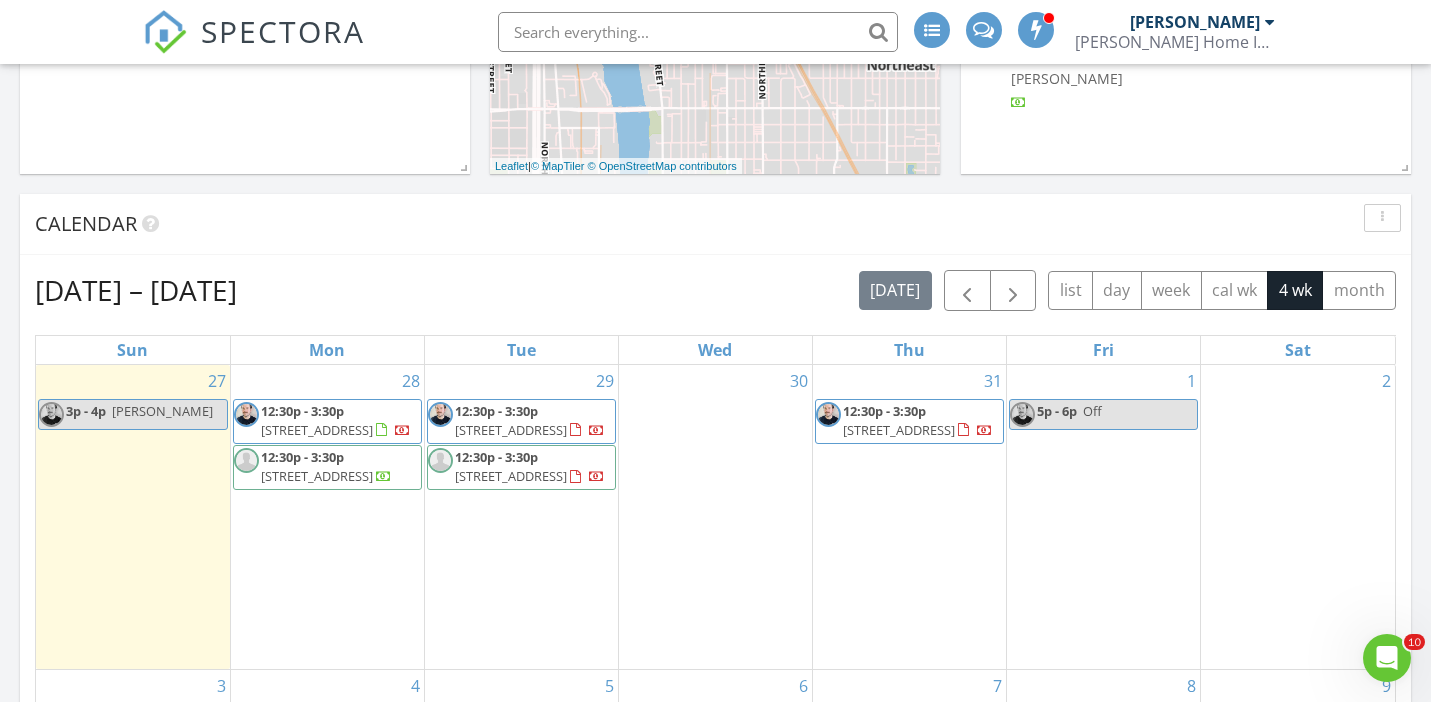 click on "816 Fifth Ave SE , Minneapolis 55414" at bounding box center (899, 430) 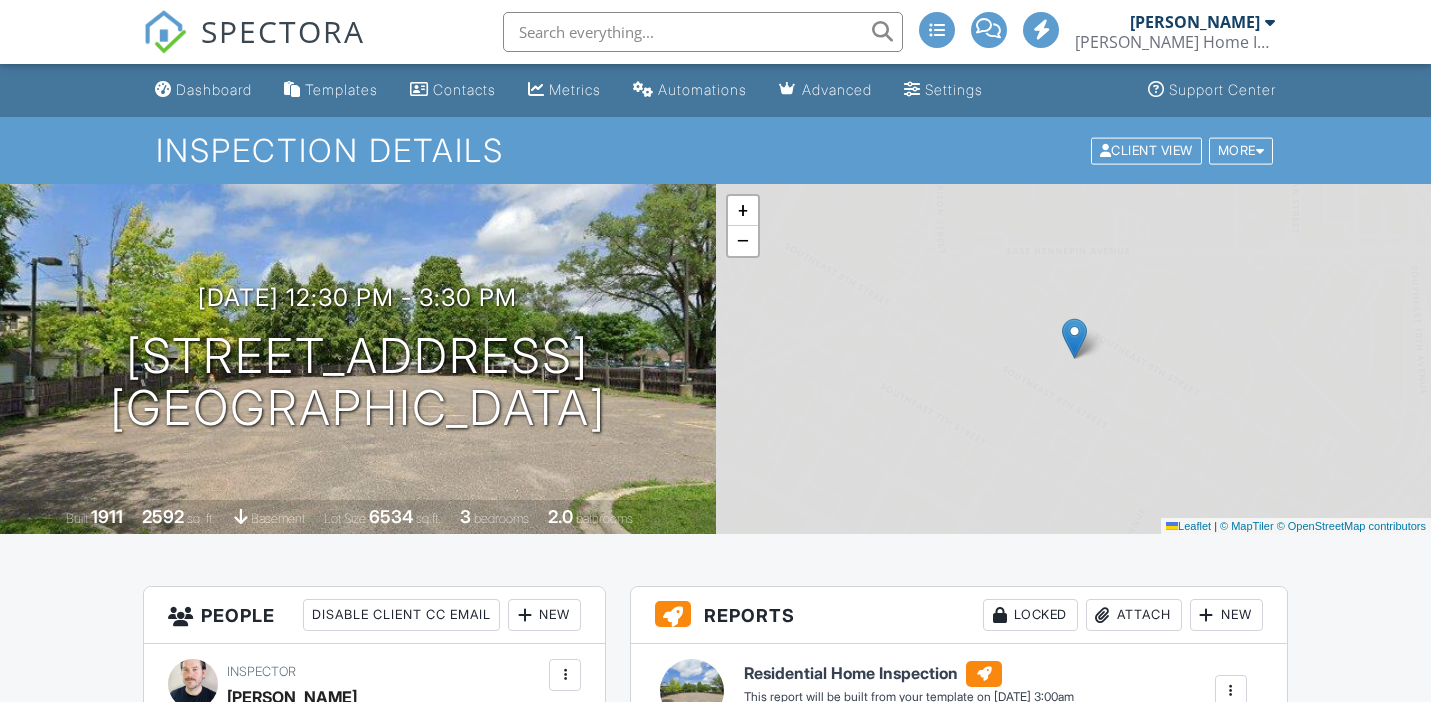 scroll, scrollTop: 0, scrollLeft: 0, axis: both 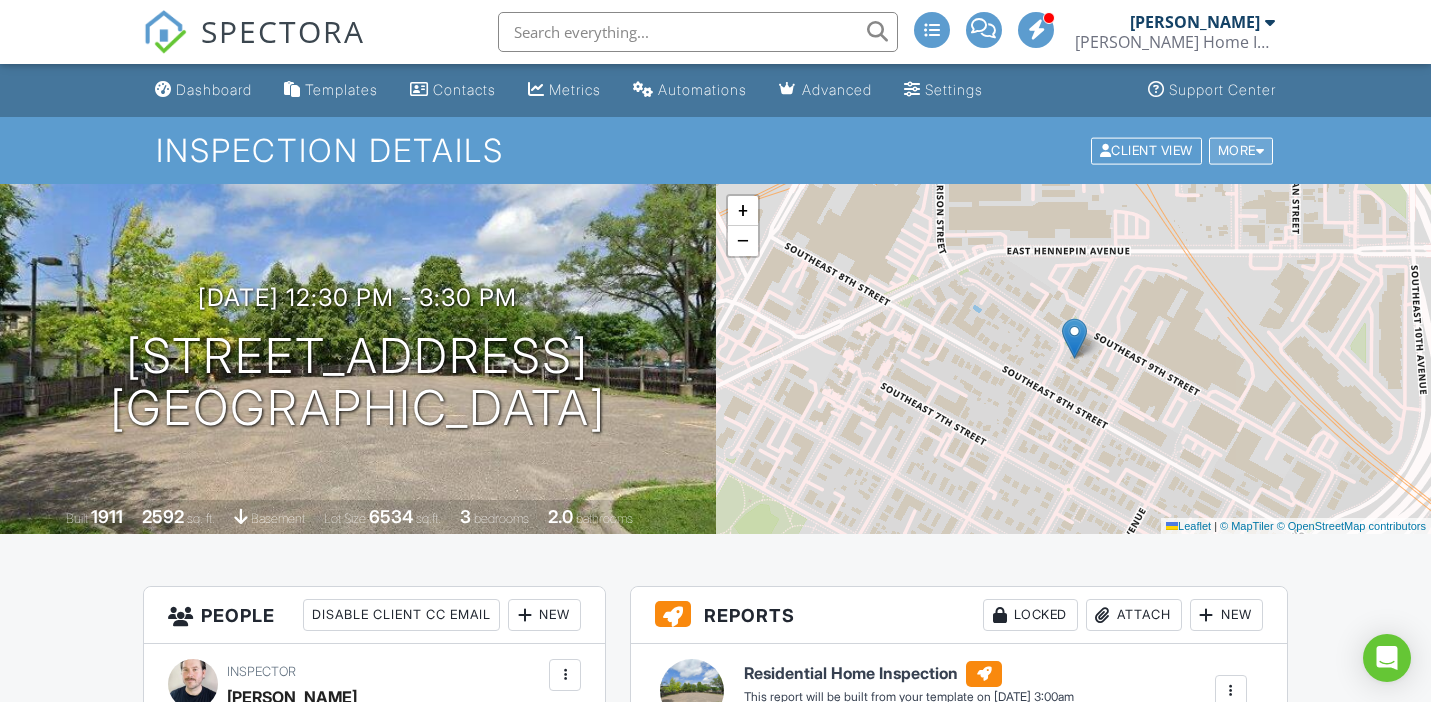 click on "More" at bounding box center [1241, 150] 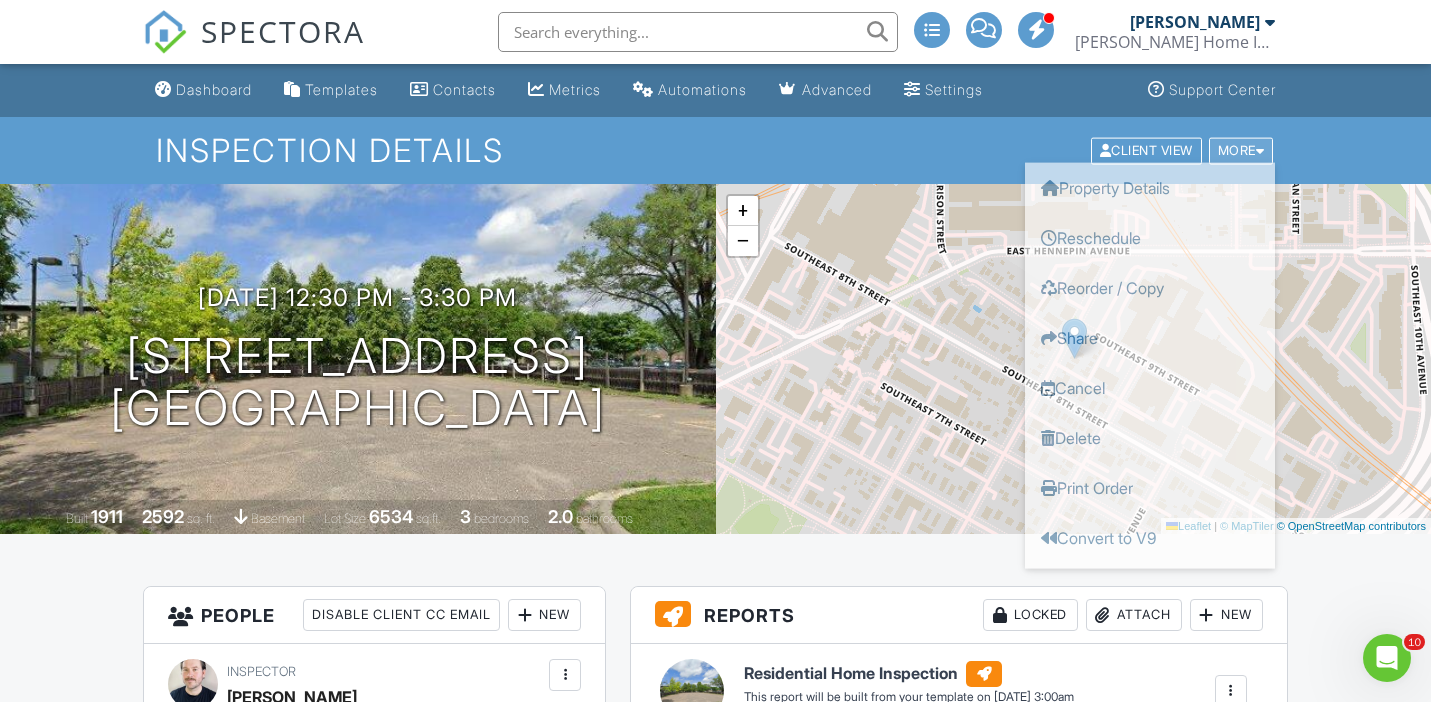 scroll, scrollTop: 0, scrollLeft: 0, axis: both 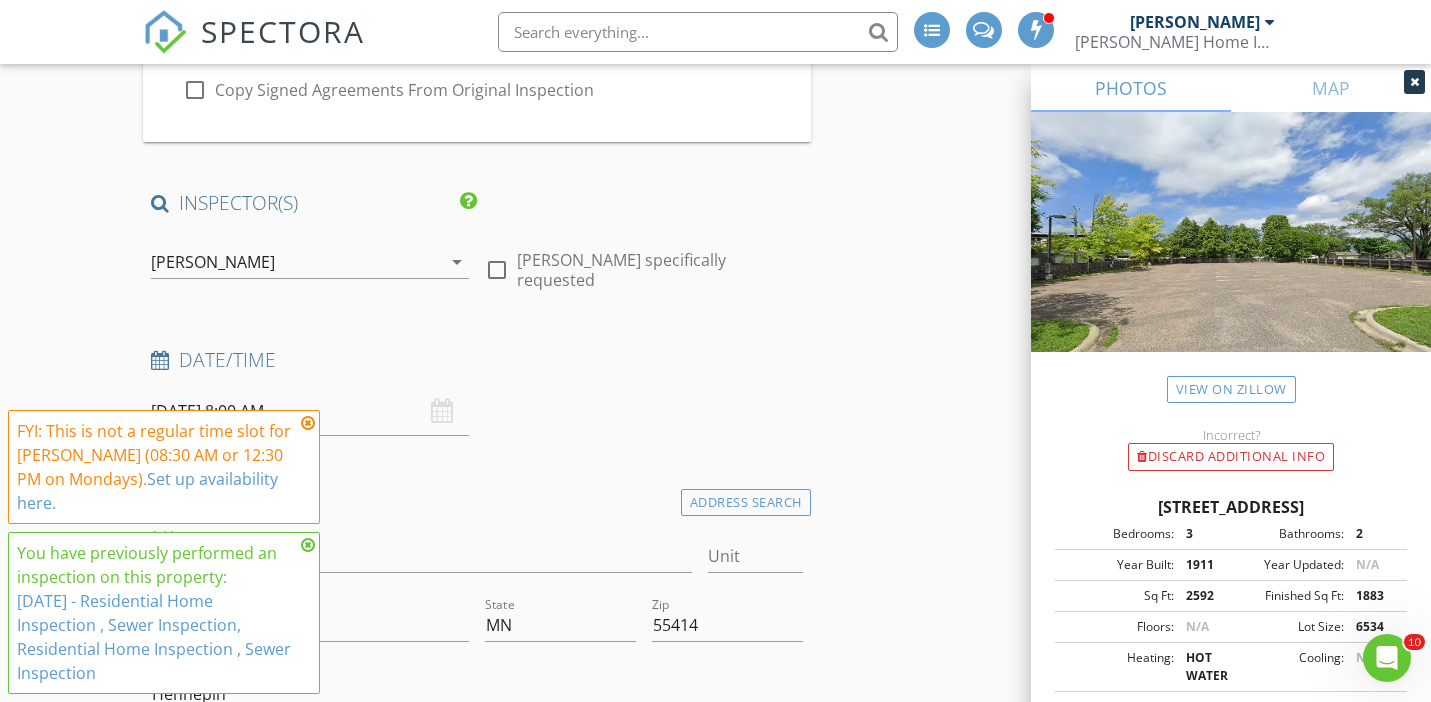 click on "arrow_drop_down" at bounding box center [457, 262] 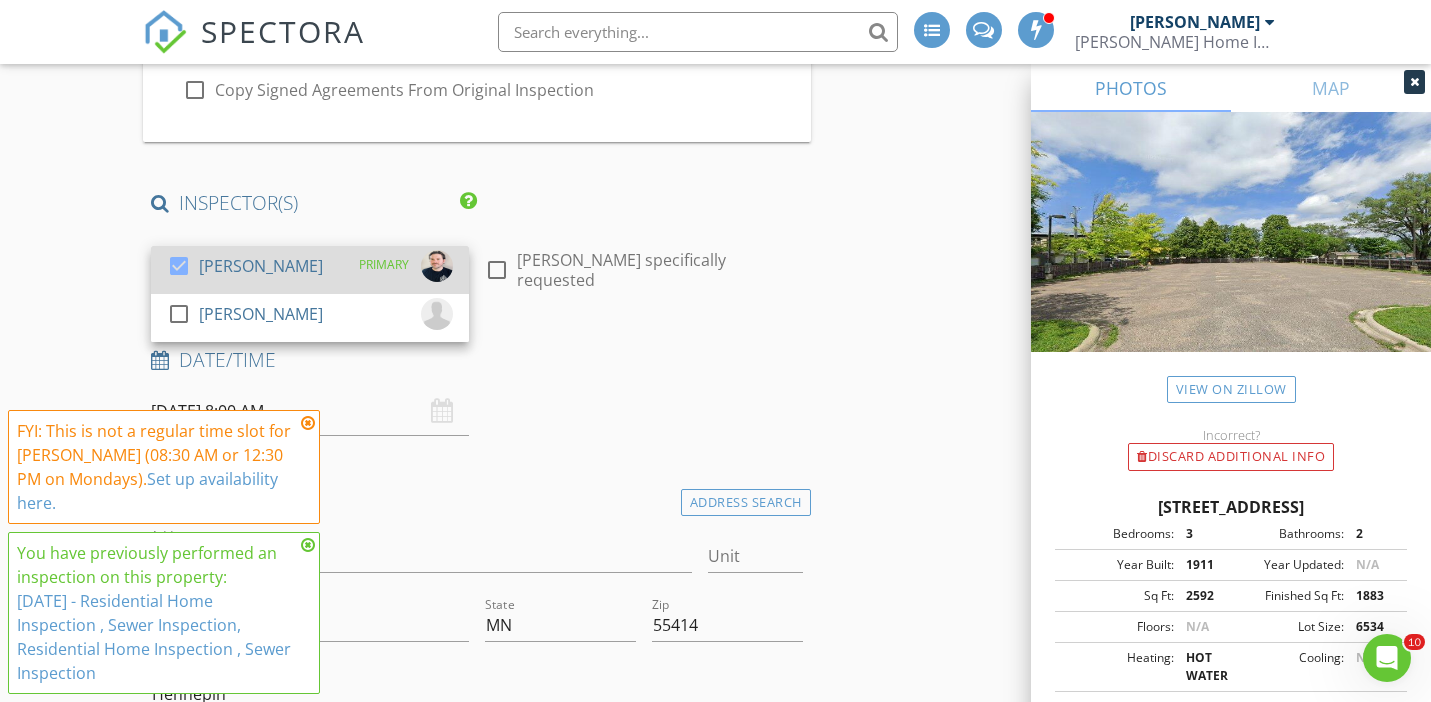 click at bounding box center [179, 266] 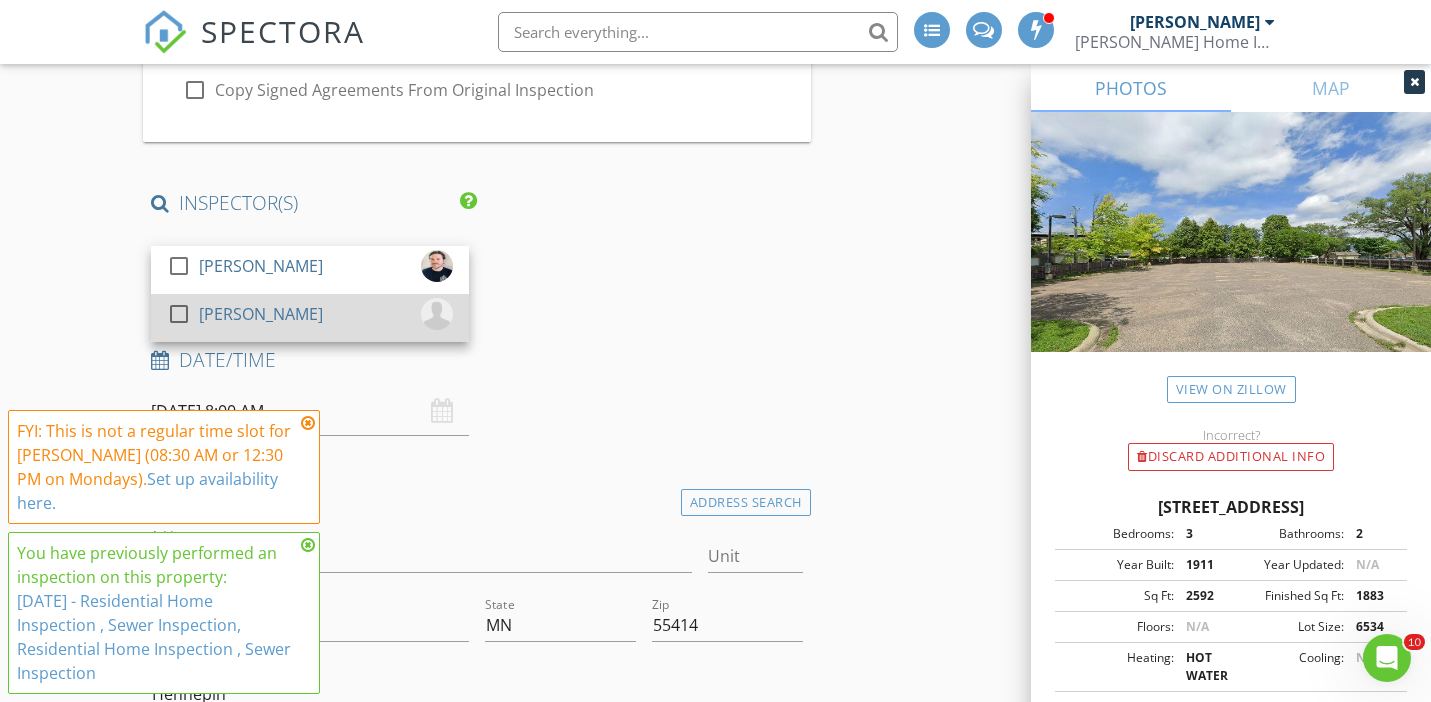 click at bounding box center [179, 314] 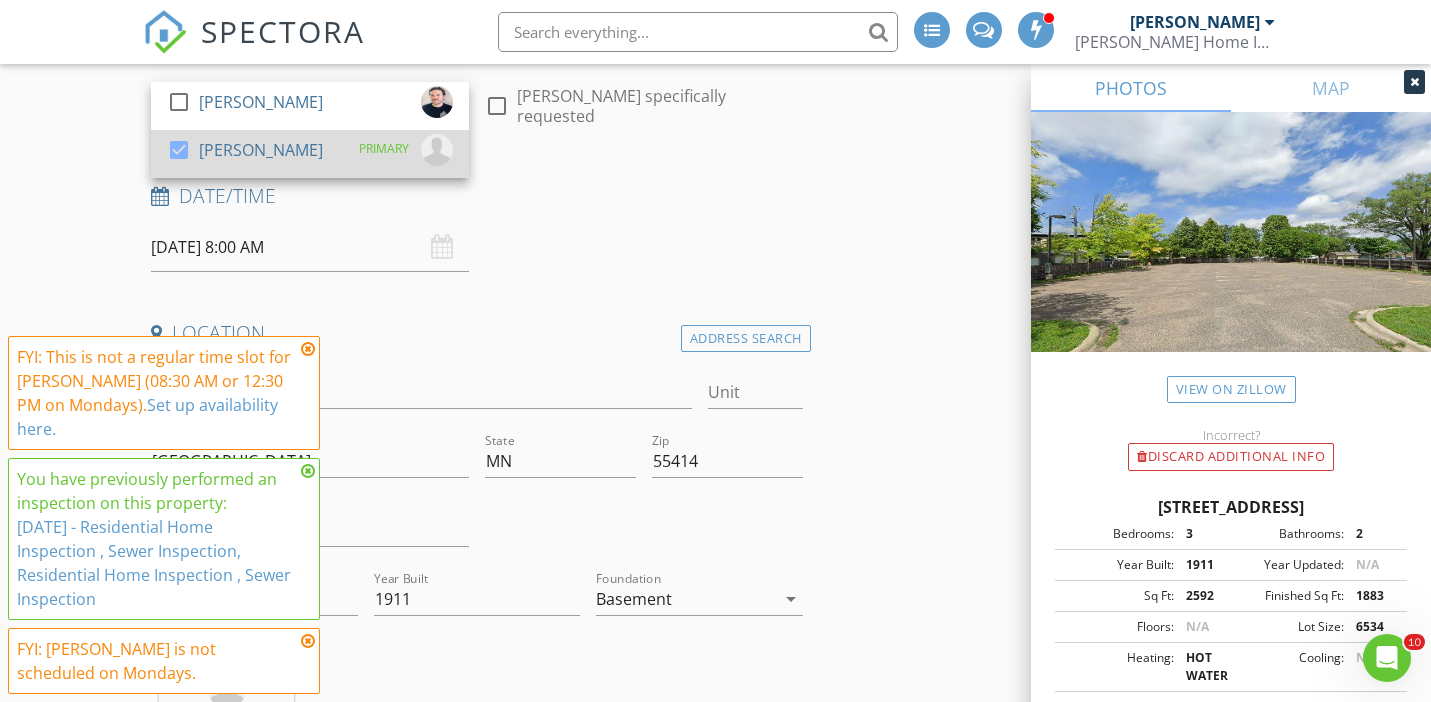 scroll, scrollTop: 446, scrollLeft: 0, axis: vertical 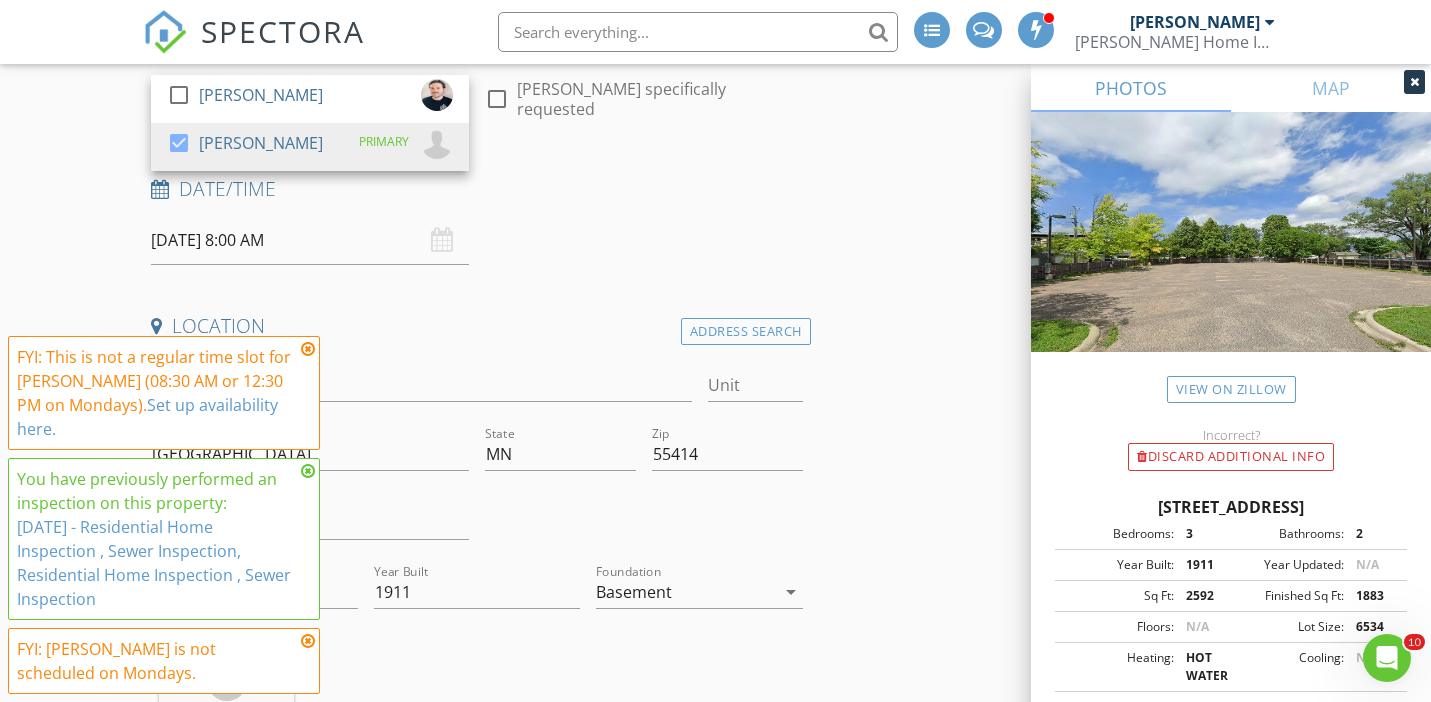 click on "07/28/2025 8:00 AM" at bounding box center (310, 240) 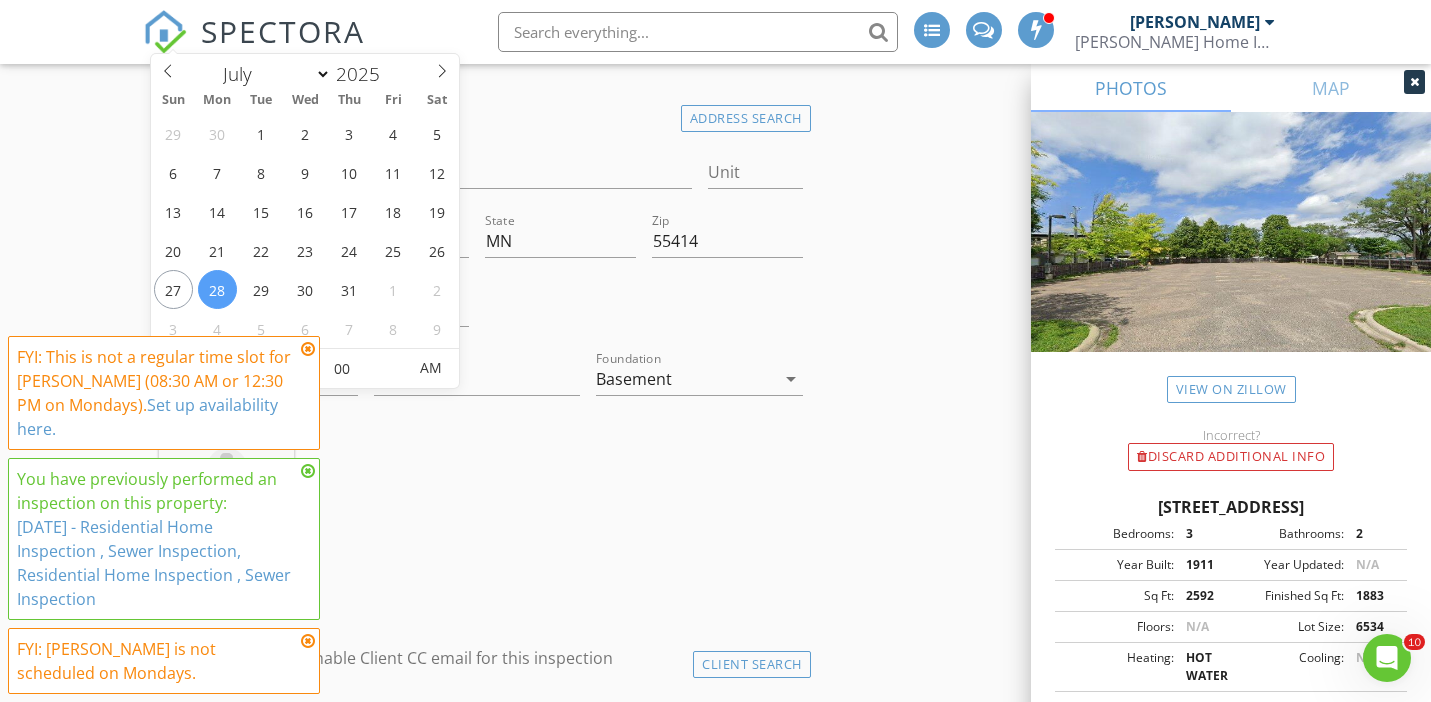 scroll, scrollTop: 662, scrollLeft: 0, axis: vertical 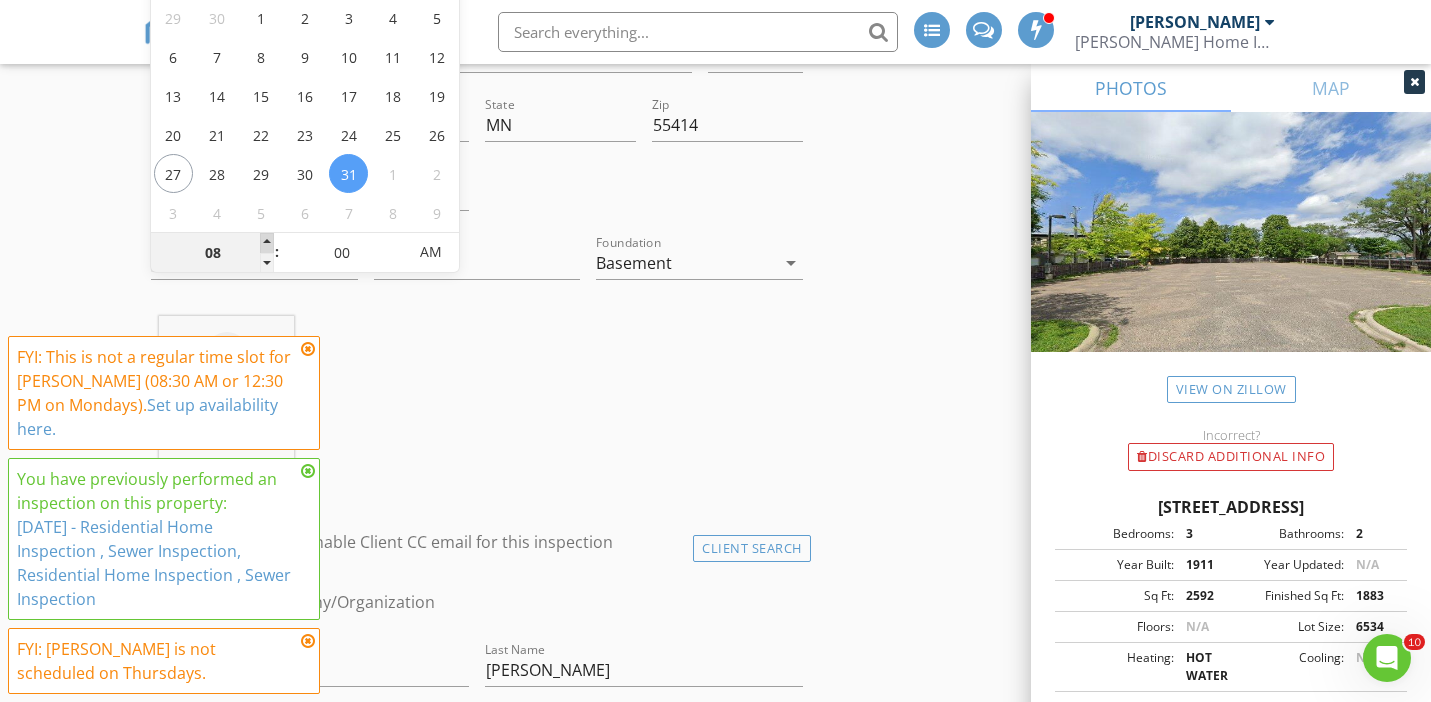 type on "07/31/2025 9:00 AM" 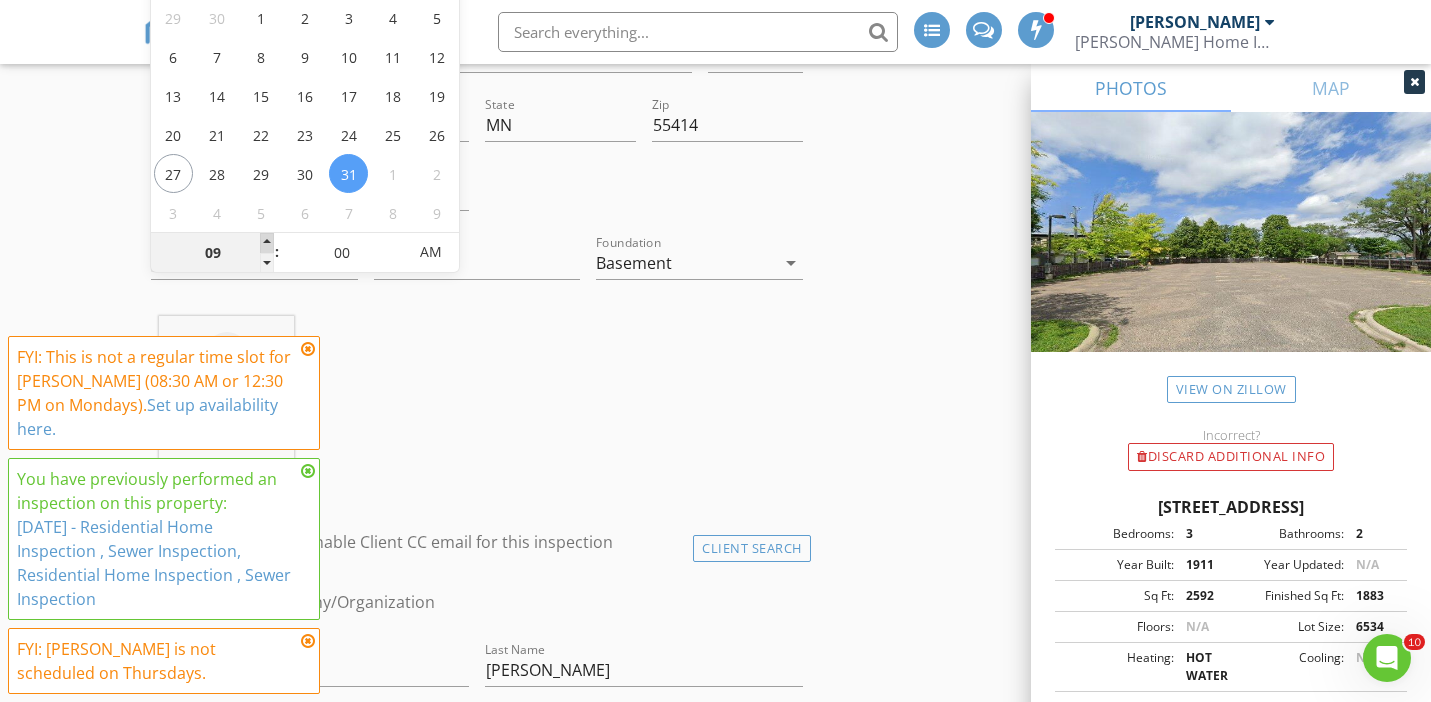 click at bounding box center (267, 243) 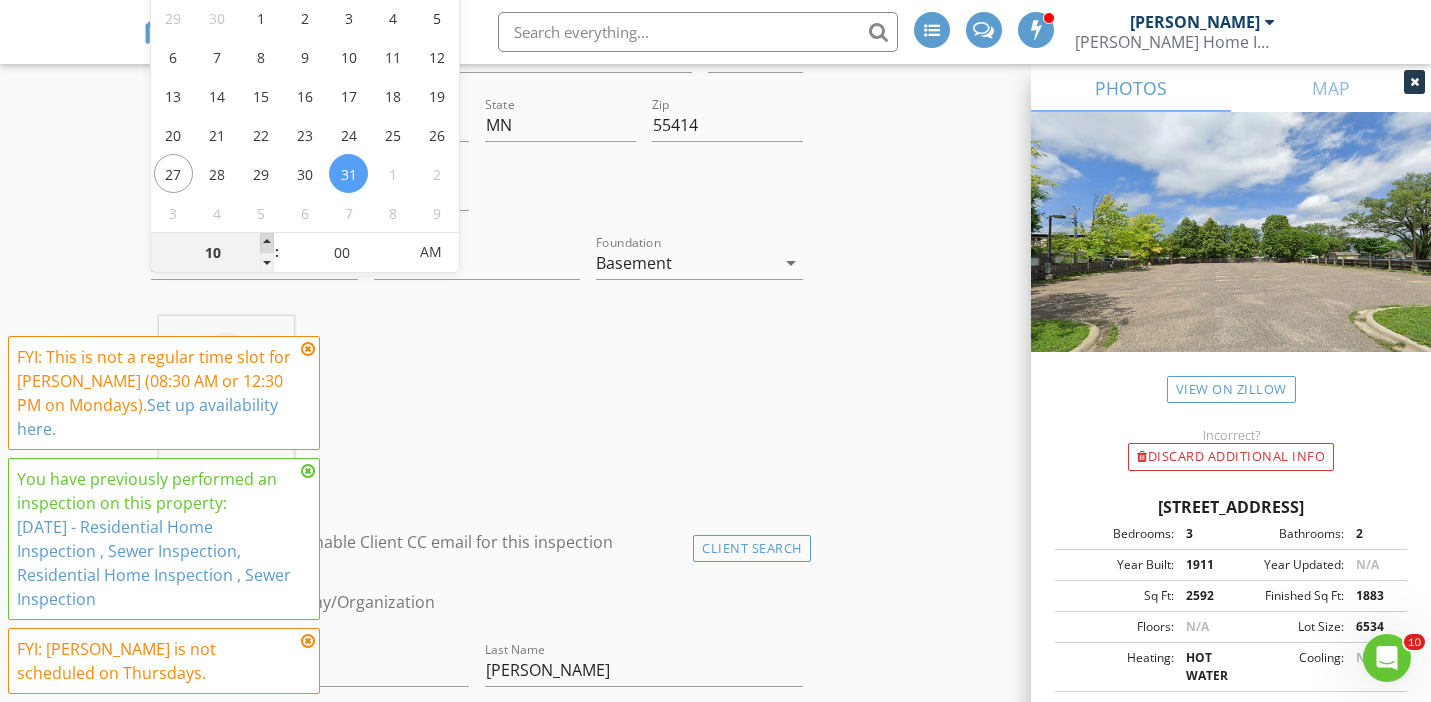 click at bounding box center (267, 243) 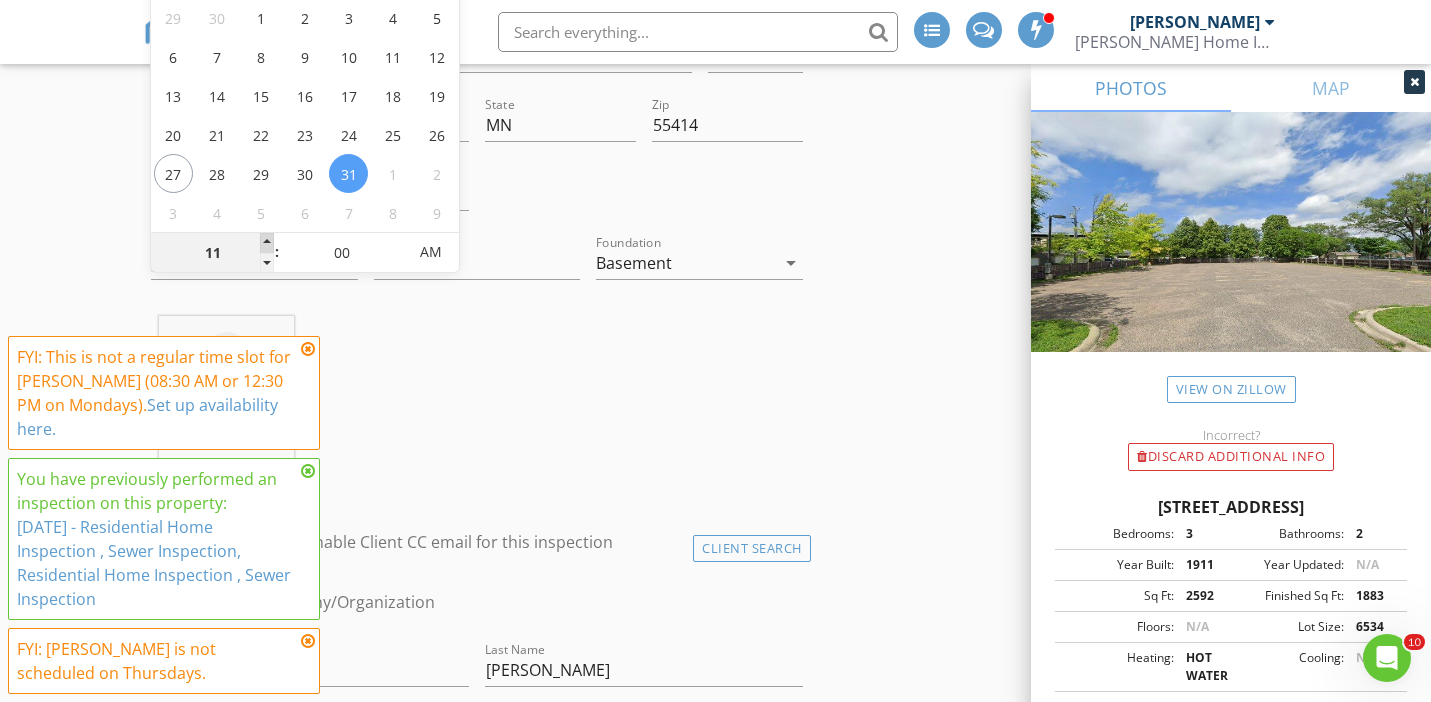 click at bounding box center (267, 243) 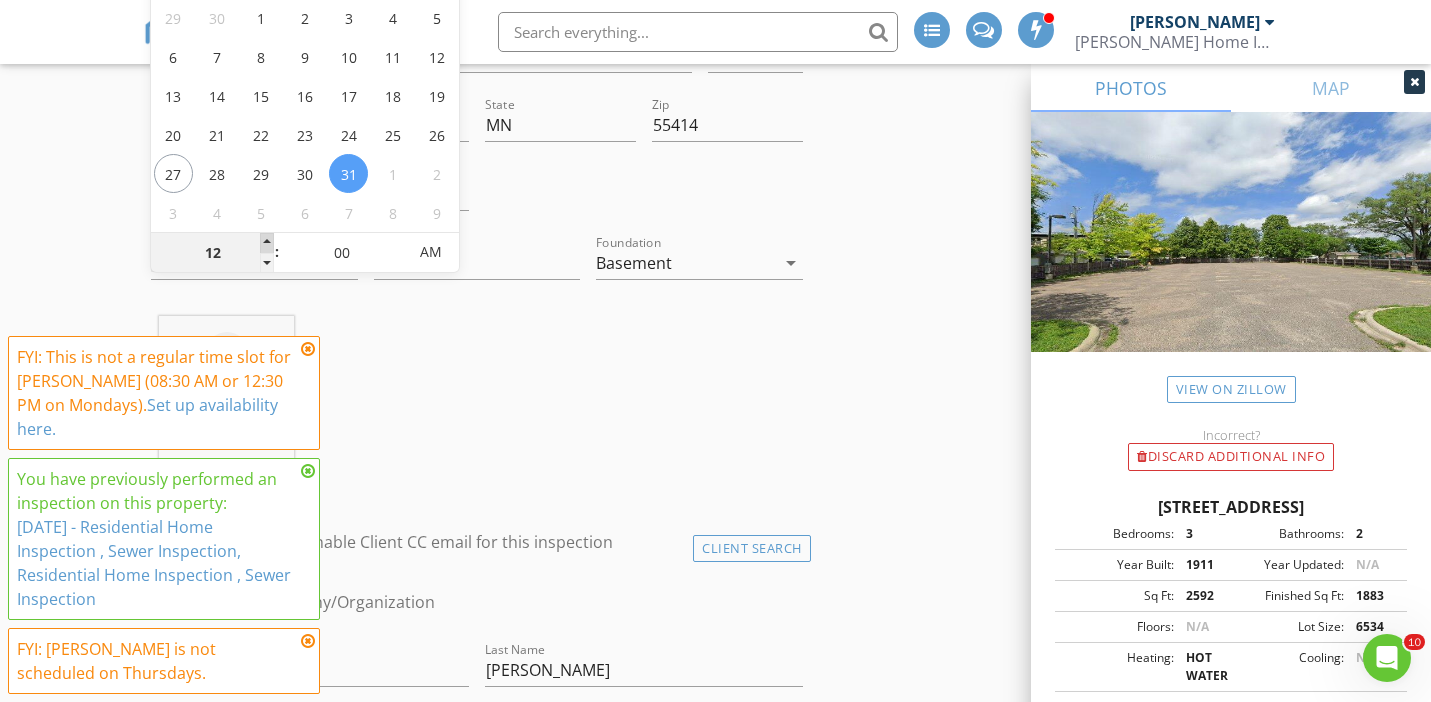 click at bounding box center [267, 243] 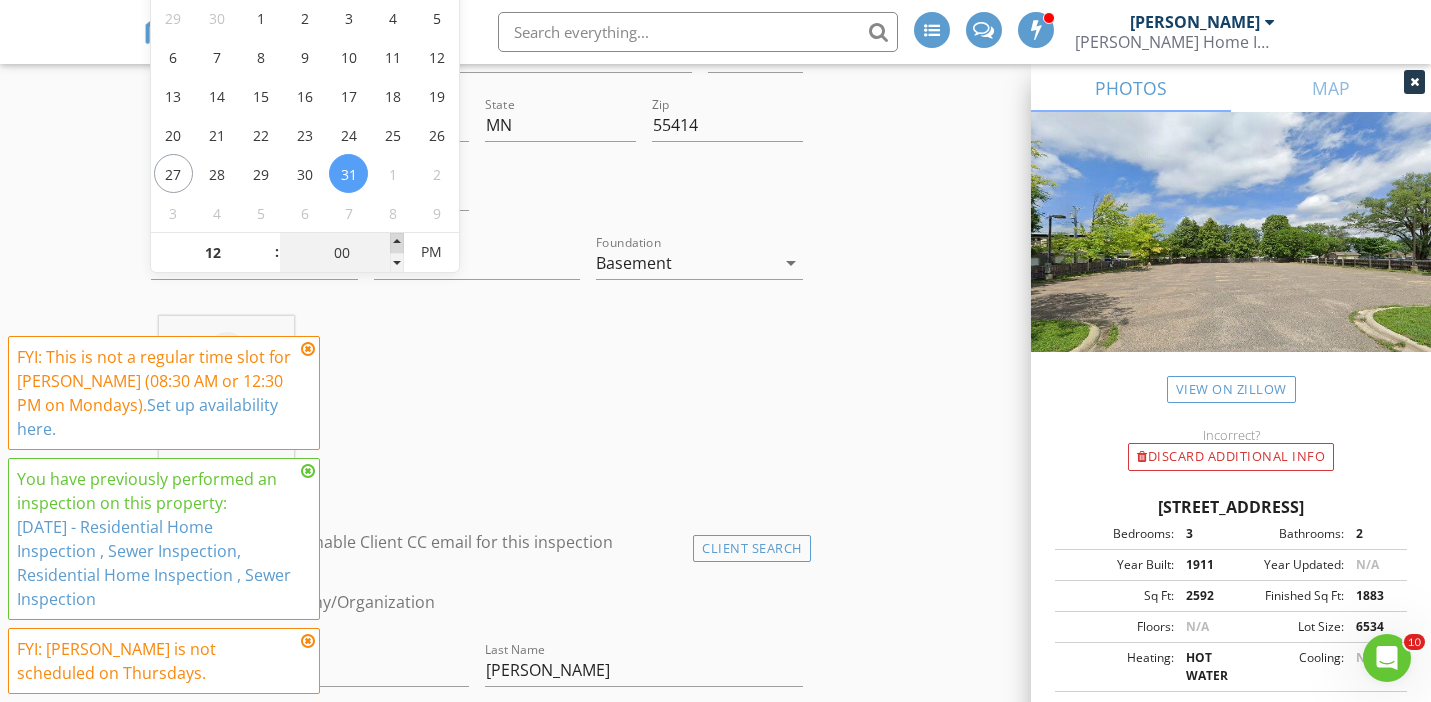 type on "07/31/2025 12:05 PM" 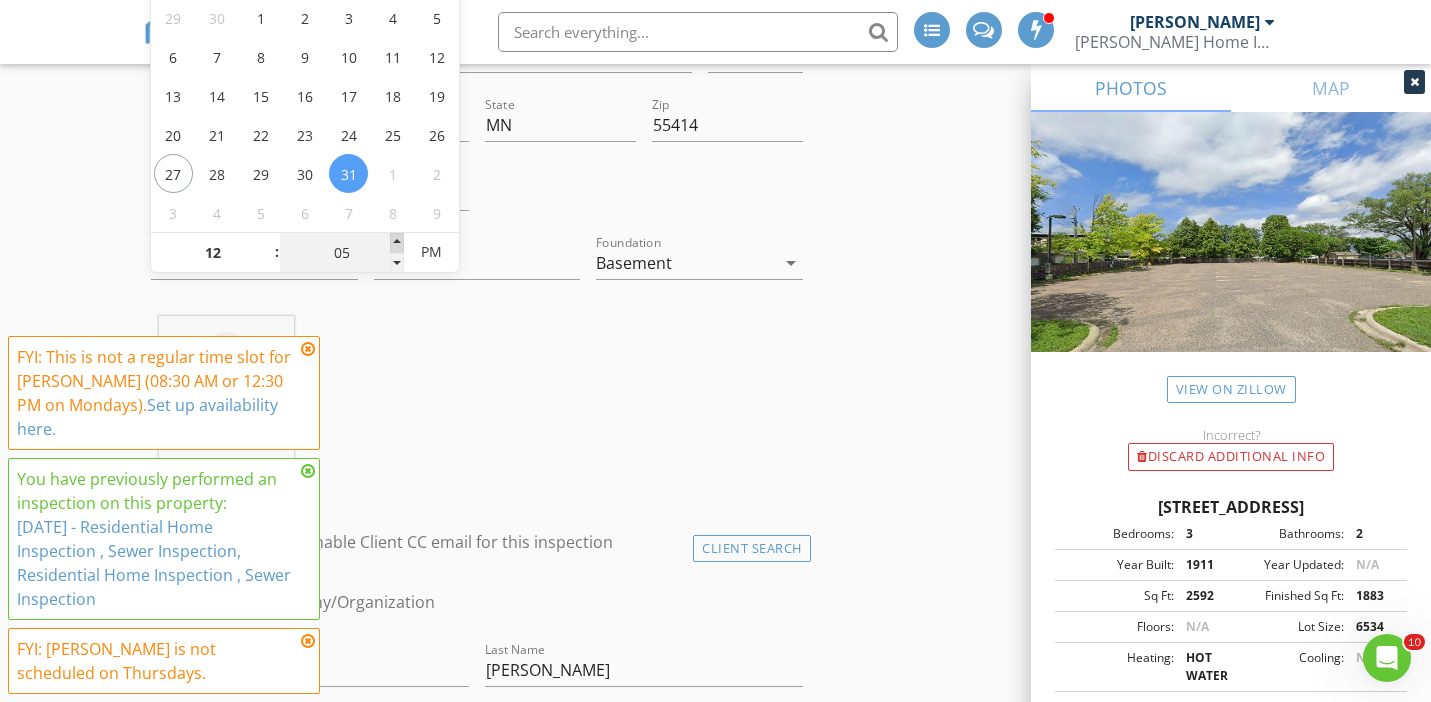 click at bounding box center [397, 243] 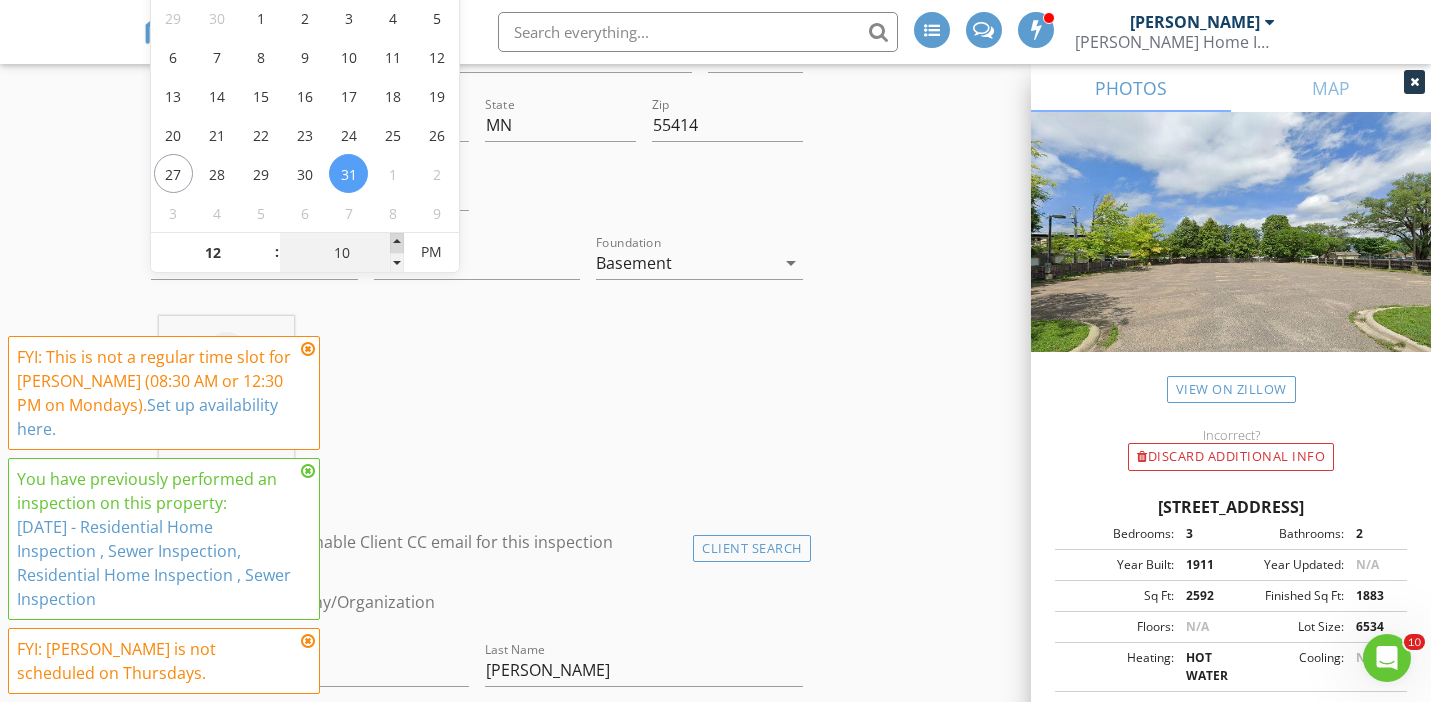 click at bounding box center [397, 243] 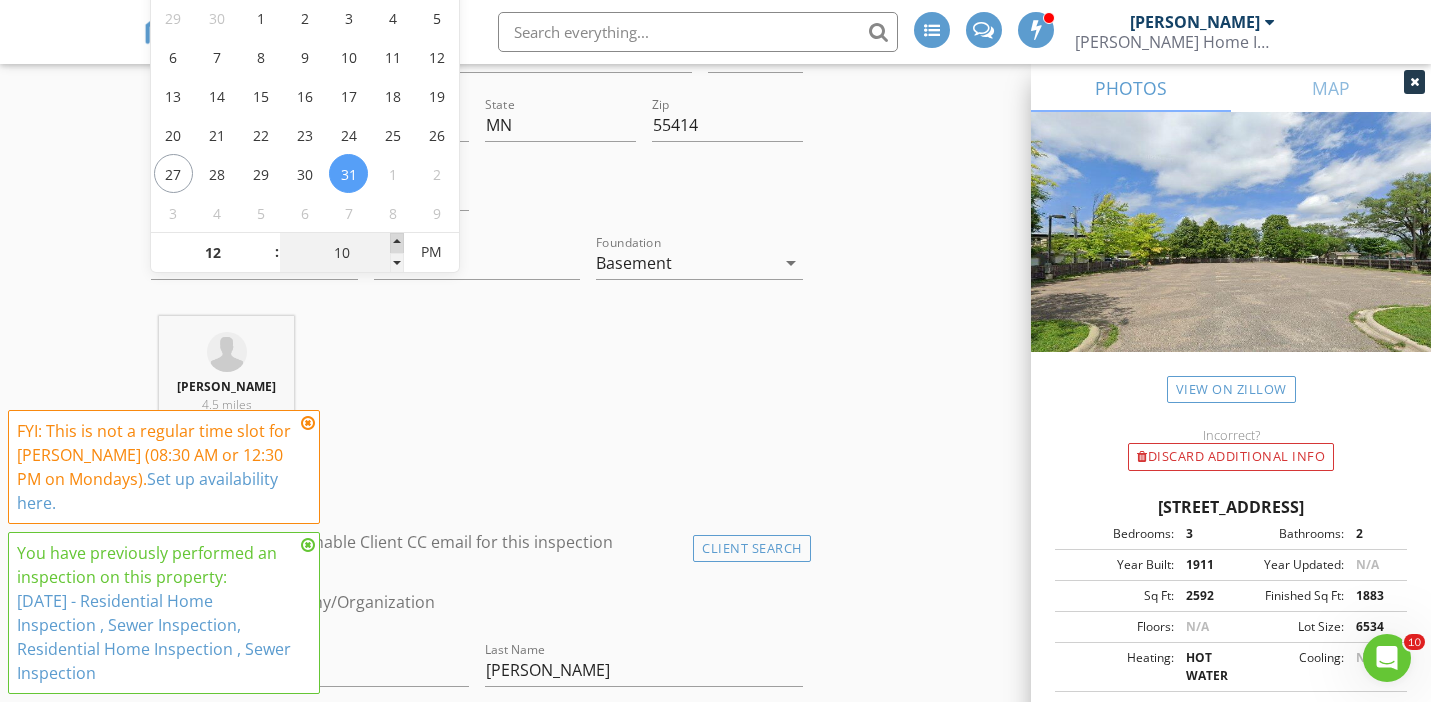type on "07/31/2025 12:15 PM" 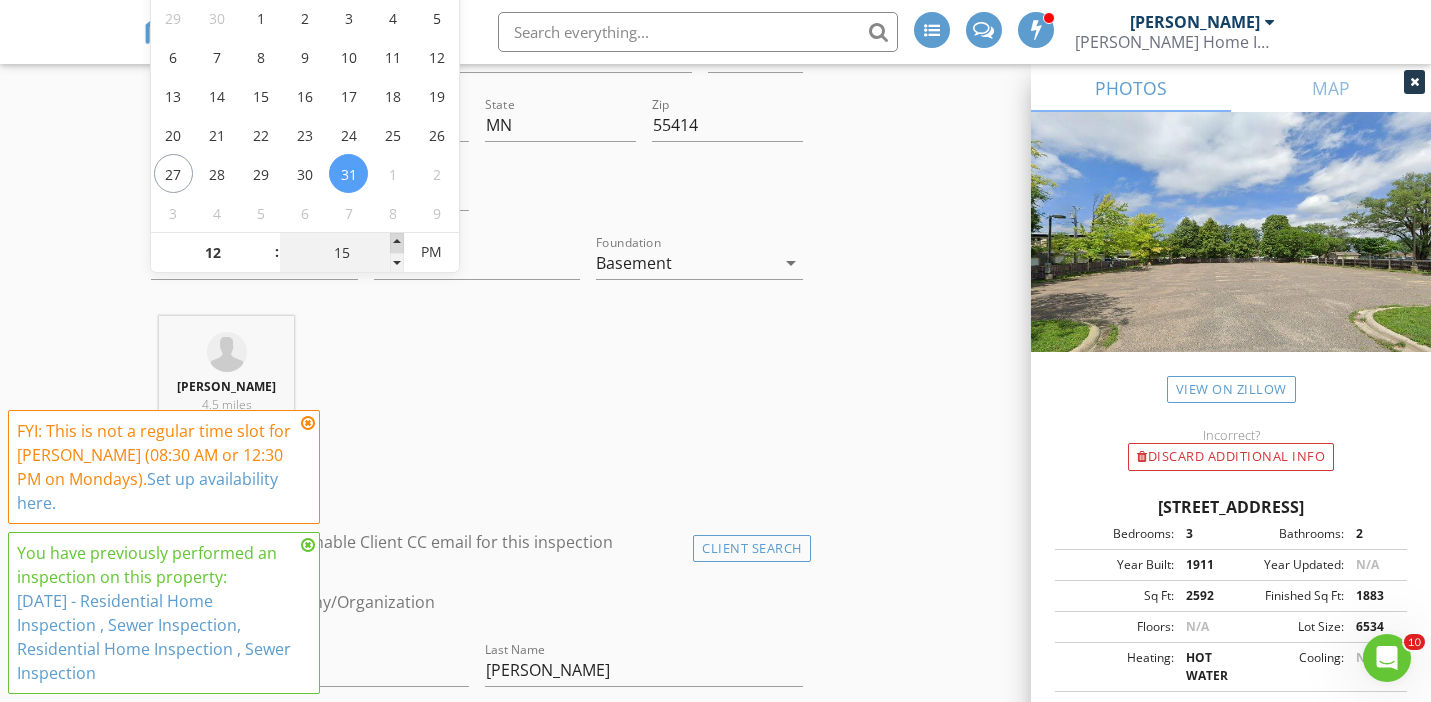 click at bounding box center [397, 243] 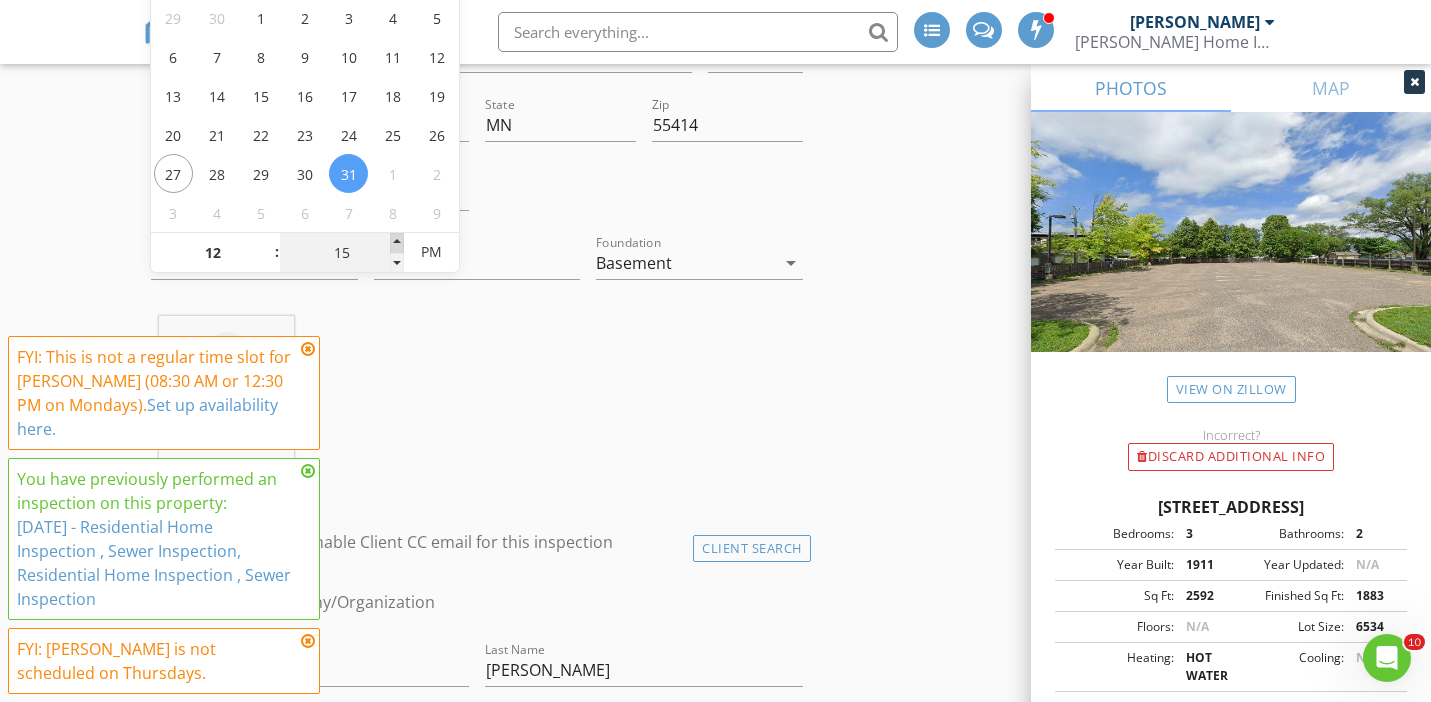 type on "07/31/2025 12:20 PM" 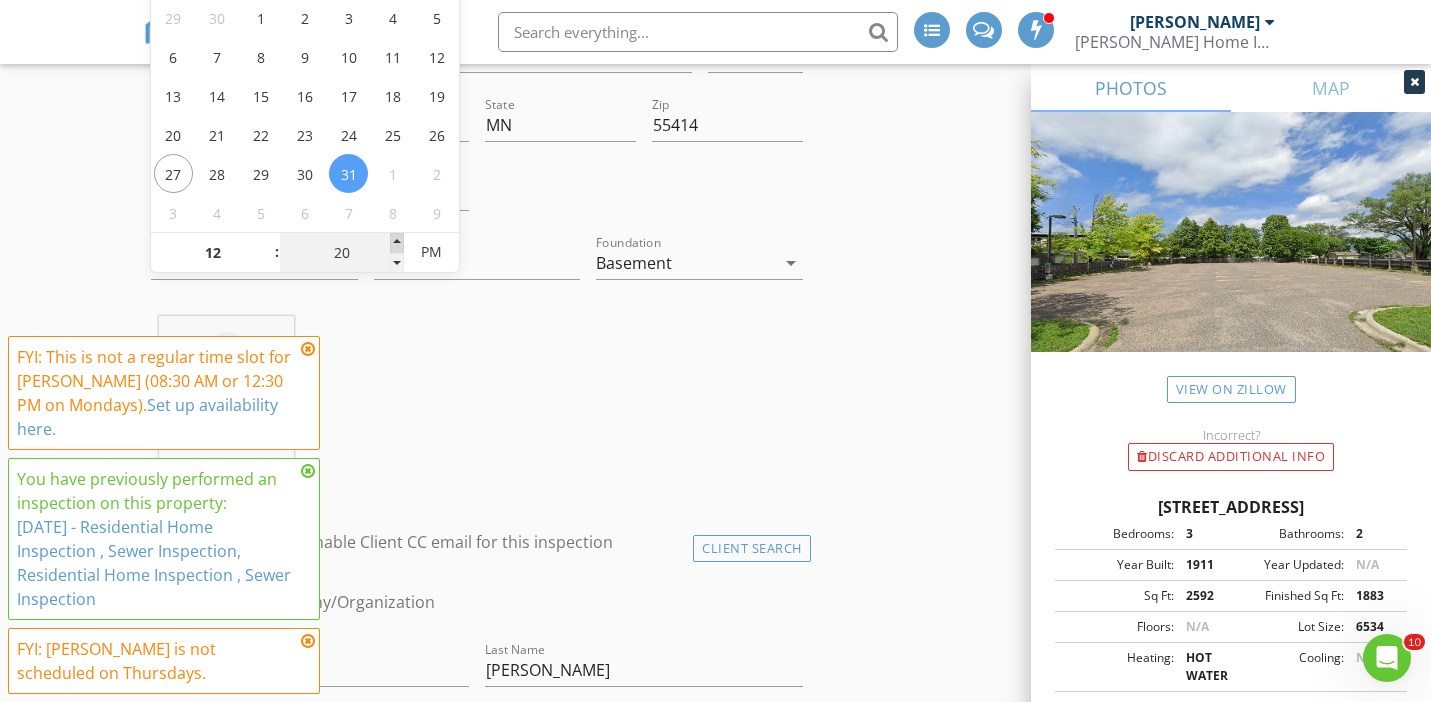 click at bounding box center (397, 243) 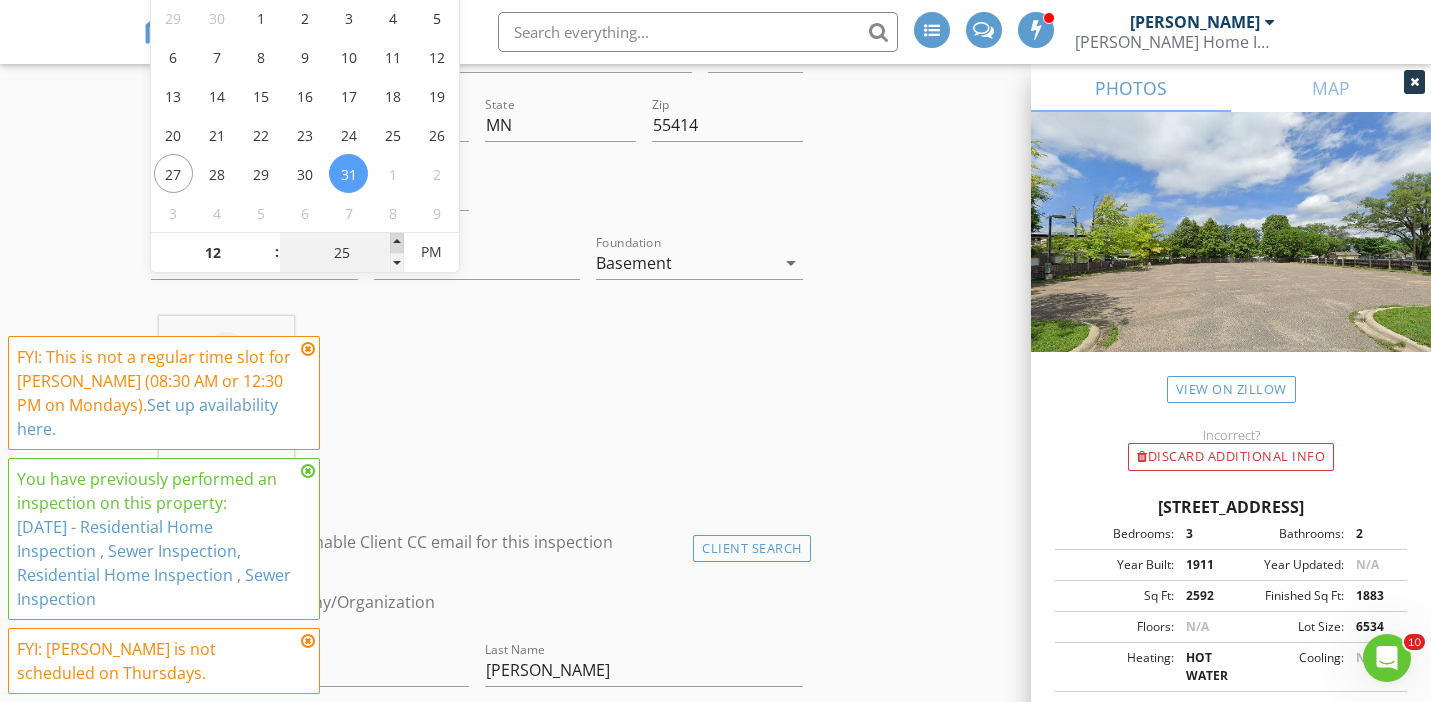 click at bounding box center (397, 243) 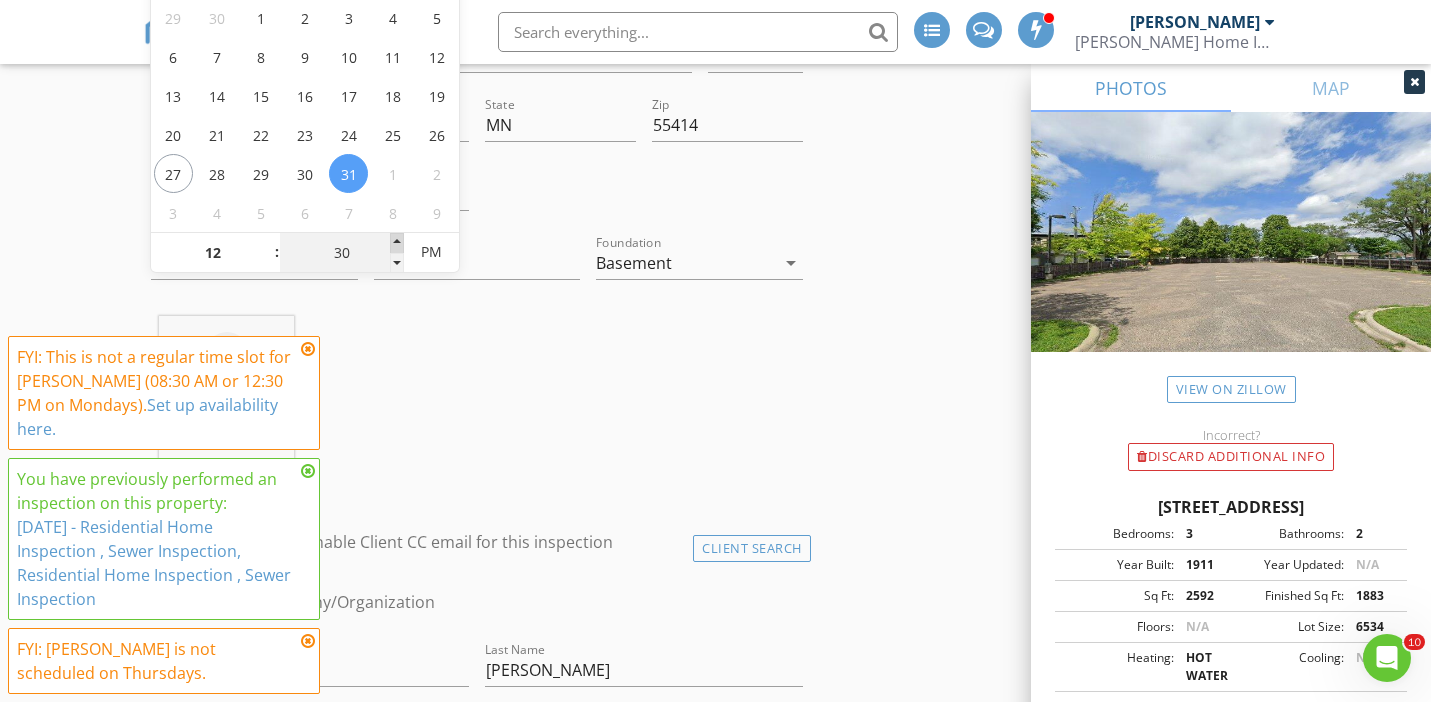 click at bounding box center [397, 243] 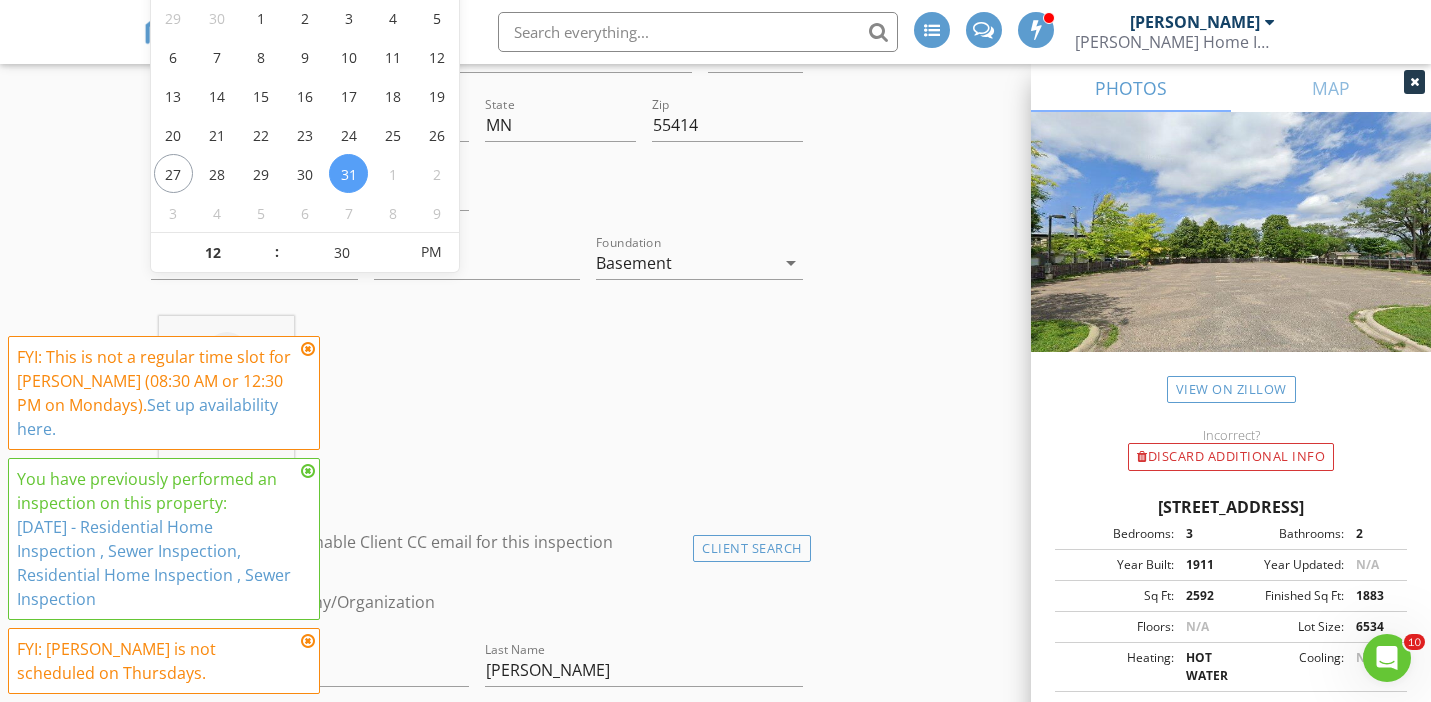 click on "Bret Spottke     4.5 miles     (11 minutes)" at bounding box center [477, 399] 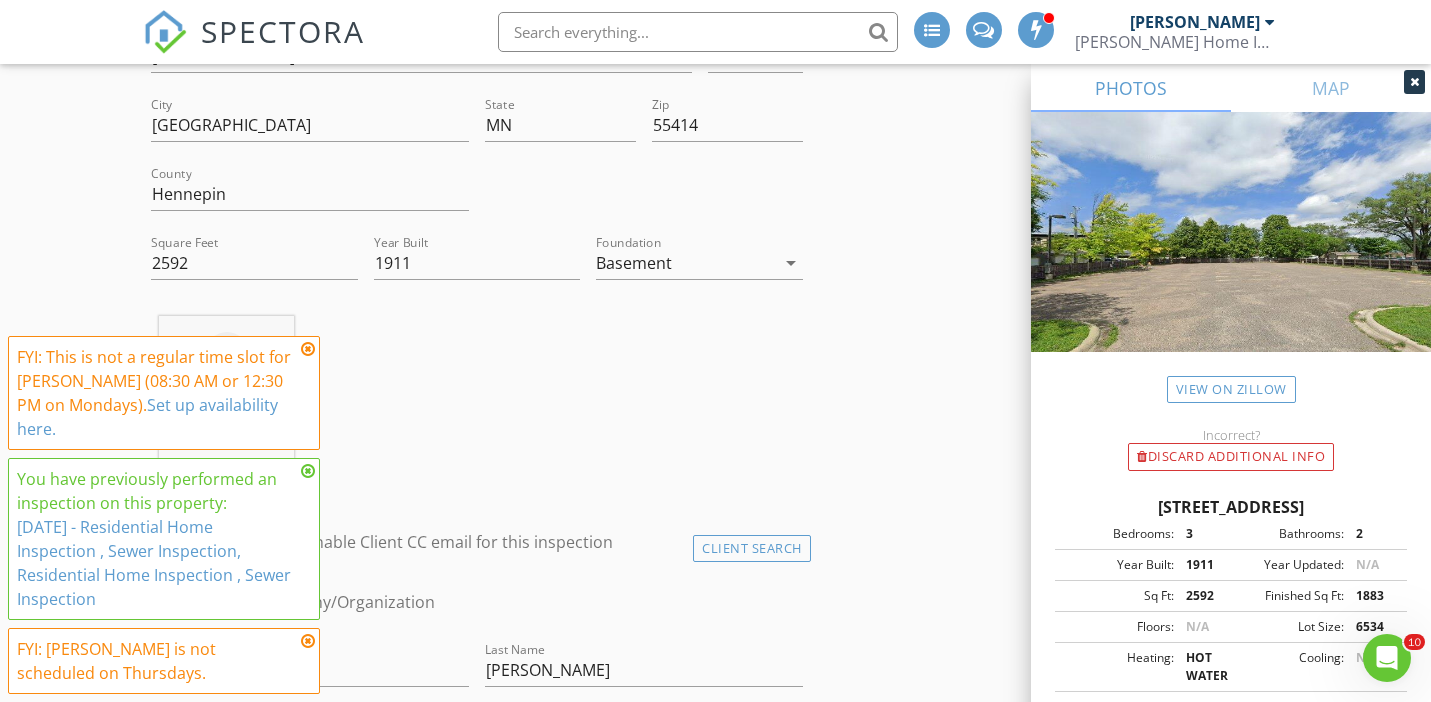 click on "FYI: This is not a regular time slot for Cory Jacobs (08:30 AM or 12:30 PM on Mondays).  Set up availability here." at bounding box center (164, 393) 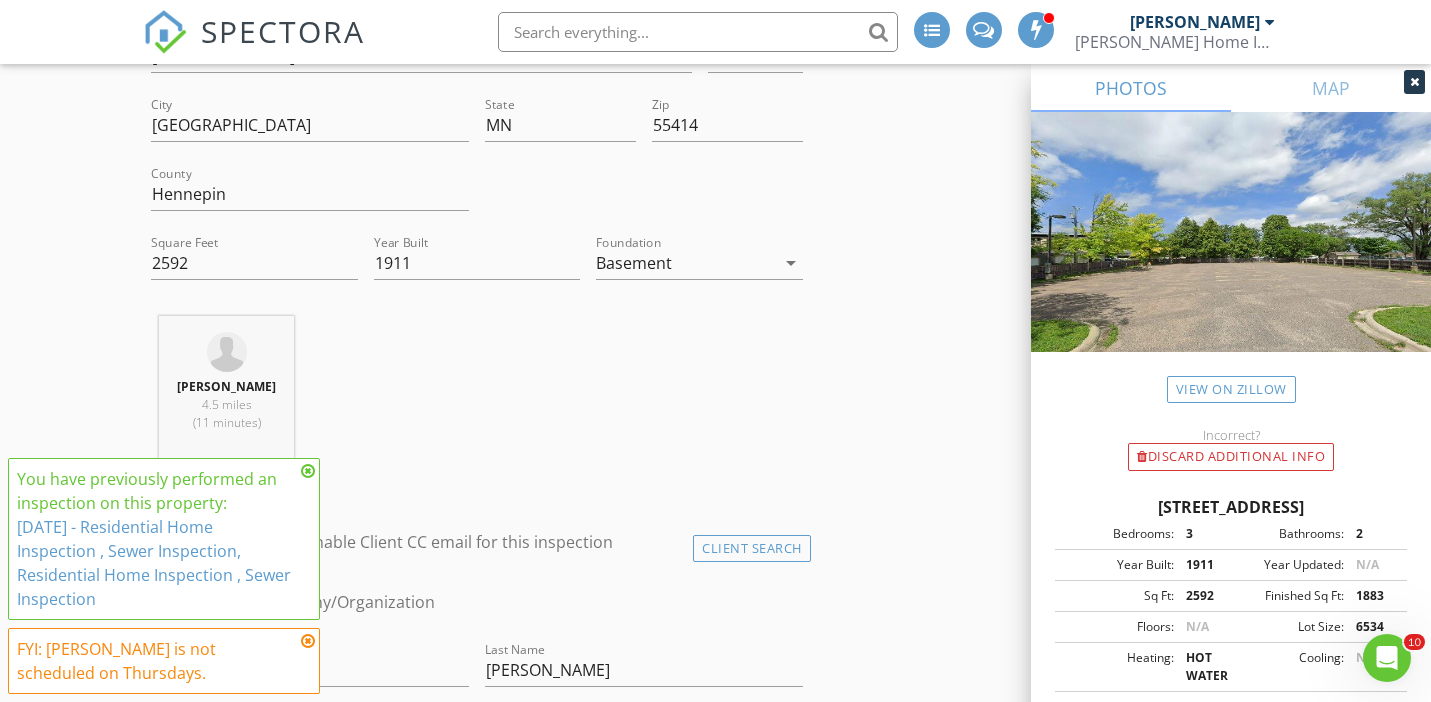 click on "You have previously performed an inspection on this property: 7/31/2025 - Residential Home Inspection , Sewer Inspection, Residential Home Inspection , Sewer Inspection" at bounding box center (164, 539) 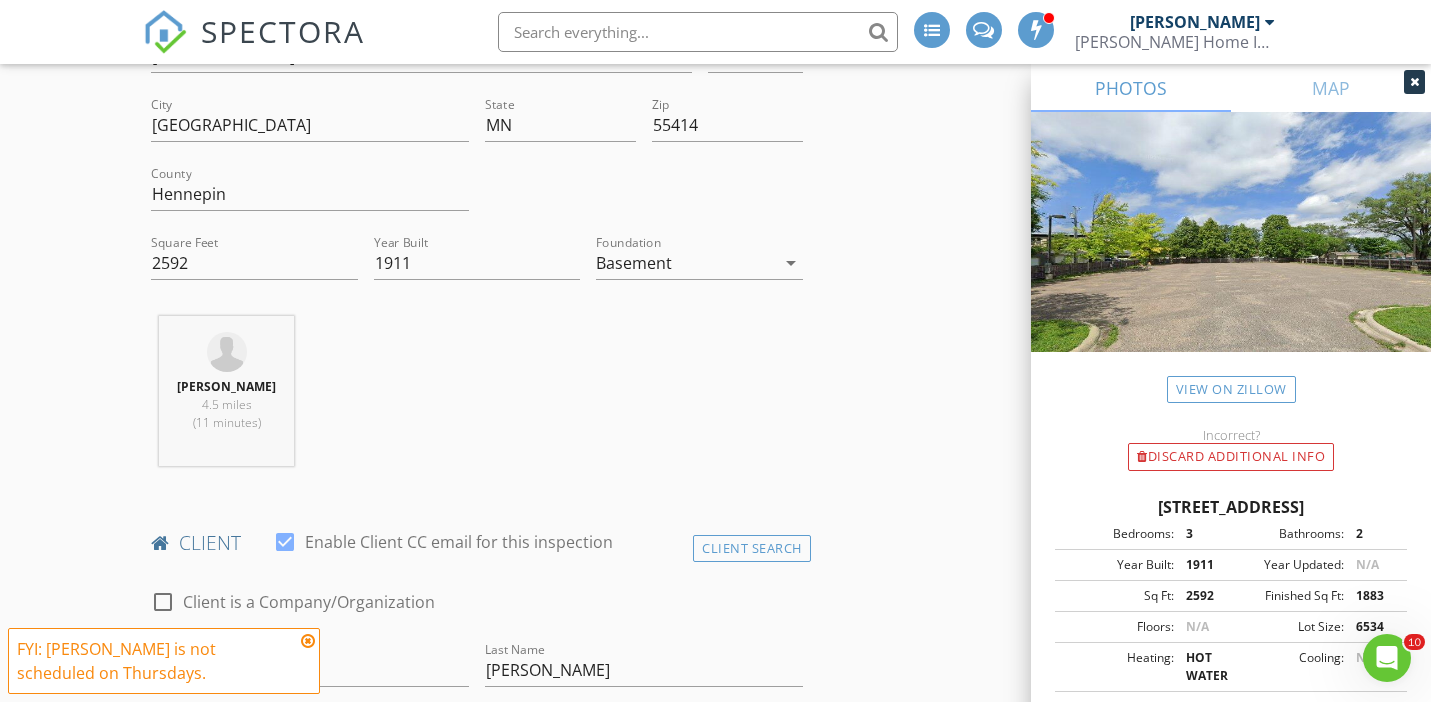 click at bounding box center [308, 641] 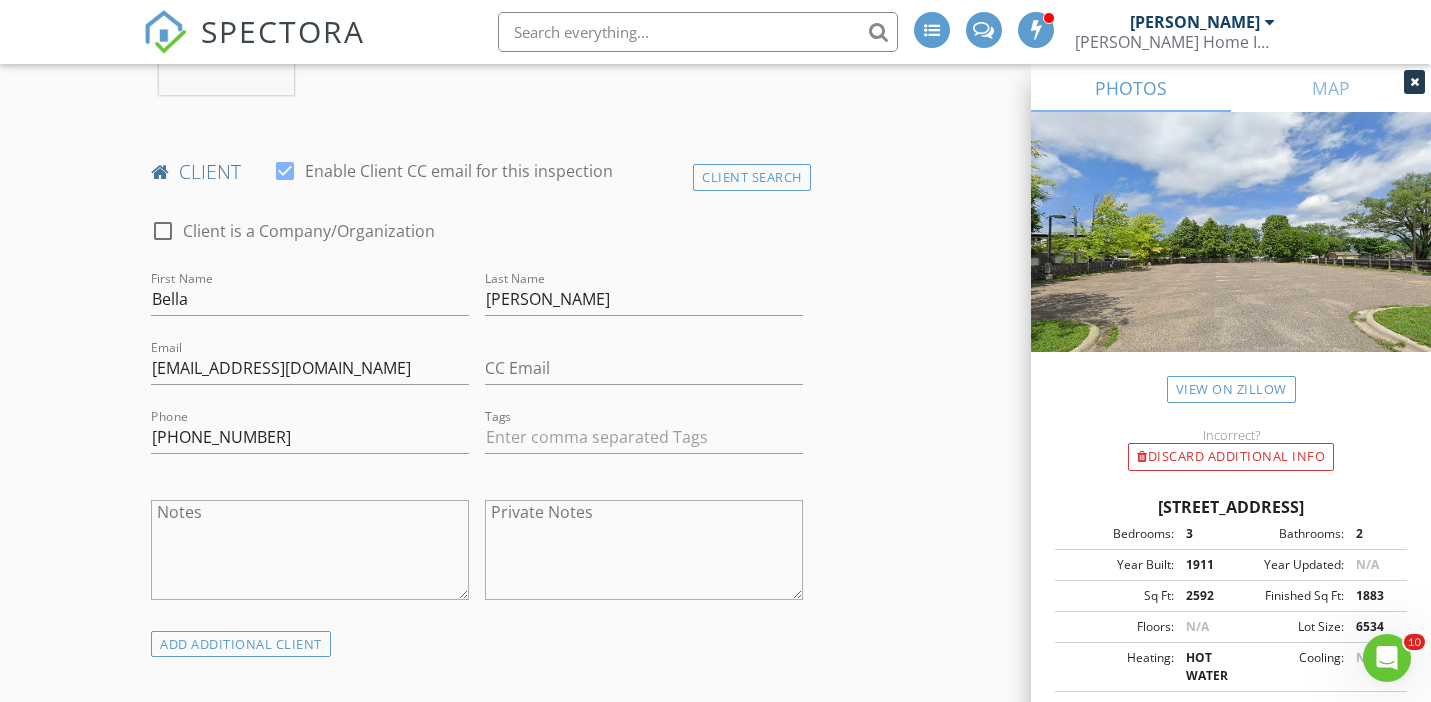 scroll, scrollTop: 1188, scrollLeft: 0, axis: vertical 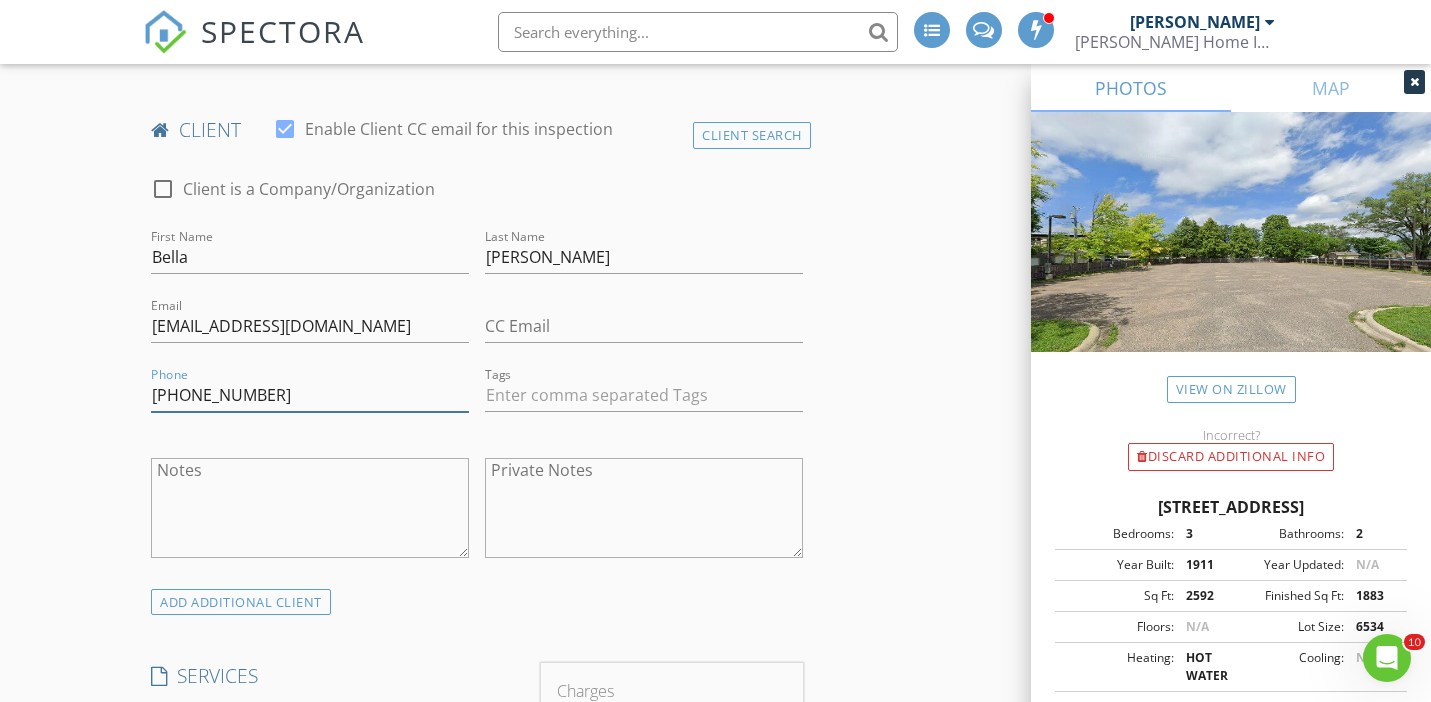 drag, startPoint x: 289, startPoint y: 399, endPoint x: 67, endPoint y: 397, distance: 222.009 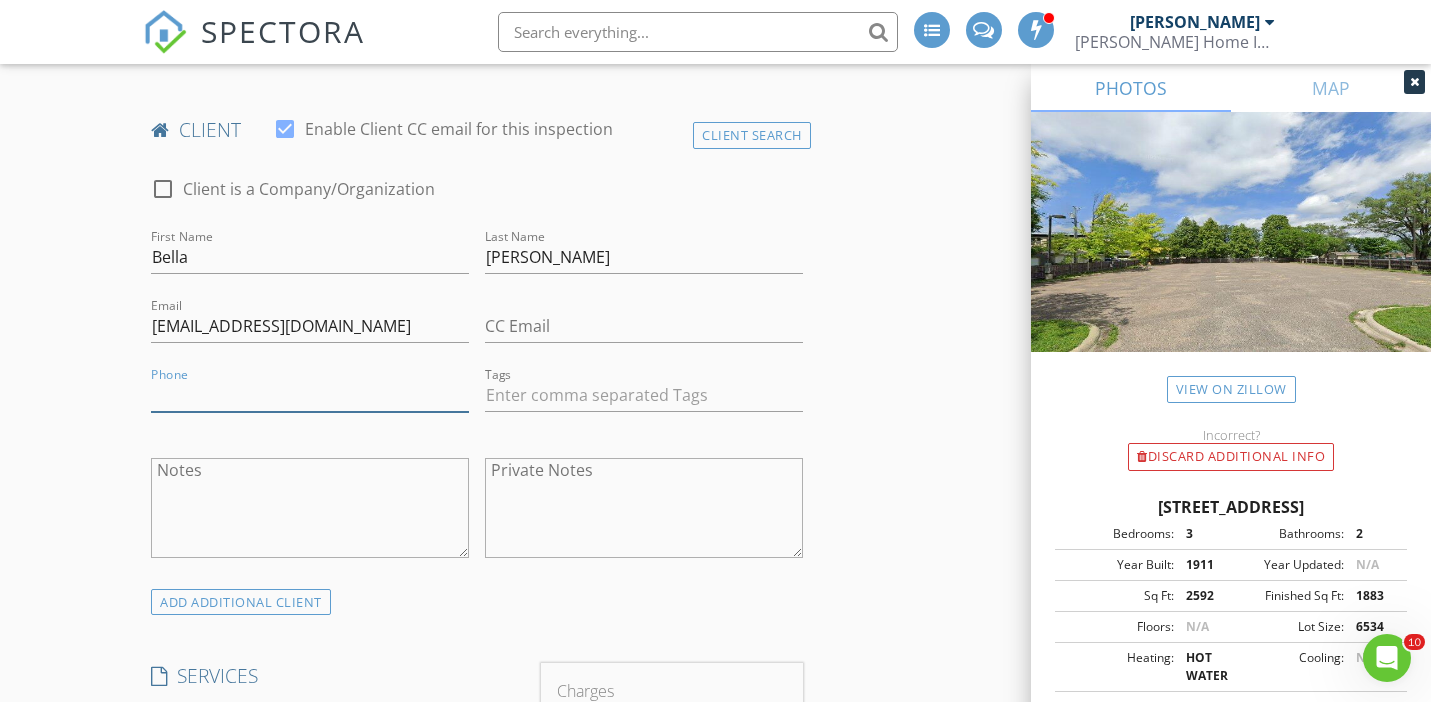 type 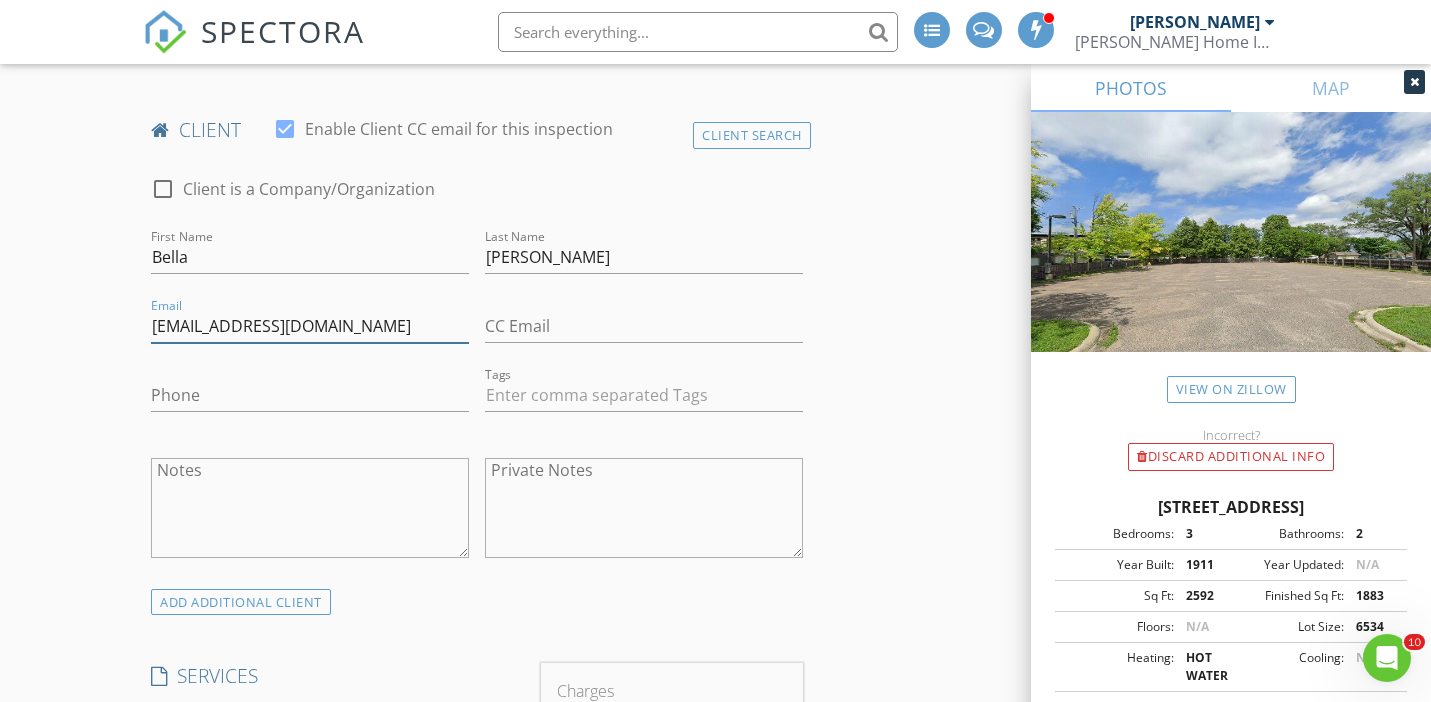 drag, startPoint x: 357, startPoint y: 334, endPoint x: 68, endPoint y: 321, distance: 289.29224 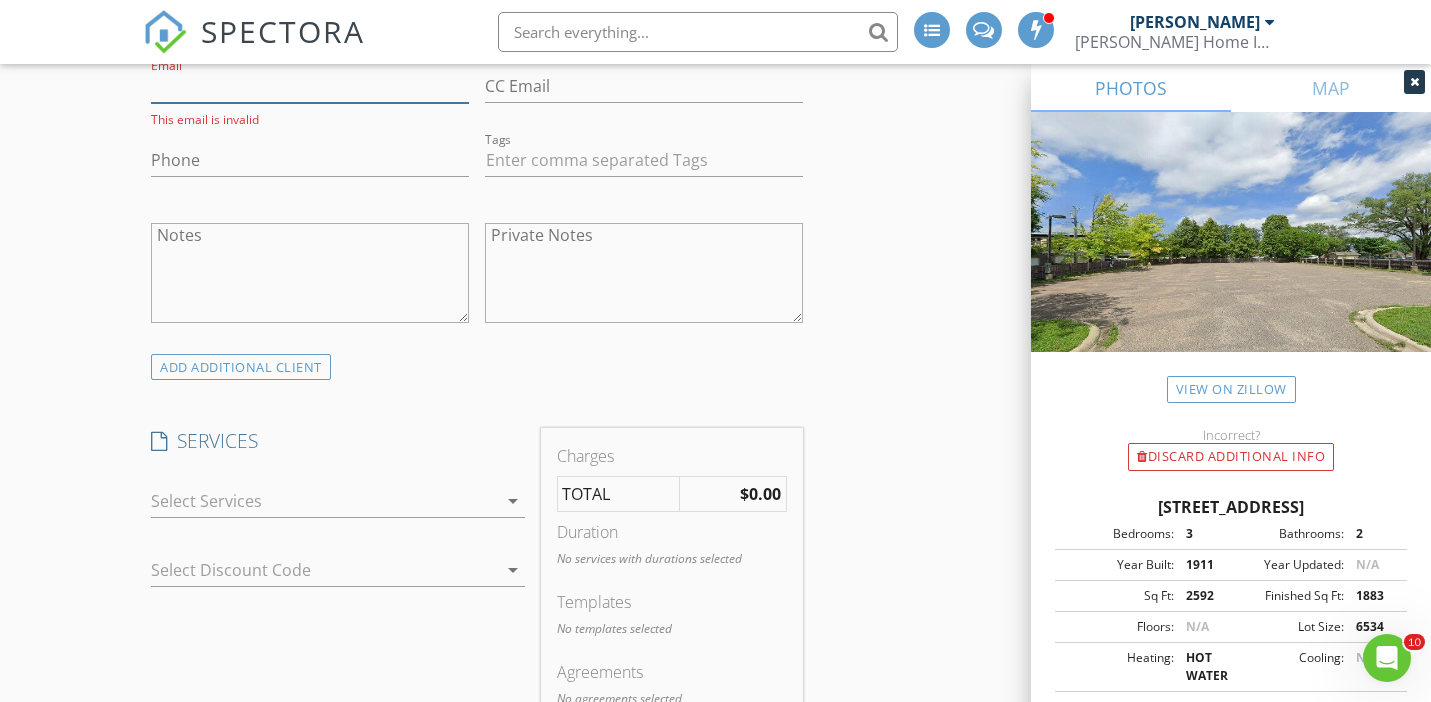 scroll, scrollTop: 1432, scrollLeft: 0, axis: vertical 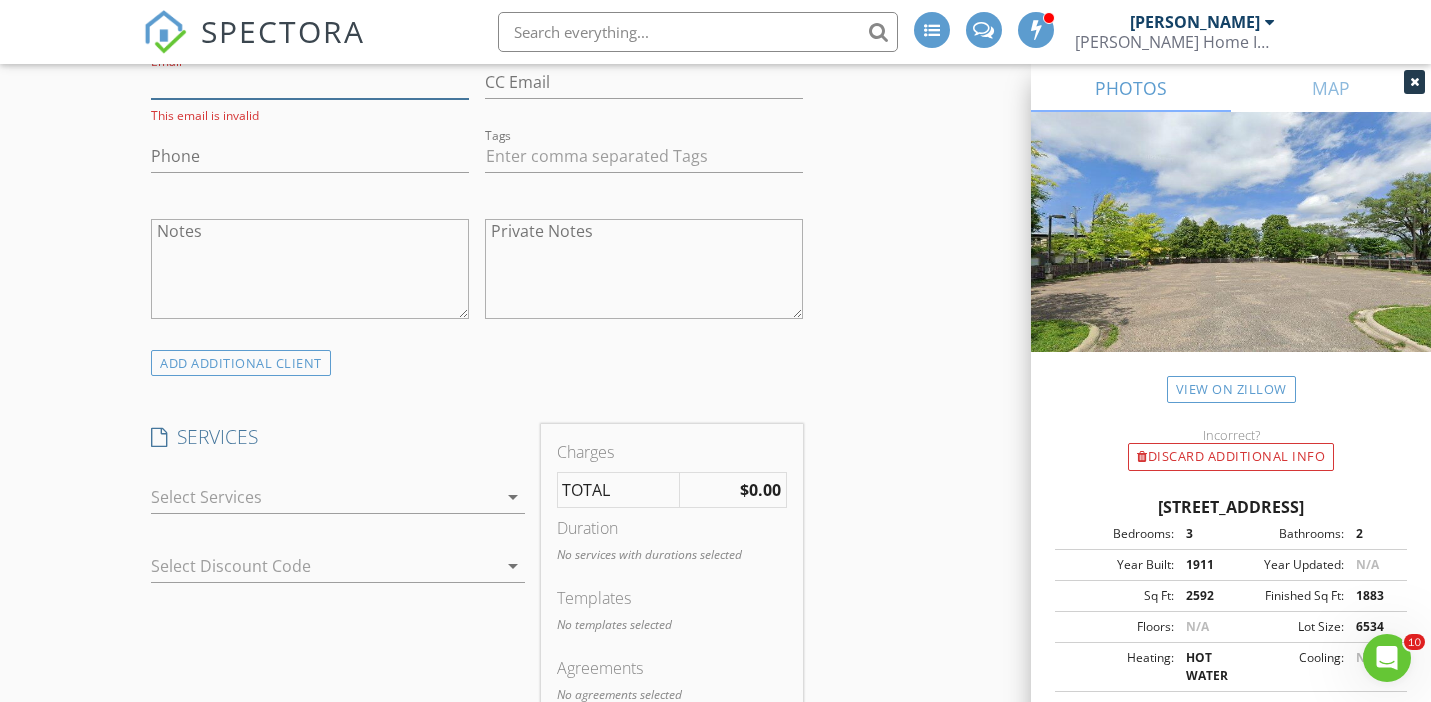 type 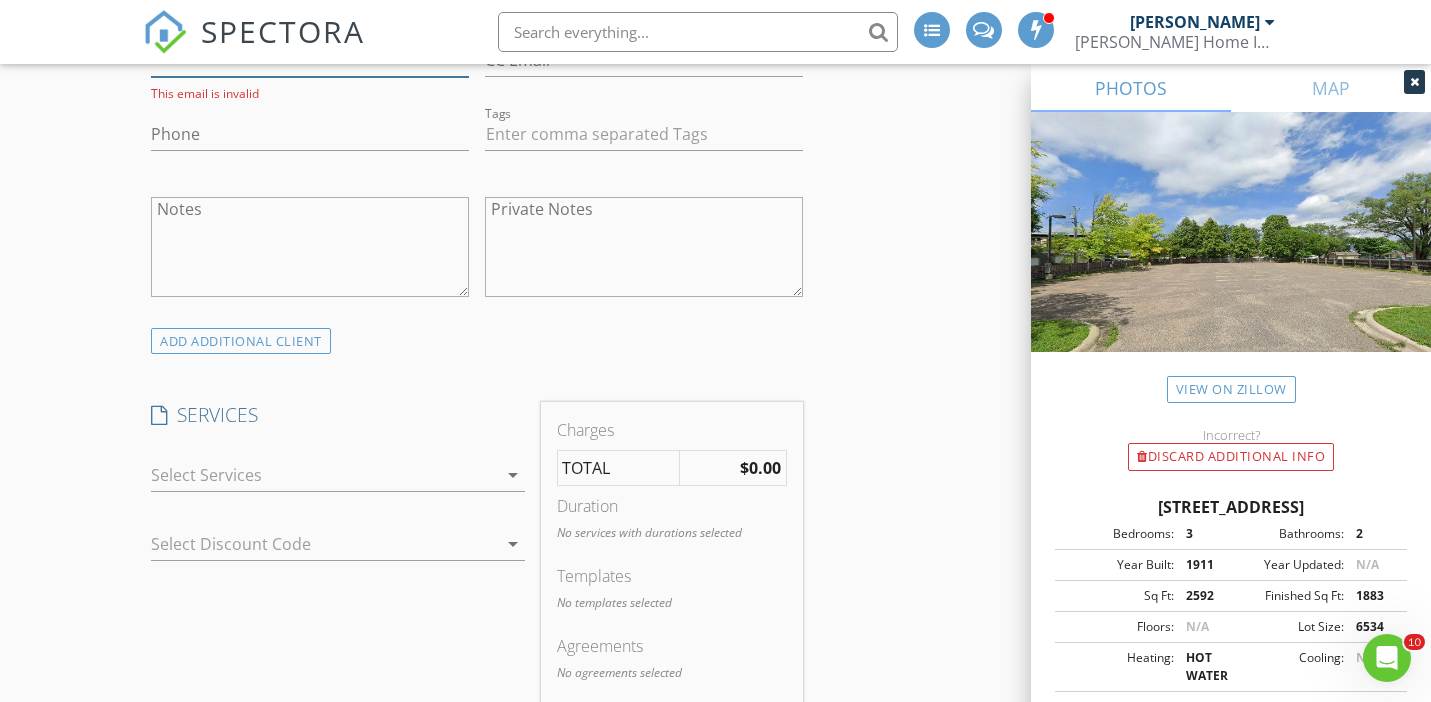 scroll, scrollTop: 1456, scrollLeft: 0, axis: vertical 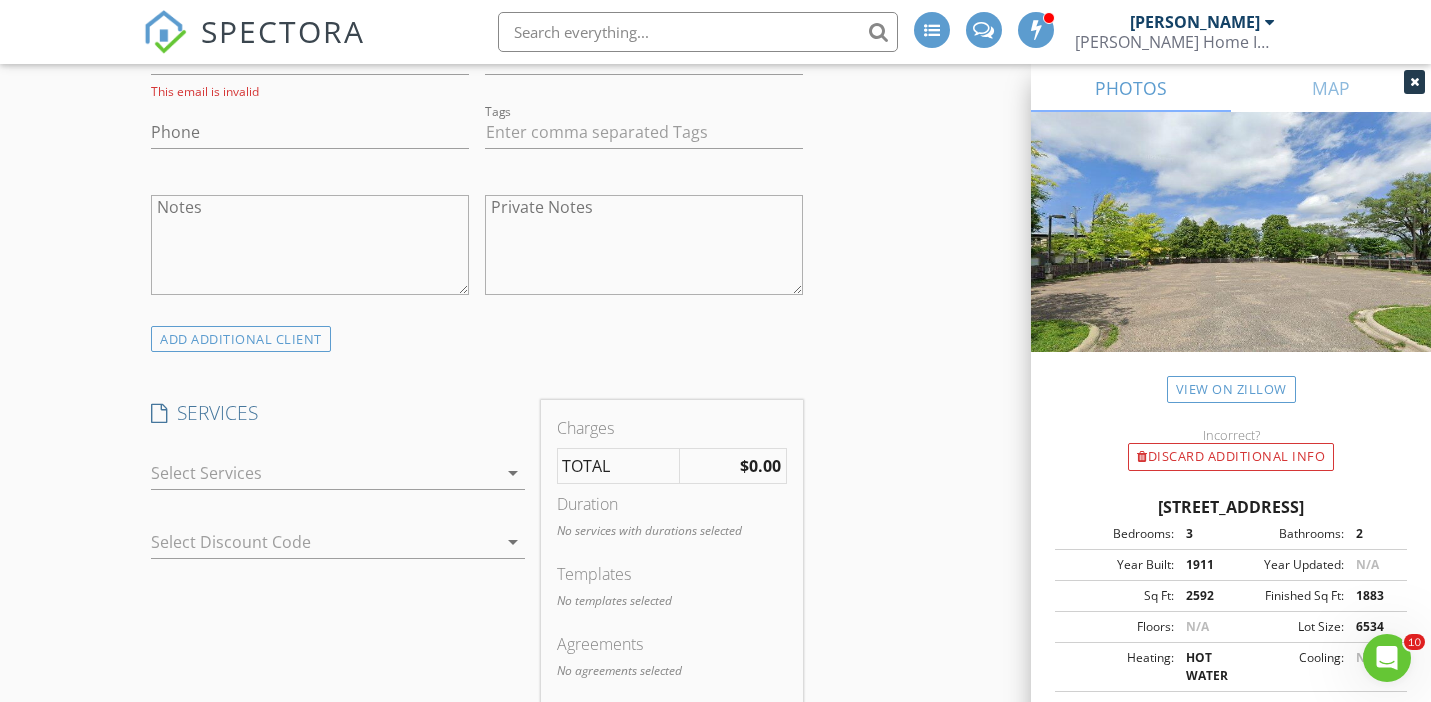 click on "arrow_drop_down" at bounding box center (513, 473) 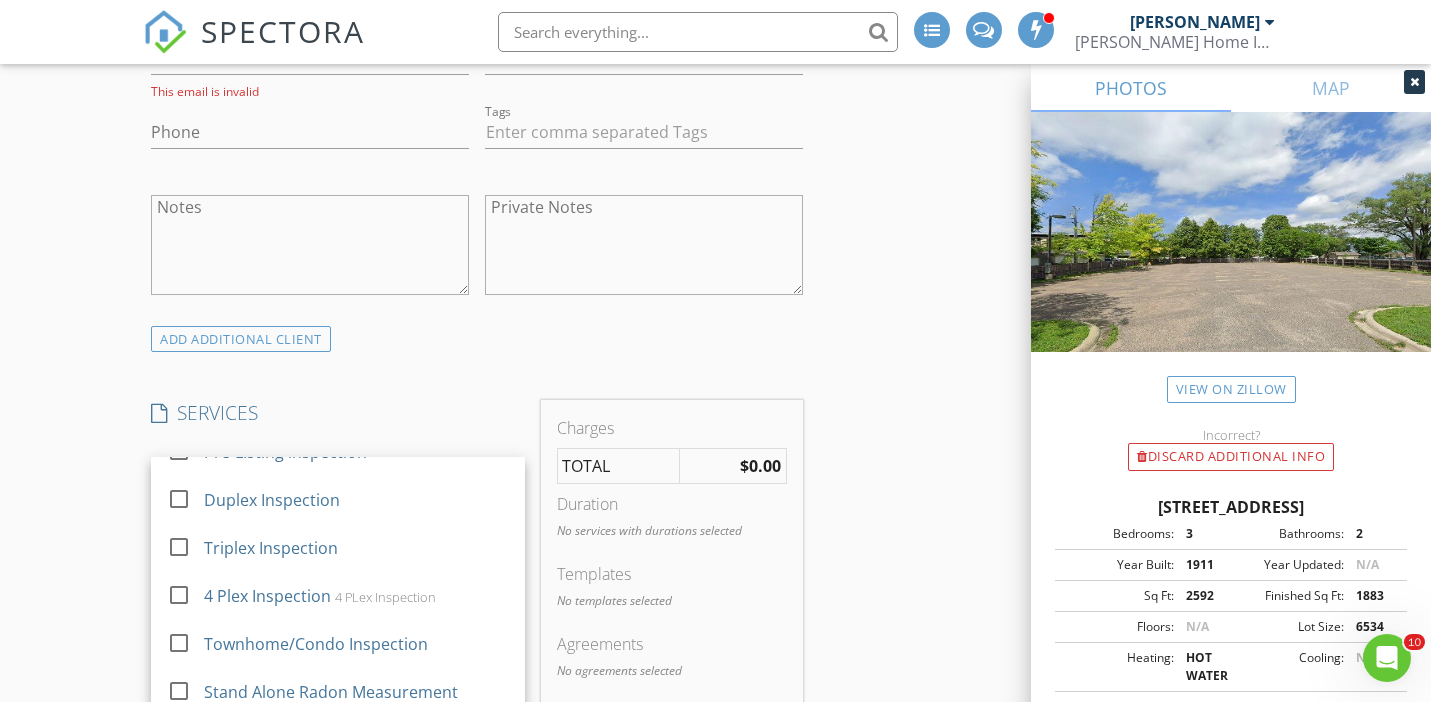 scroll, scrollTop: 81, scrollLeft: 0, axis: vertical 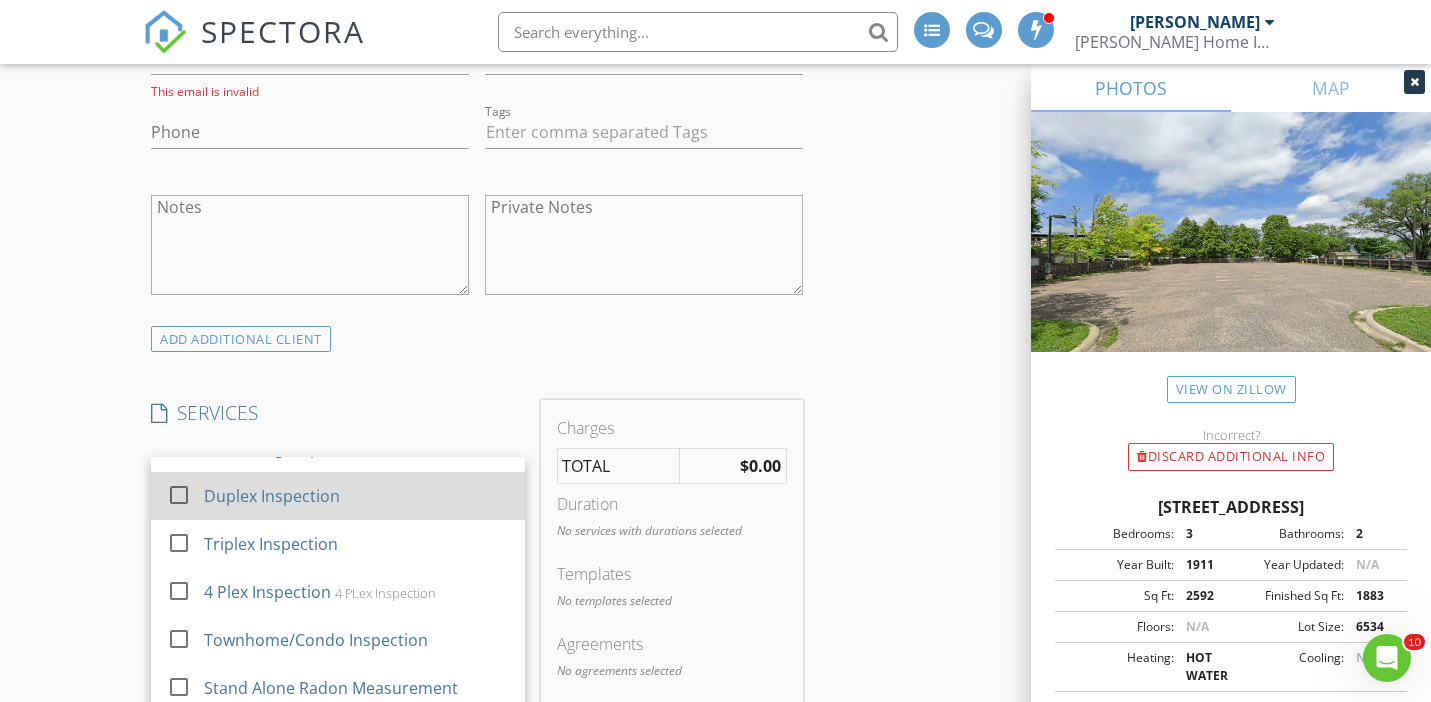 click at bounding box center (179, 494) 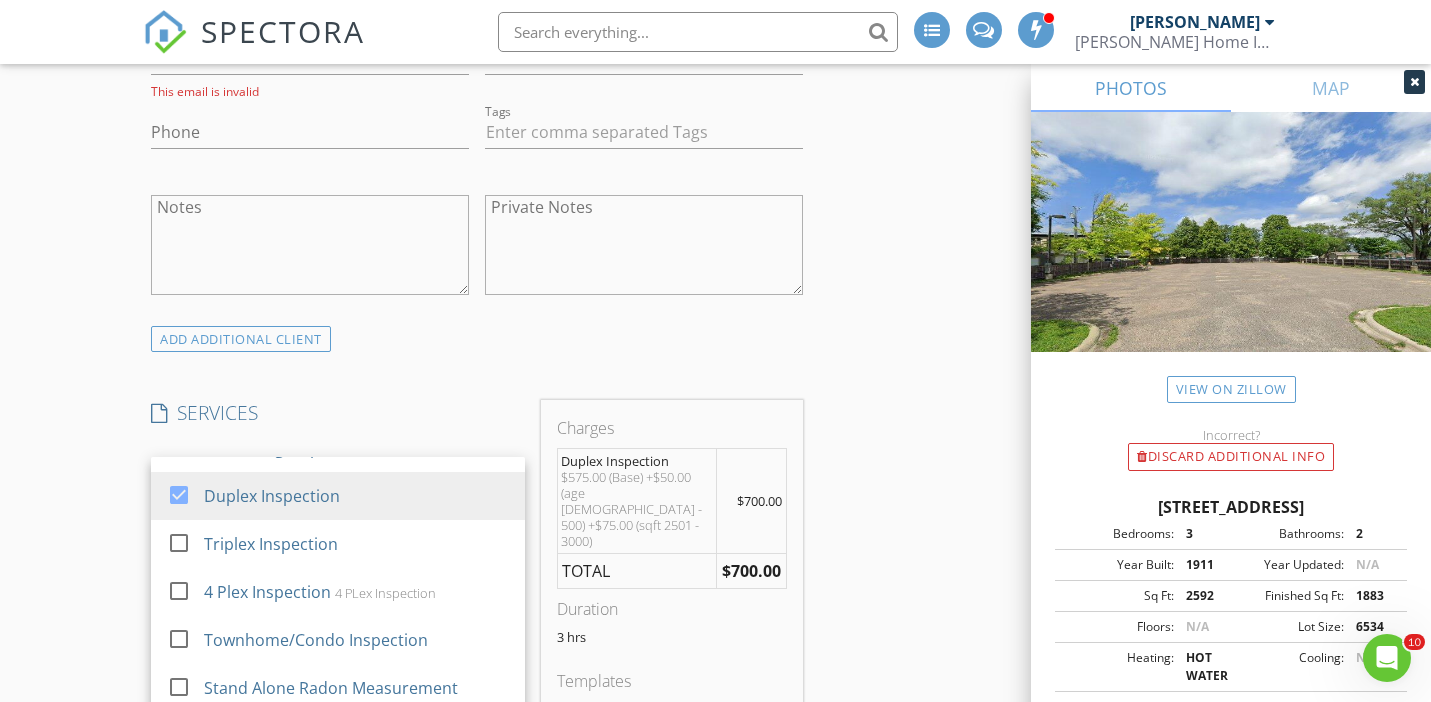 click on "New Inspection
Reorder / Copy
check_box_outline_blank Copy Reports From Original Inspection   check_box_outline_blank Copy Signed Agreements From Original Inspection
INSPECTOR(S)
check_box_outline_blank   Cory Jacobs     check_box   Bret Spottke   PRIMARY   Bret Spottke arrow_drop_down   check_box_outline_blank Bret Spottke specifically requested
Date/Time
07/31/2025 12:30 PM
Location
Address Search       Address 816 Fifth Ave SE   Unit   City Minneapolis   State MN   Zip 55414   County Hennepin     Square Feet 2592   Year Built 1911   Foundation Basement arrow_drop_down     Bret Spottke     4.5 miles     (11 minutes)
client
check_box Enable Client CC email for this inspection   Client Search     check_box_outline_blank Client is a Company/Organization     First Name Bella   Last Name Bowers   Email This email is invalid" at bounding box center (715, 833) 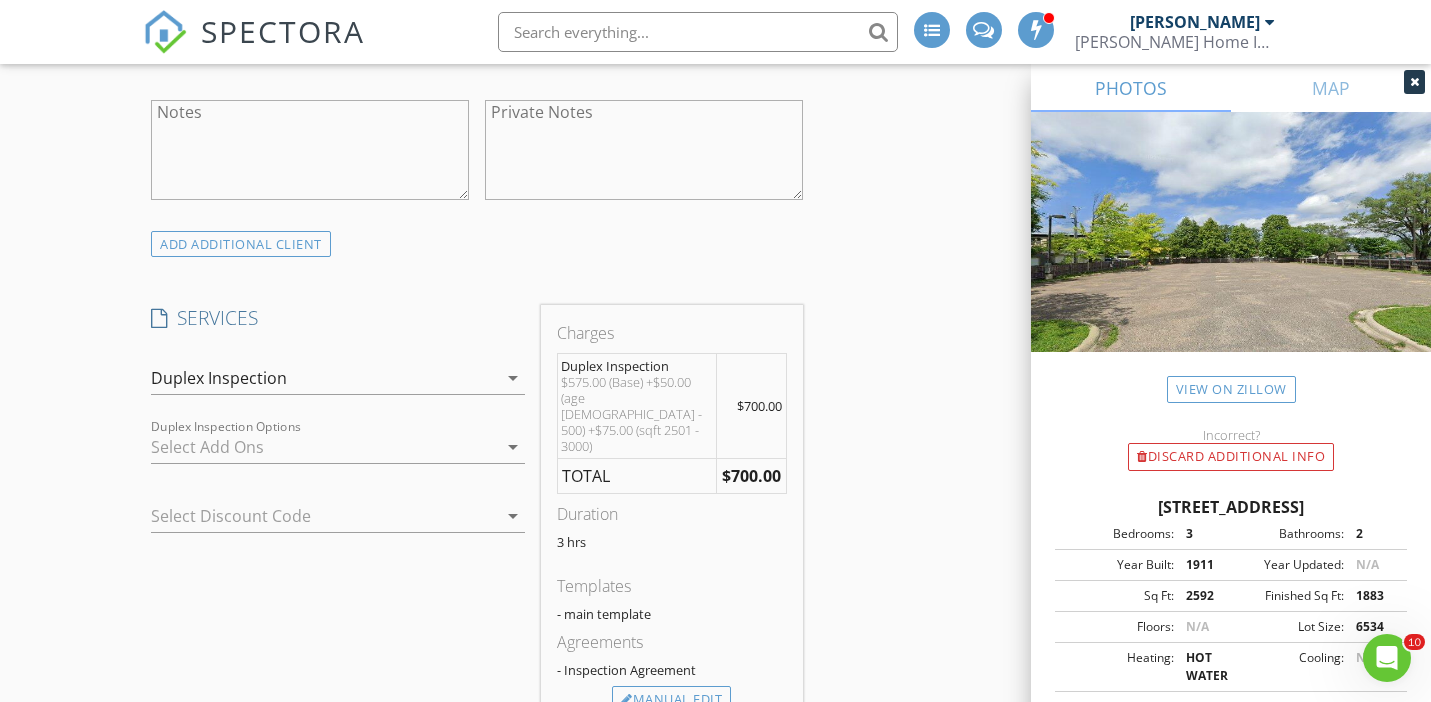 scroll, scrollTop: 1552, scrollLeft: 0, axis: vertical 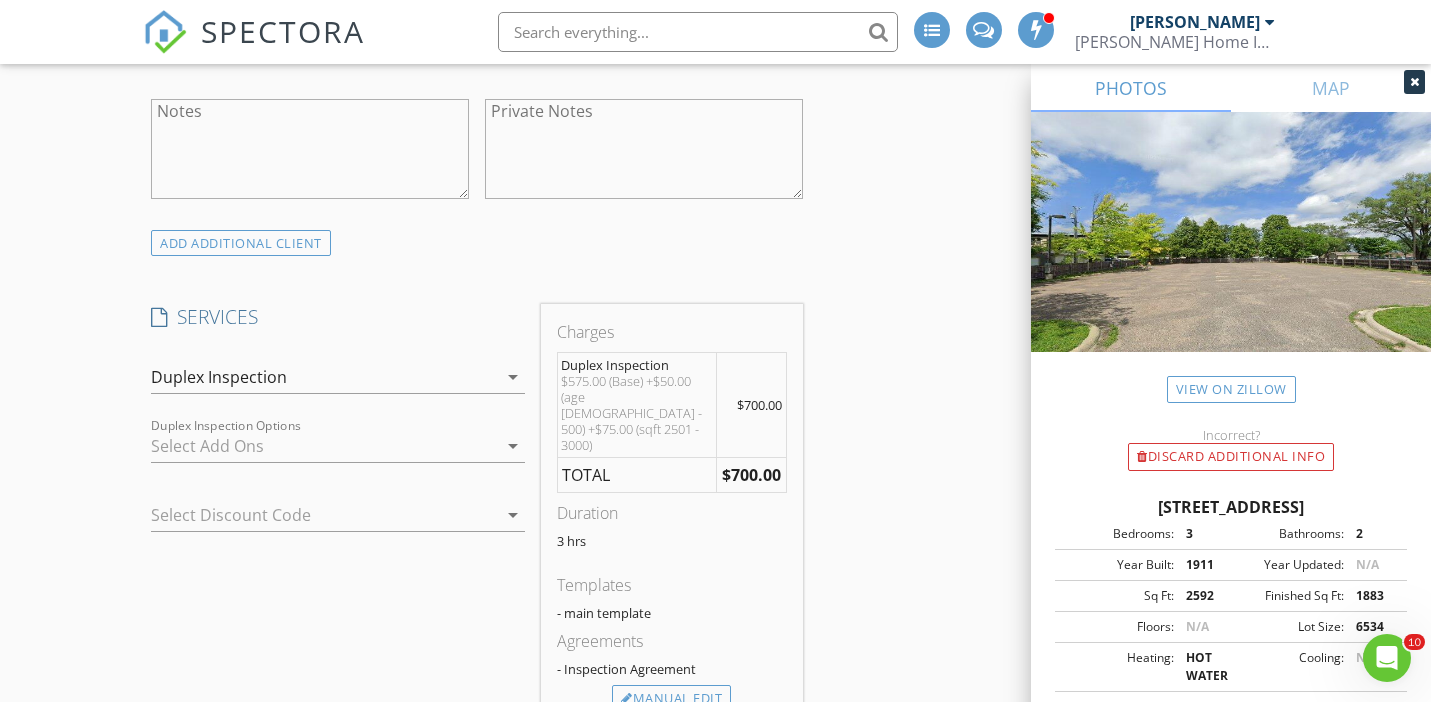 click at bounding box center [324, 446] 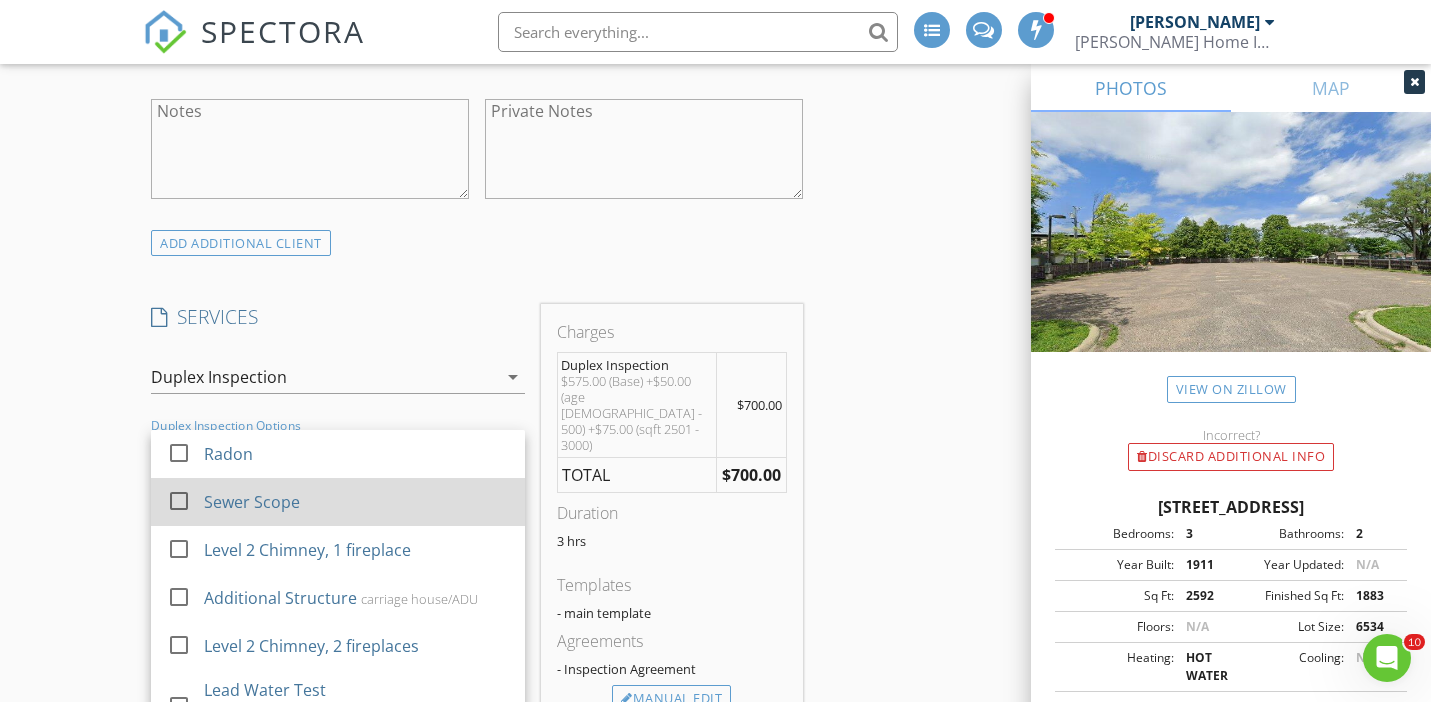click at bounding box center [179, 500] 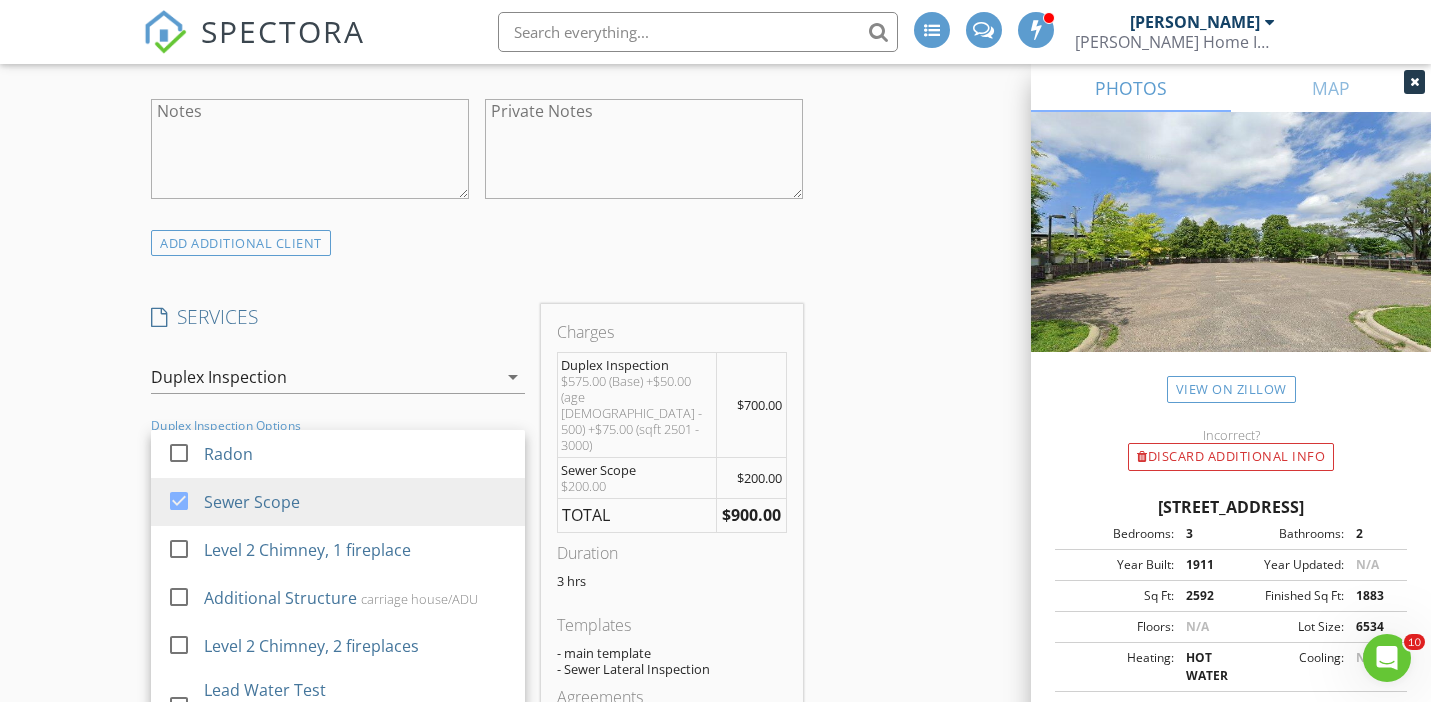 click on "New Inspection
Reorder / Copy
check_box_outline_blank Copy Reports From Original Inspection   check_box_outline_blank Copy Signed Agreements From Original Inspection
INSPECTOR(S)
check_box_outline_blank   Cory Jacobs     check_box   Bret Spottke   PRIMARY   Bret Spottke arrow_drop_down   check_box_outline_blank Bret Spottke specifically requested
Date/Time
07/31/2025 12:30 PM
Location
Address Search       Address 816 Fifth Ave SE   Unit   City Minneapolis   State MN   Zip 55414   County Hennepin     Square Feet 2592   Year Built 1911   Foundation Basement arrow_drop_down     Bret Spottke     4.5 miles     (11 minutes)
client
check_box Enable Client CC email for this inspection   Client Search     check_box_outline_blank Client is a Company/Organization     First Name Bella   Last Name Bowers   Email This email is invalid" at bounding box center [715, 773] 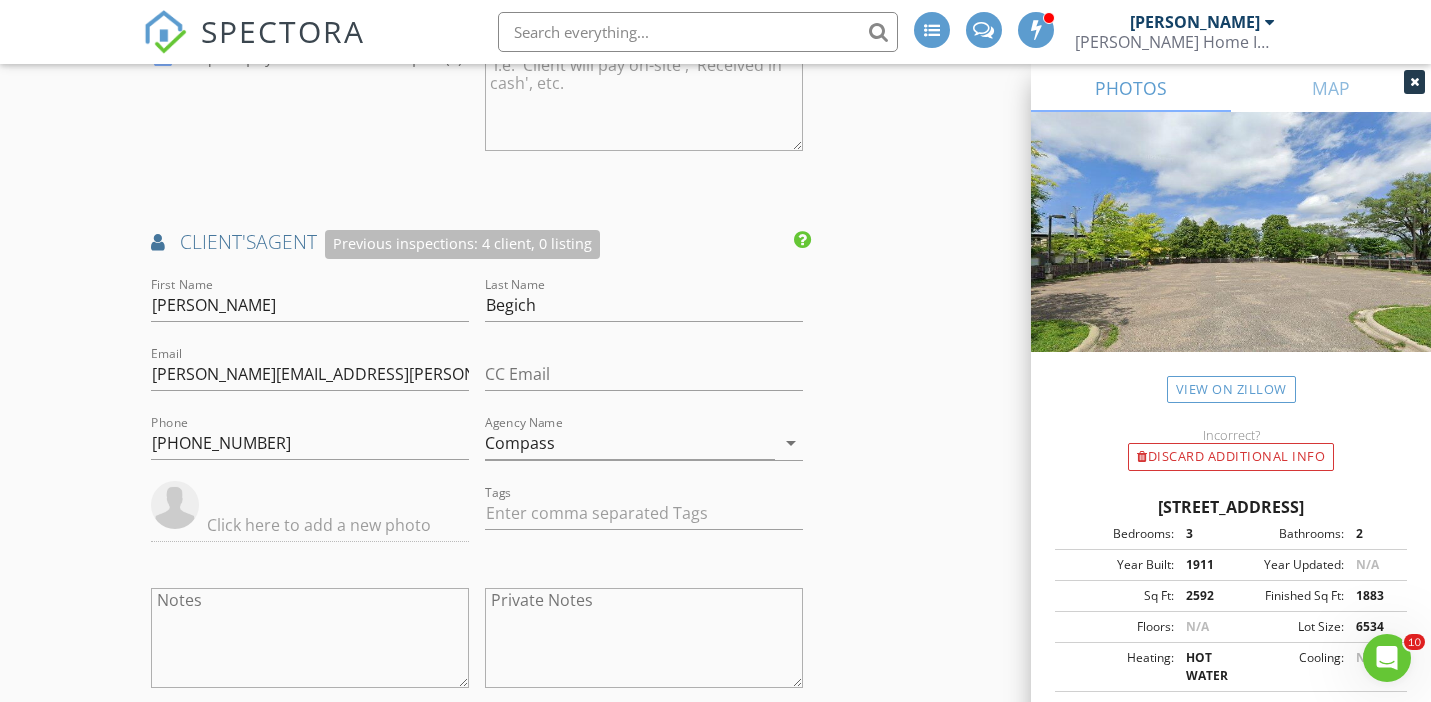 scroll, scrollTop: 2556, scrollLeft: 0, axis: vertical 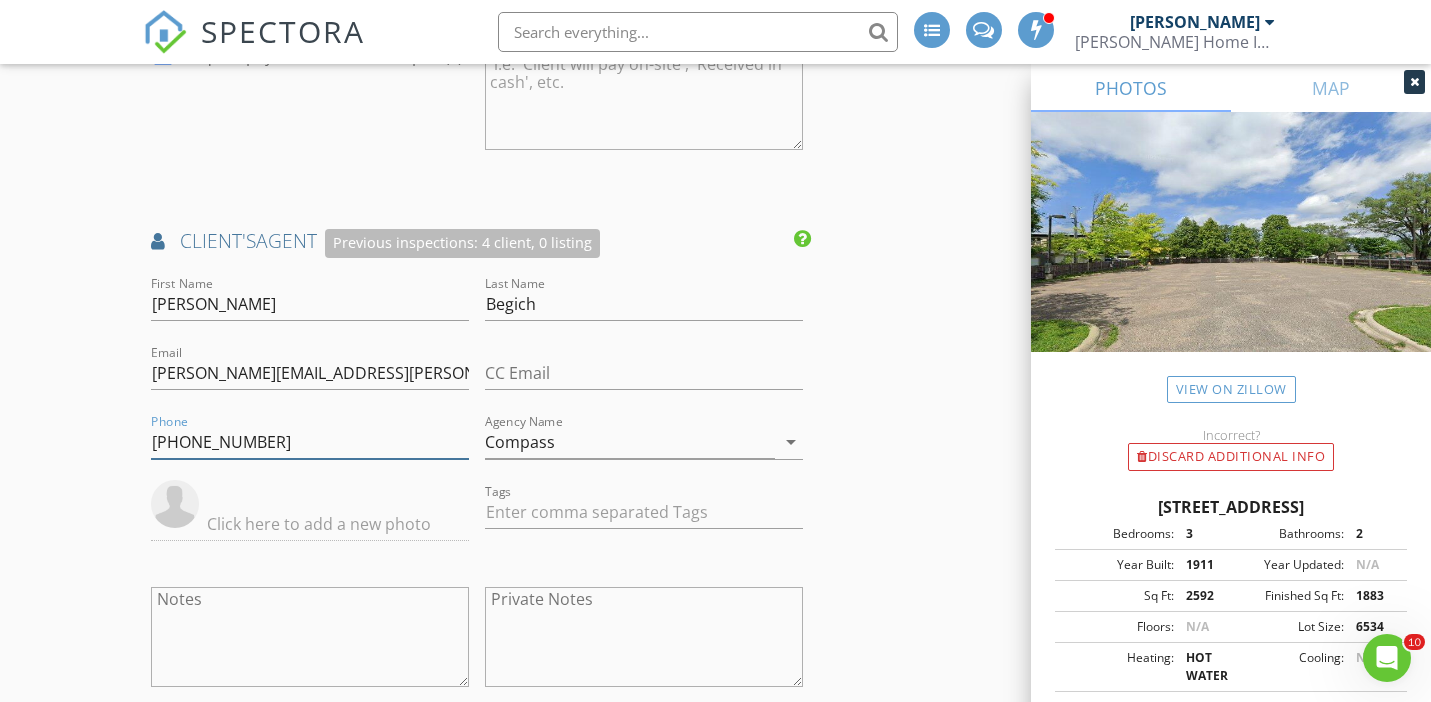 drag, startPoint x: 279, startPoint y: 411, endPoint x: 47, endPoint y: 385, distance: 233.45235 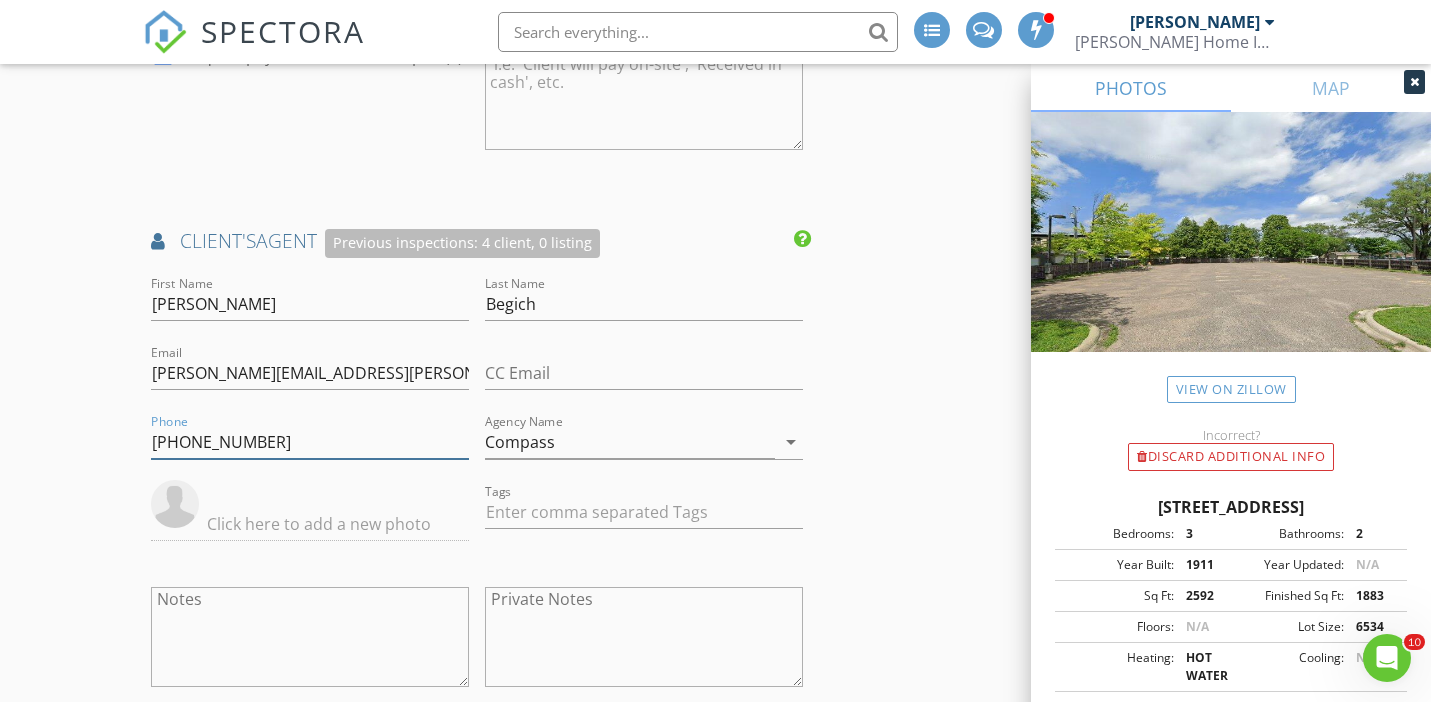 click on "New Inspection
Reorder / Copy
check_box_outline_blank Copy Reports From Original Inspection   check_box_outline_blank Copy Signed Agreements From Original Inspection
INSPECTOR(S)
check_box_outline_blank   Cory Jacobs     check_box   Bret Spottke   PRIMARY   Bret Spottke arrow_drop_down   check_box_outline_blank Bret Spottke specifically requested
Date/Time
07/31/2025 12:30 PM
Location
Address Search       Address 816 Fifth Ave SE   Unit   City Minneapolis   State MN   Zip 55414   County Hennepin     Square Feet 2592   Year Built 1911   Foundation Basement arrow_drop_down     Bret Spottke     4.5 miles     (11 minutes)
client
check_box Enable Client CC email for this inspection   Client Search     check_box_outline_blank Client is a Company/Organization     First Name Bella   Last Name Bowers   Email This email is invalid" at bounding box center (715, -231) 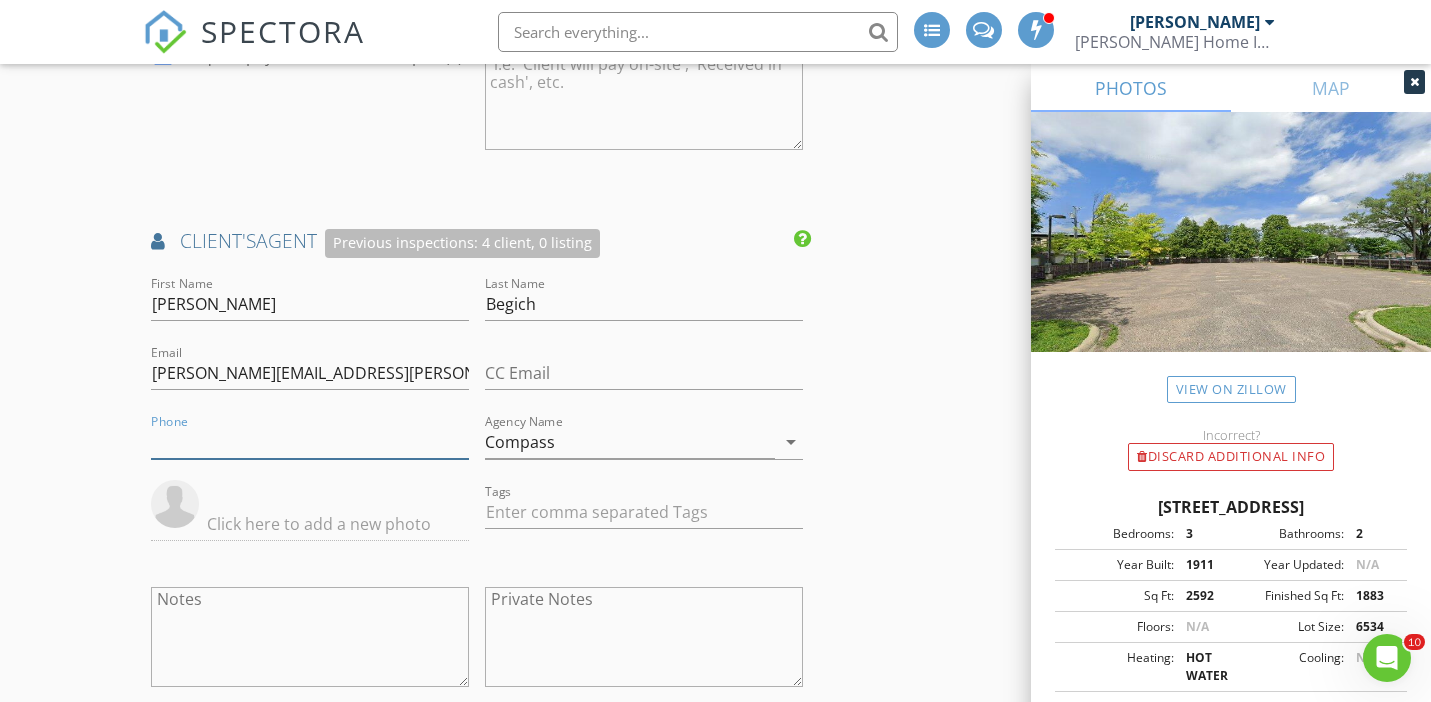 type 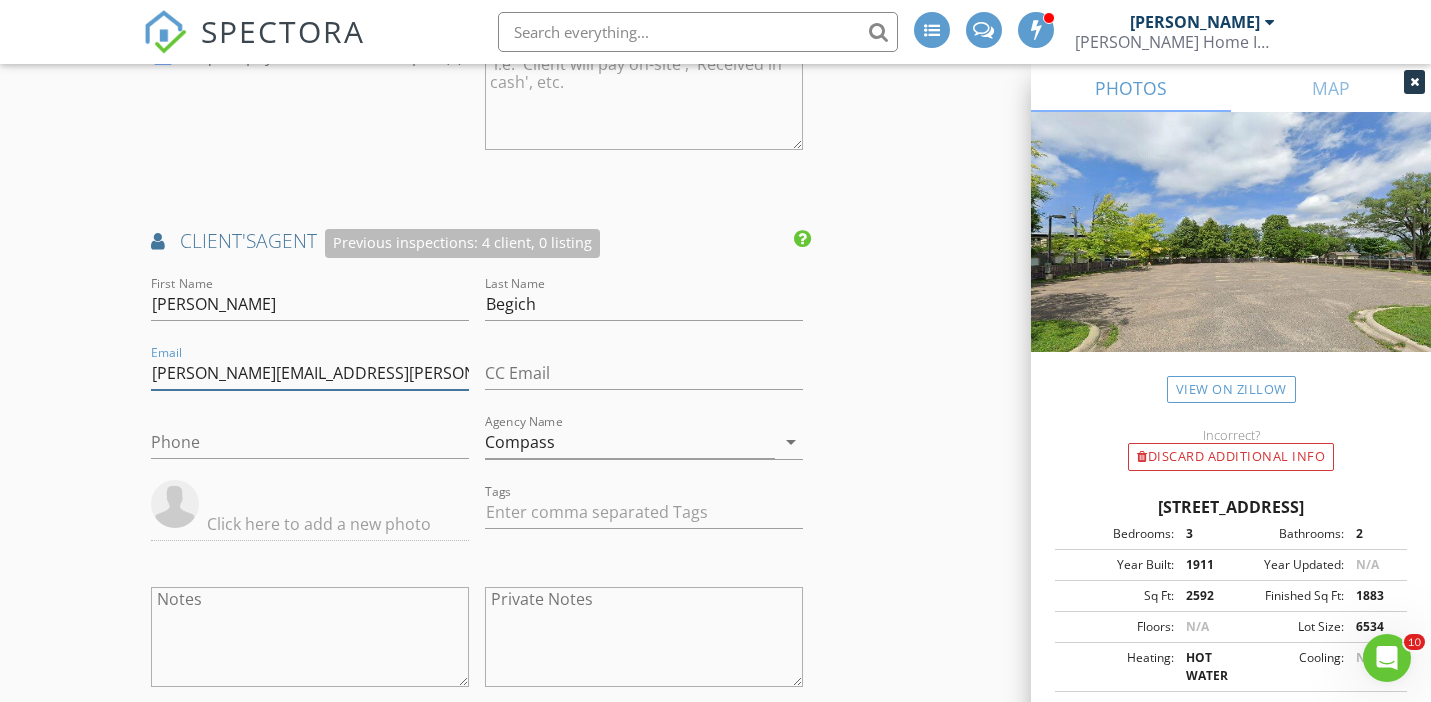 drag, startPoint x: 389, startPoint y: 338, endPoint x: 83, endPoint y: 335, distance: 306.0147 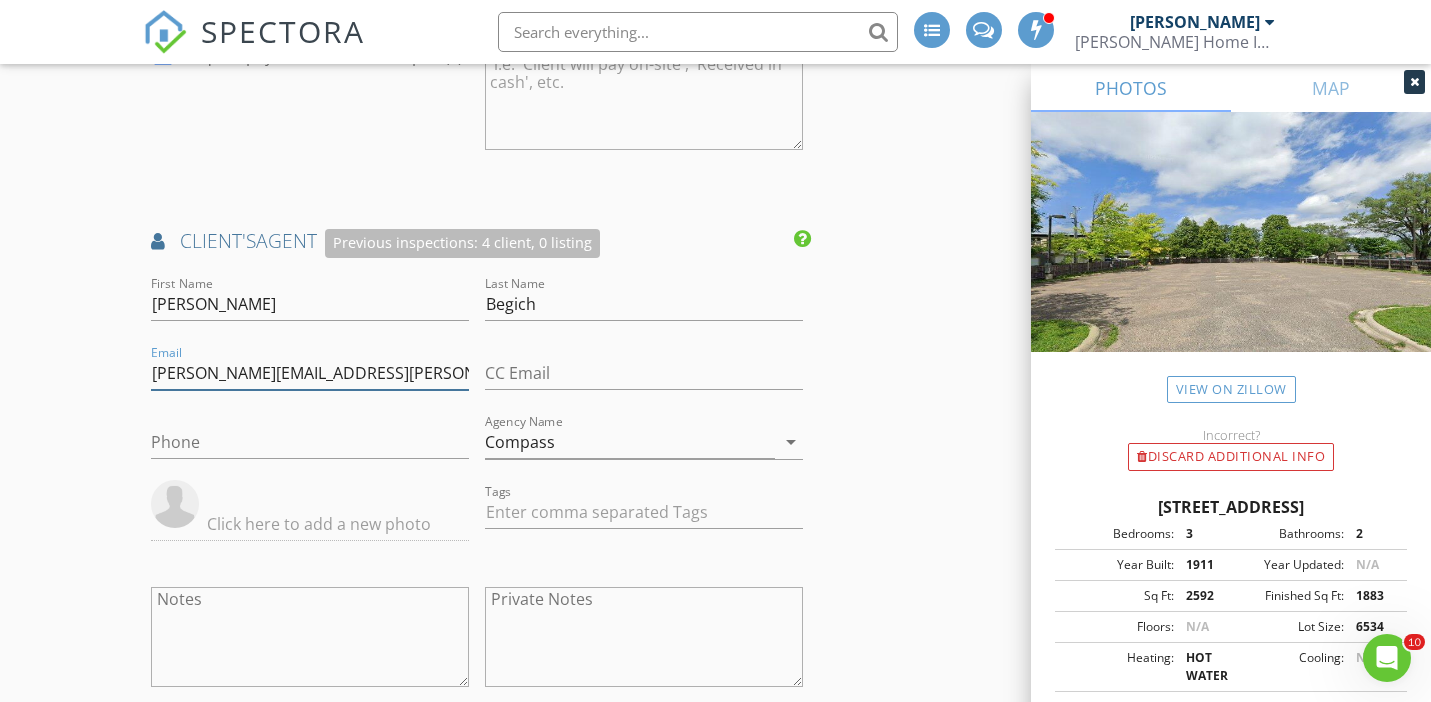 click on "New Inspection
Reorder / Copy
check_box_outline_blank Copy Reports From Original Inspection   check_box_outline_blank Copy Signed Agreements From Original Inspection
INSPECTOR(S)
check_box_outline_blank   Cory Jacobs     check_box   Bret Spottke   PRIMARY   Bret Spottke arrow_drop_down   check_box_outline_blank Bret Spottke specifically requested
Date/Time
07/31/2025 12:30 PM
Location
Address Search       Address 816 Fifth Ave SE   Unit   City Minneapolis   State MN   Zip 55414   County Hennepin     Square Feet 2592   Year Built 1911   Foundation Basement arrow_drop_down     Bret Spottke     4.5 miles     (11 minutes)
client
check_box Enable Client CC email for this inspection   Client Search     check_box_outline_blank Client is a Company/Organization     First Name Bella   Last Name Bowers   Email This email is invalid" at bounding box center (715, -231) 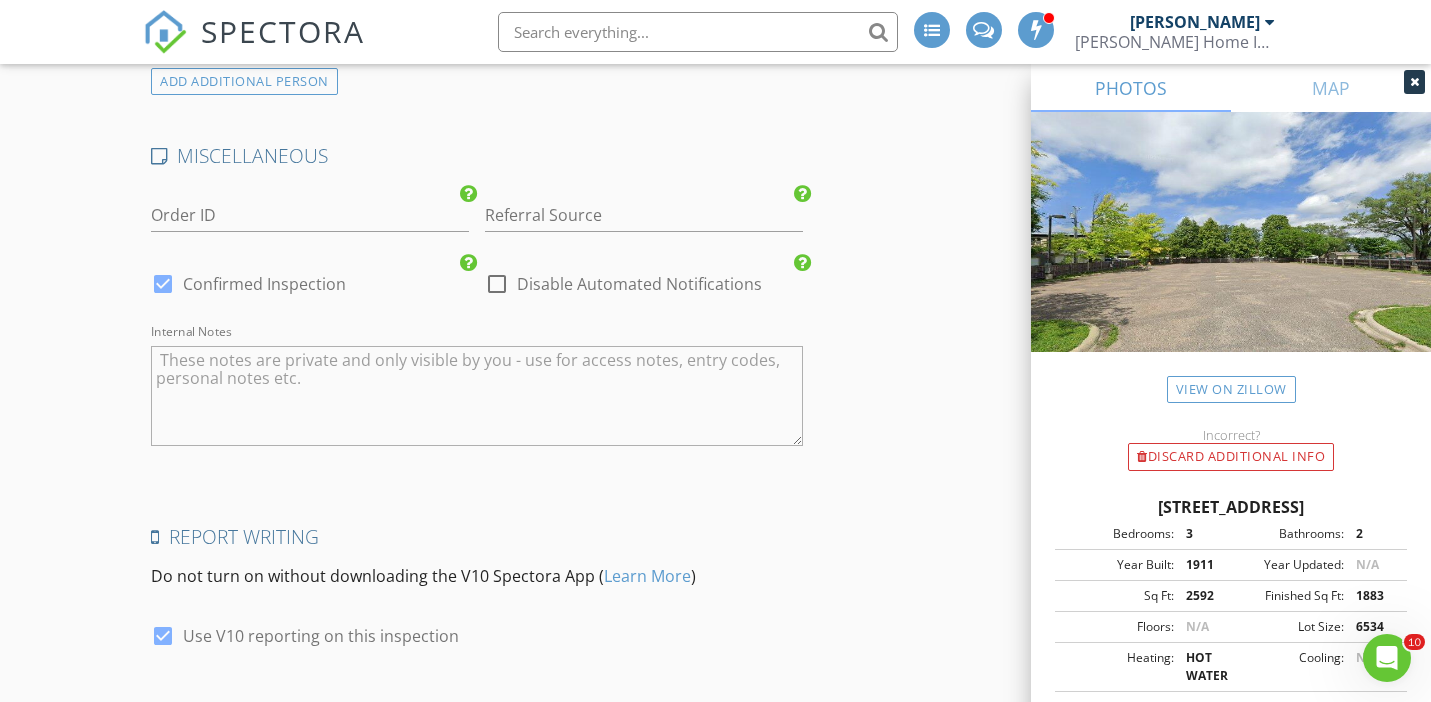 scroll, scrollTop: 3802, scrollLeft: 0, axis: vertical 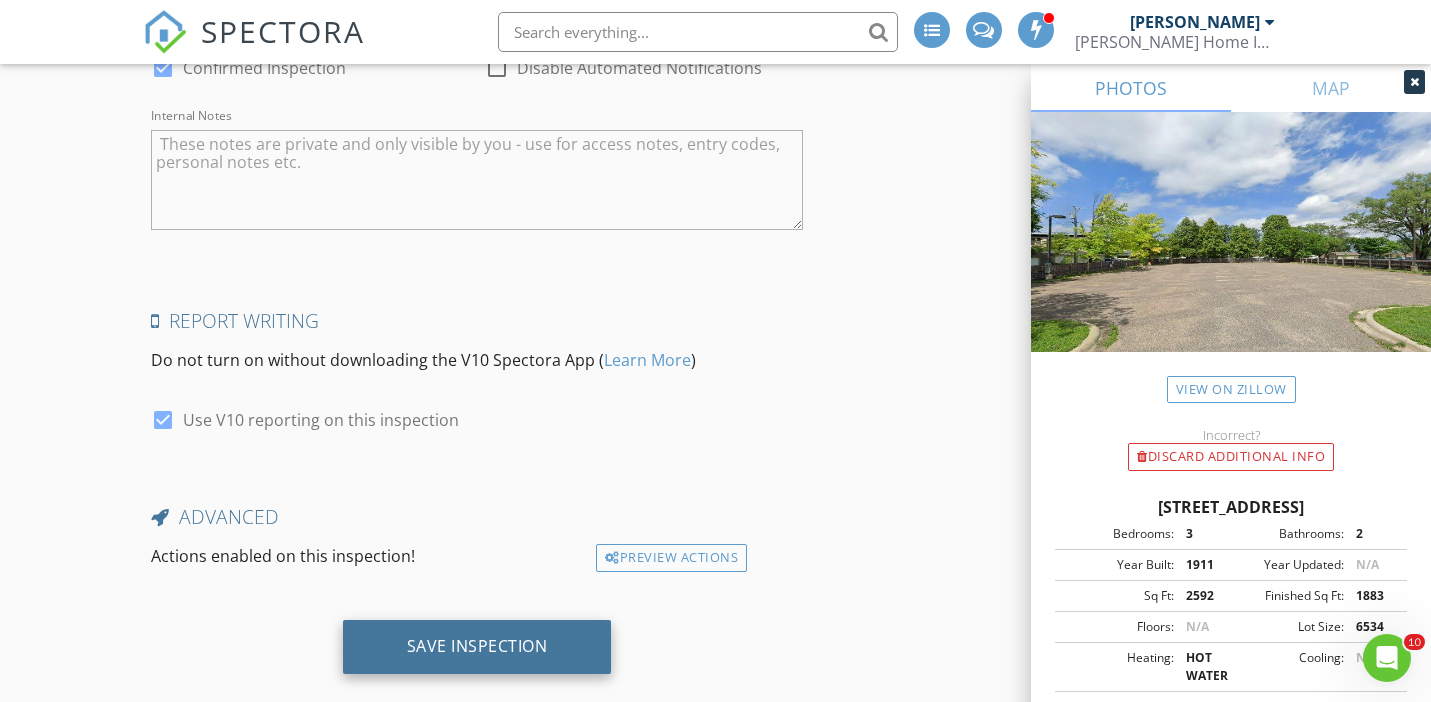 type 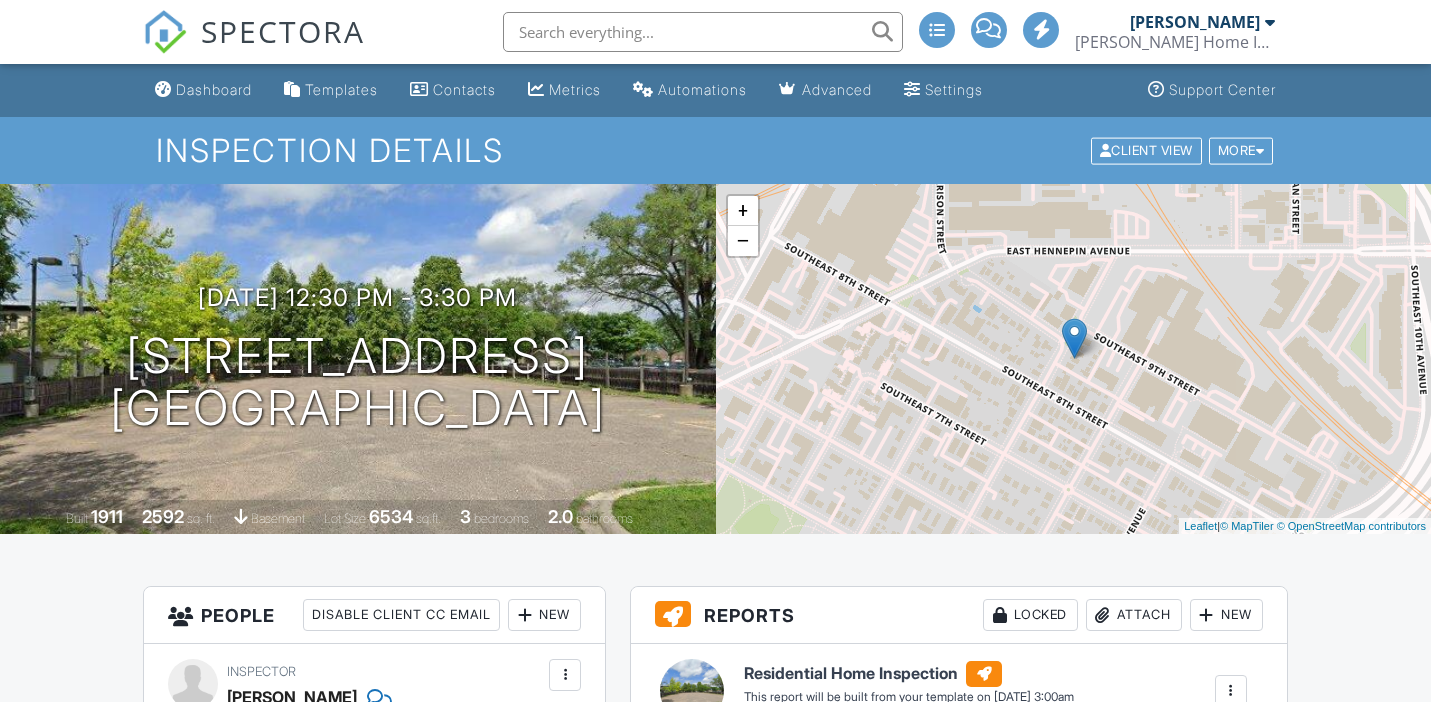 scroll, scrollTop: 0, scrollLeft: 0, axis: both 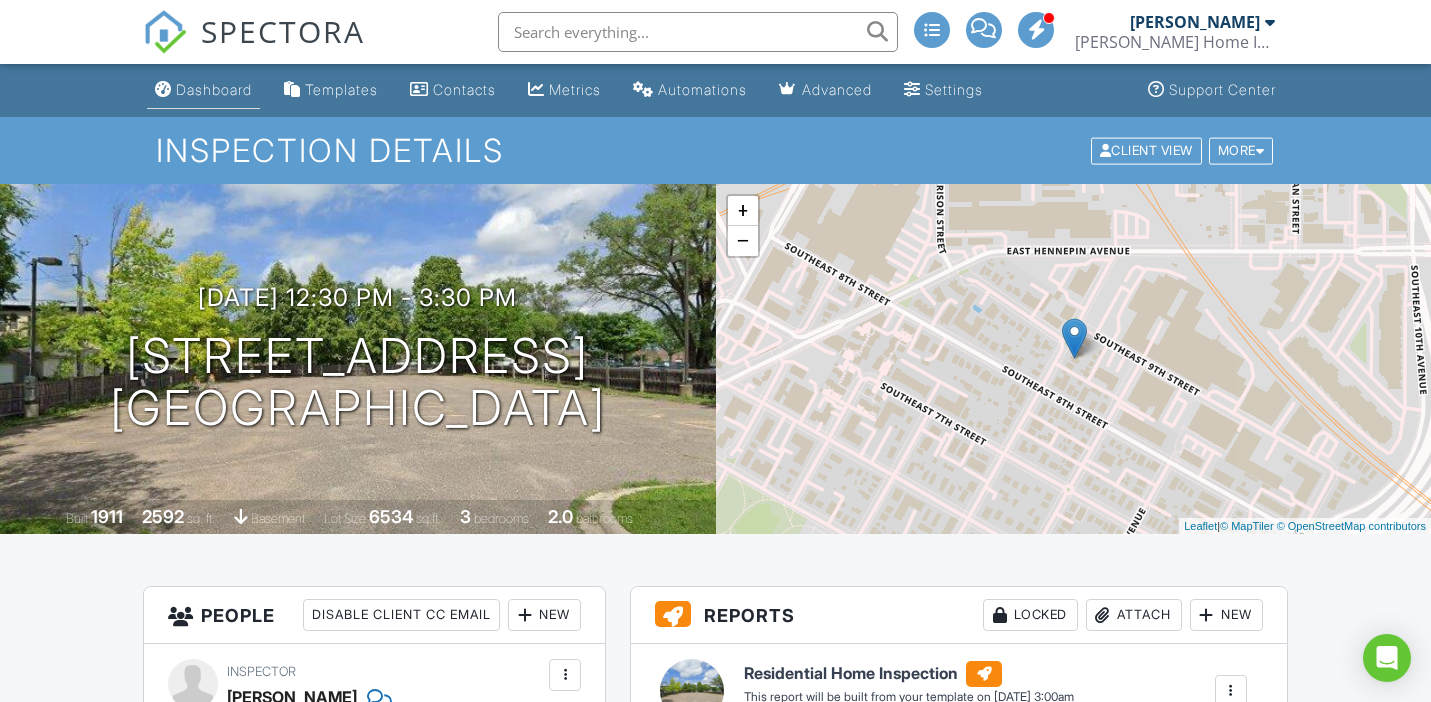 click on "Dashboard" at bounding box center [214, 89] 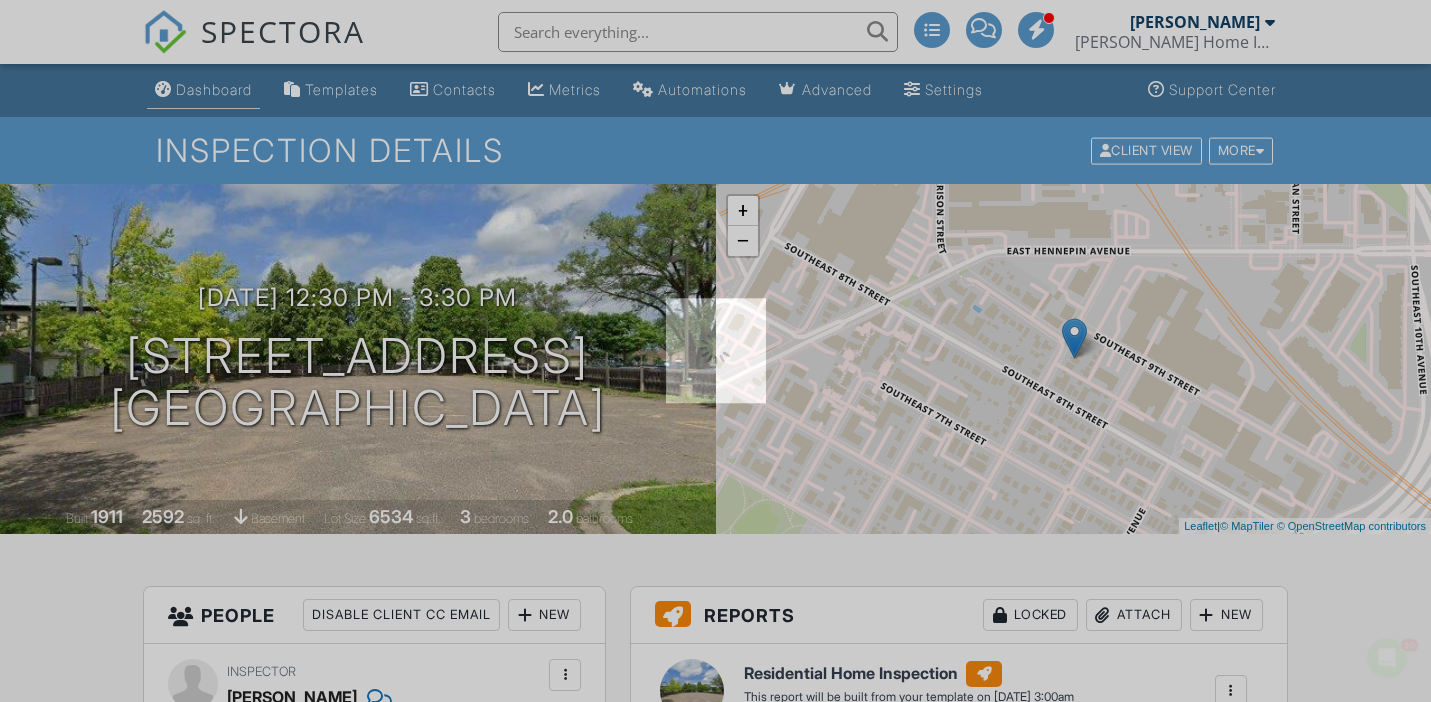 scroll, scrollTop: 0, scrollLeft: 0, axis: both 